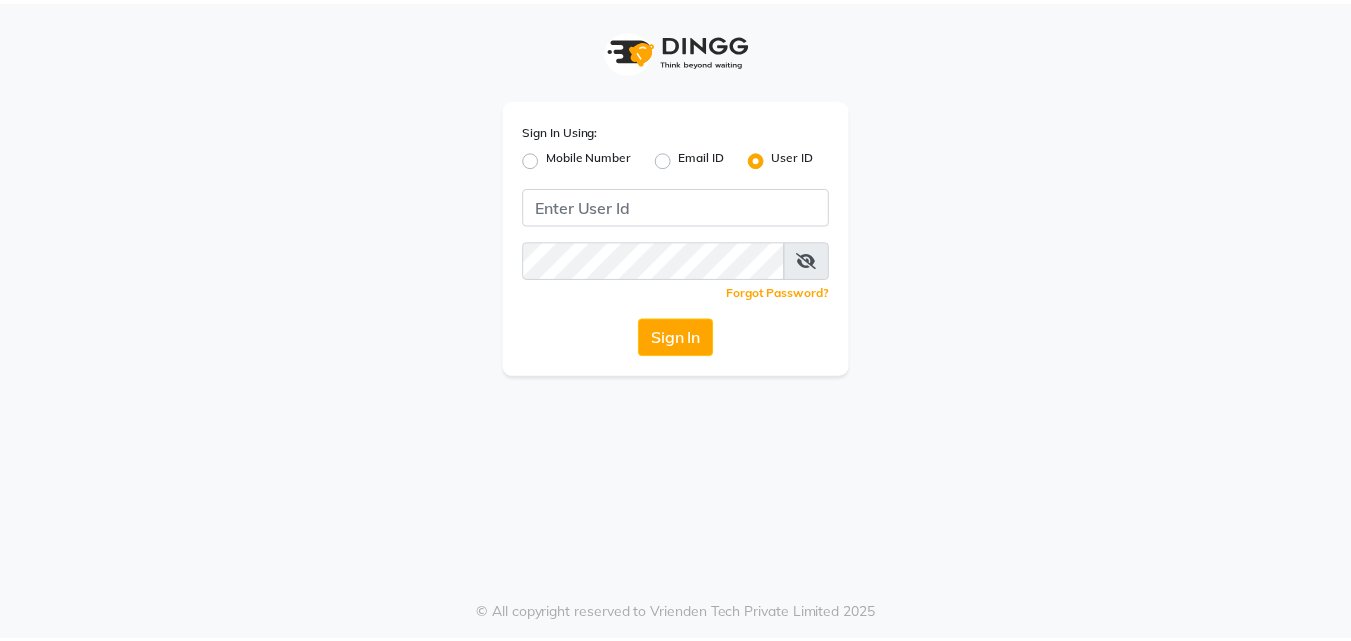scroll, scrollTop: 0, scrollLeft: 0, axis: both 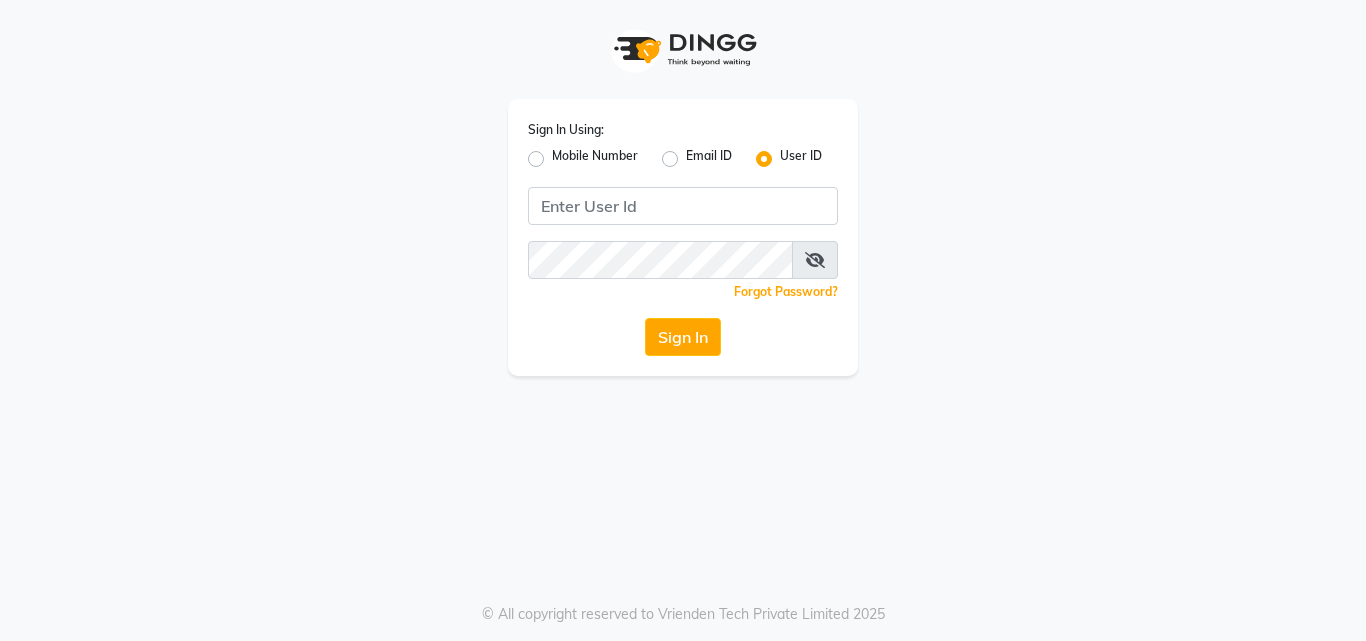 click on "Mobile Number" 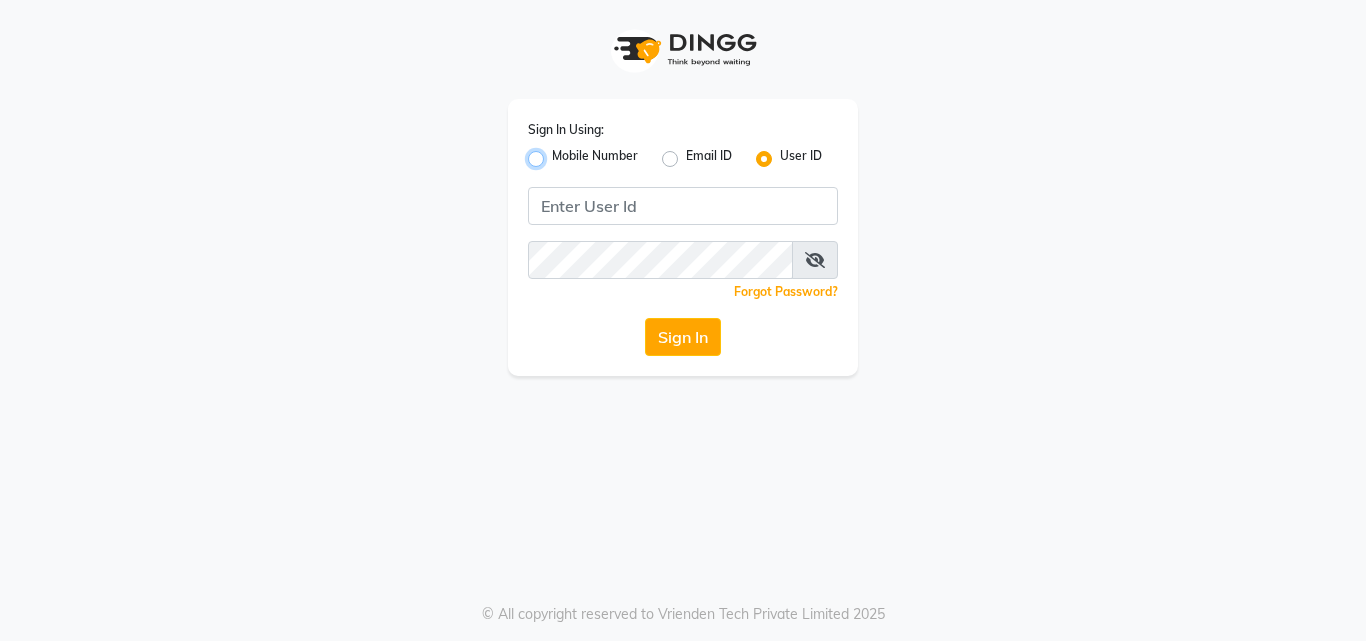 click on "Mobile Number" at bounding box center (558, 153) 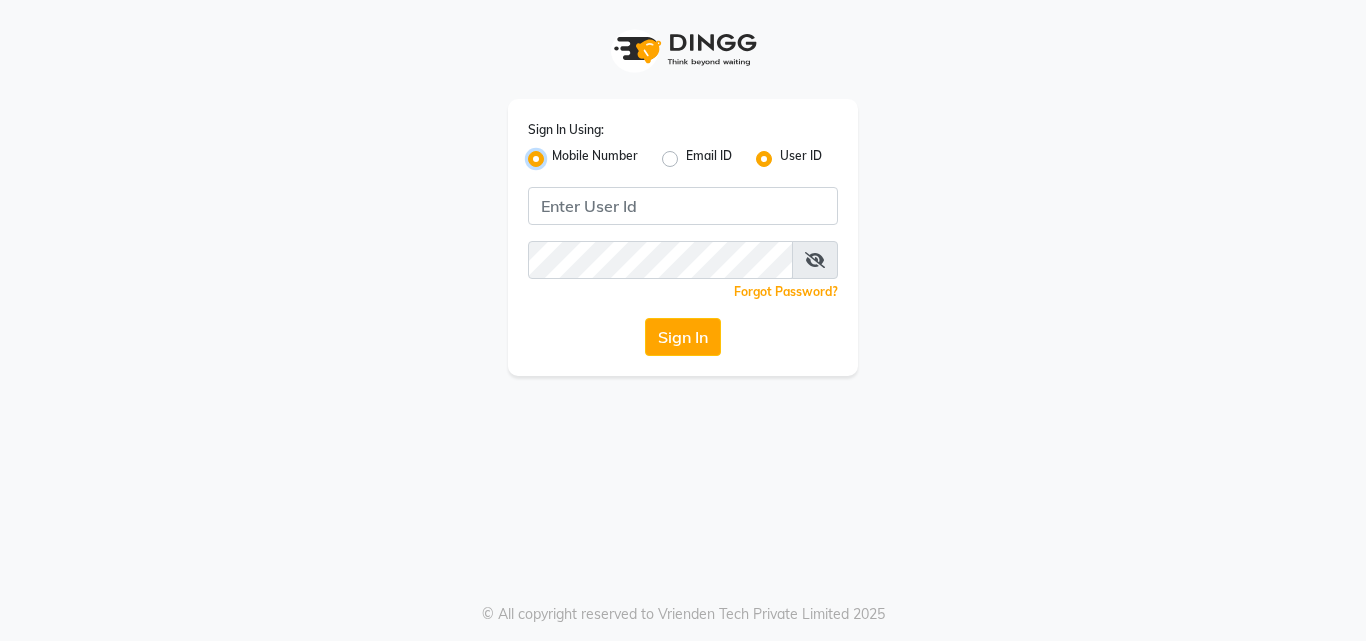 radio on "false" 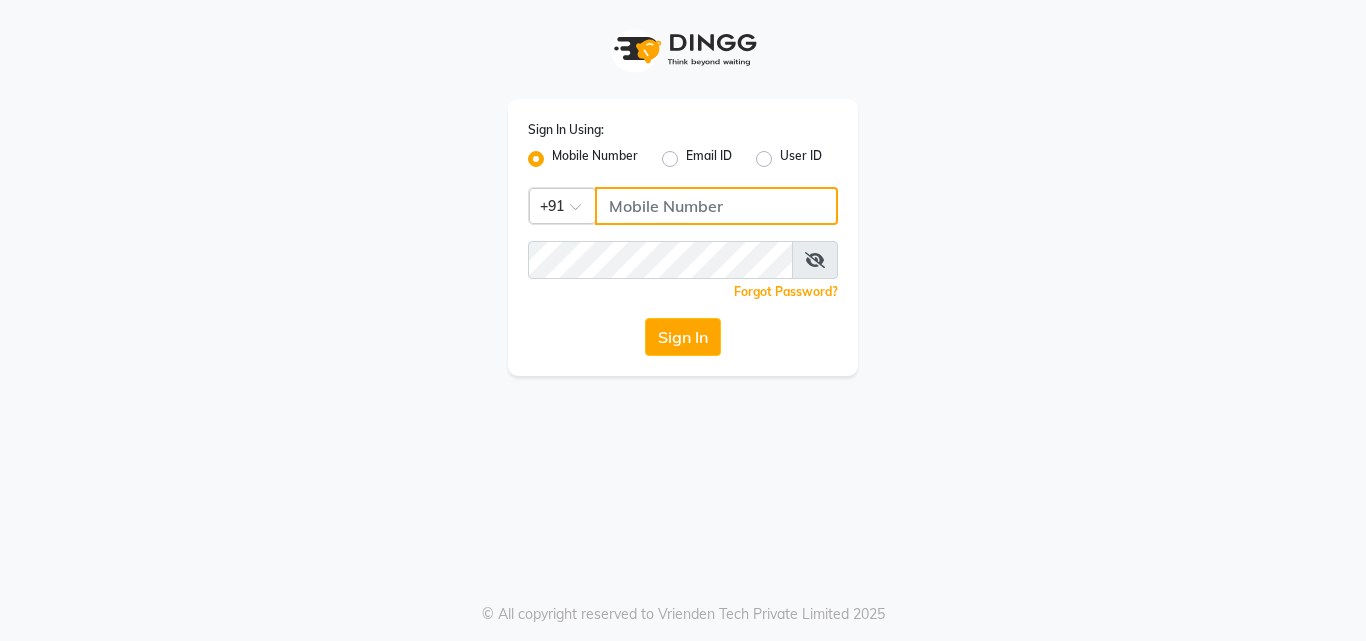 click 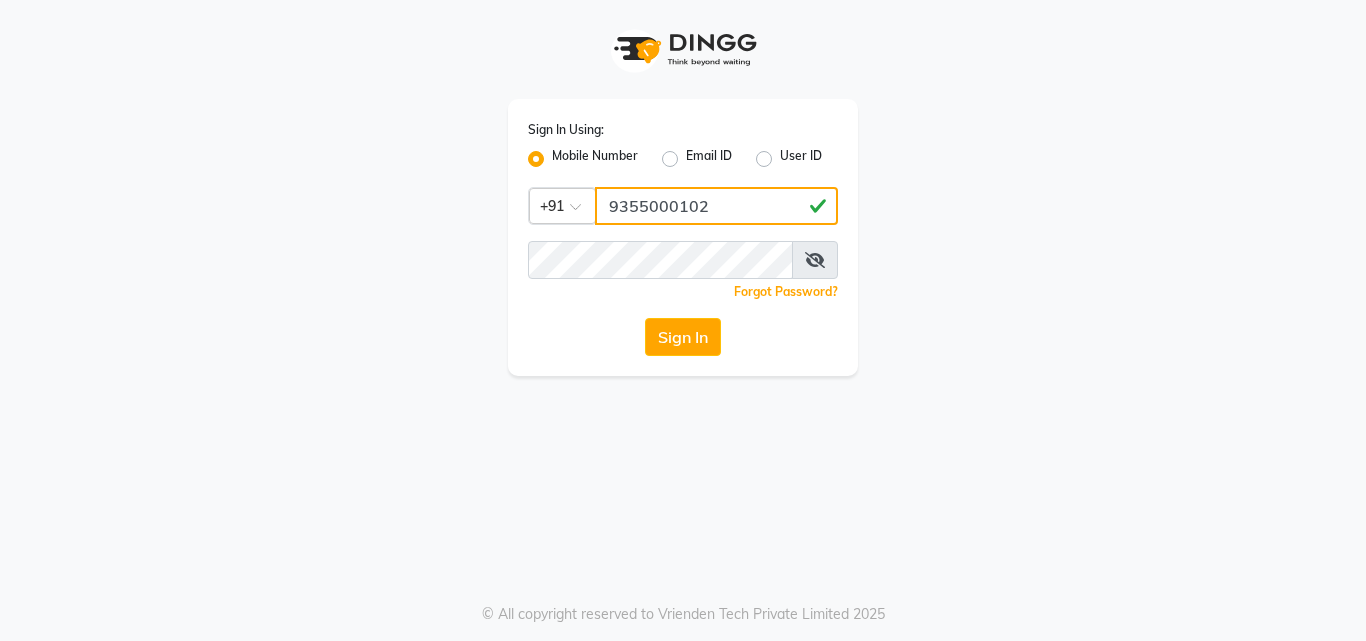 type on "9355000102" 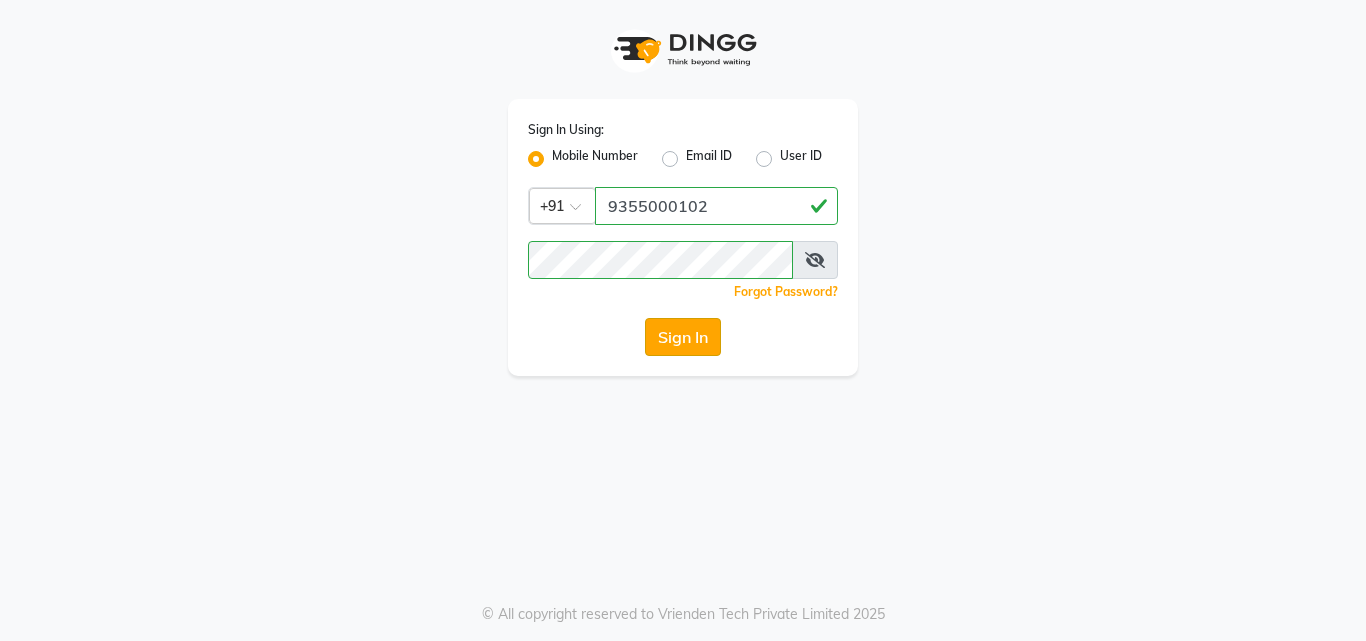 click on "Sign In" 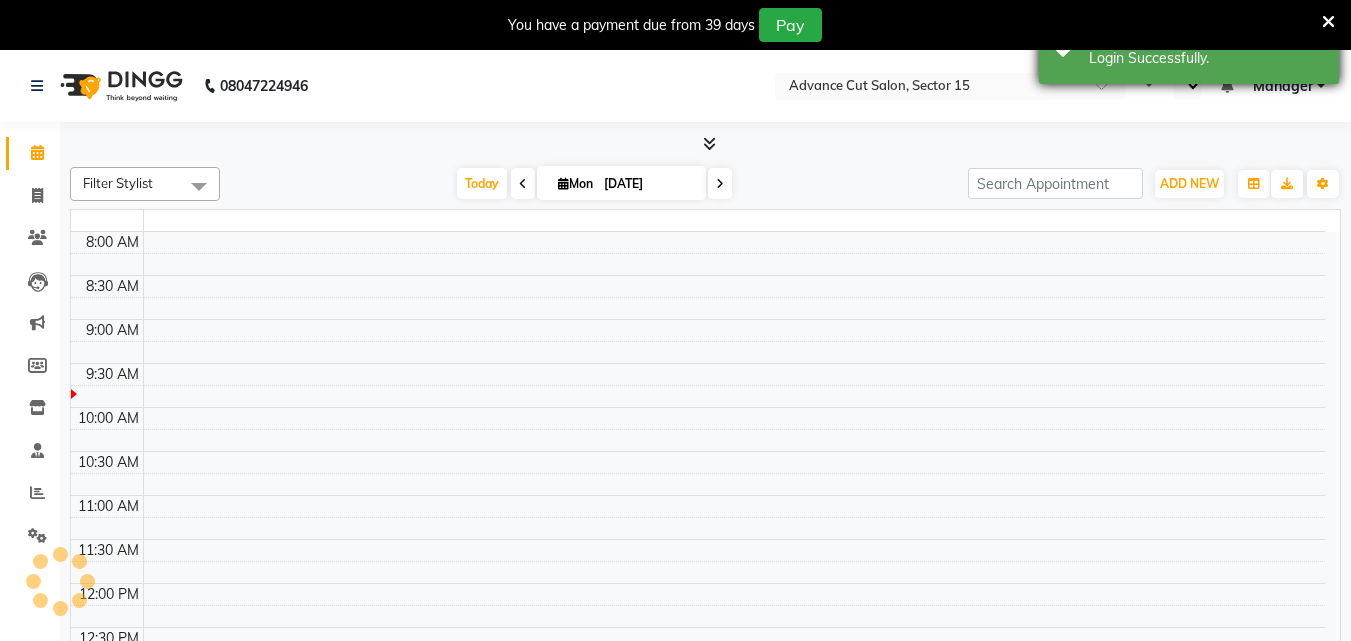 click at bounding box center [1328, 22] 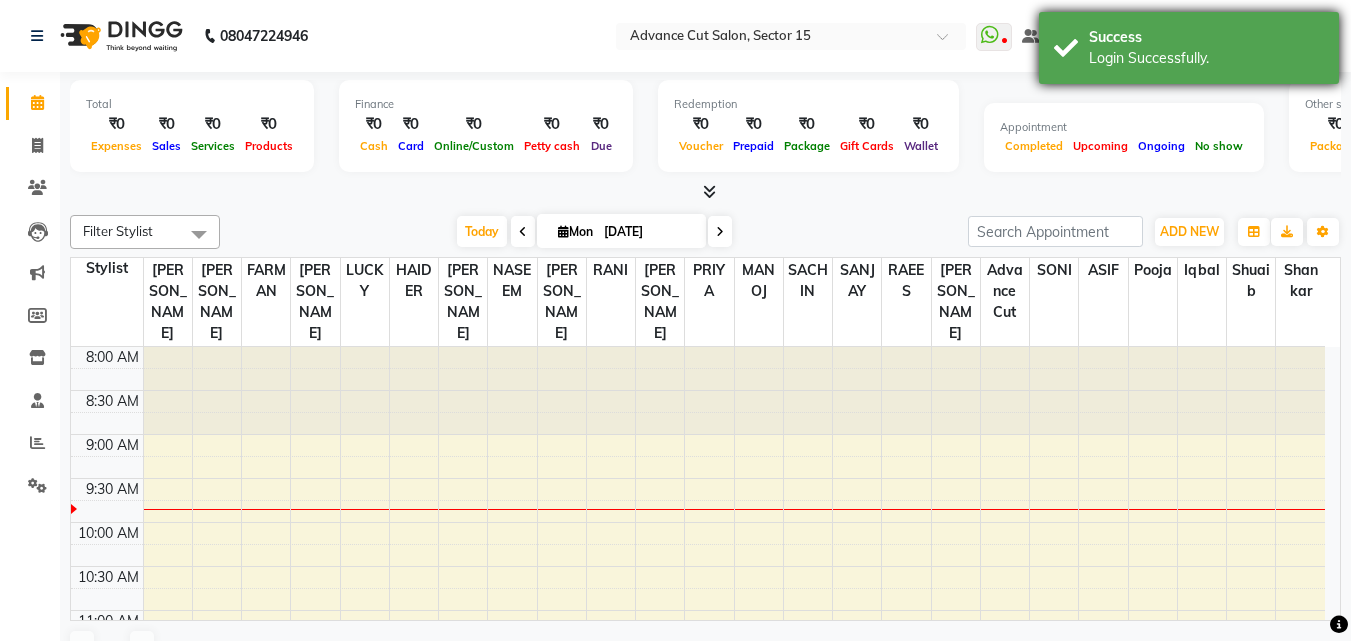 select on "en" 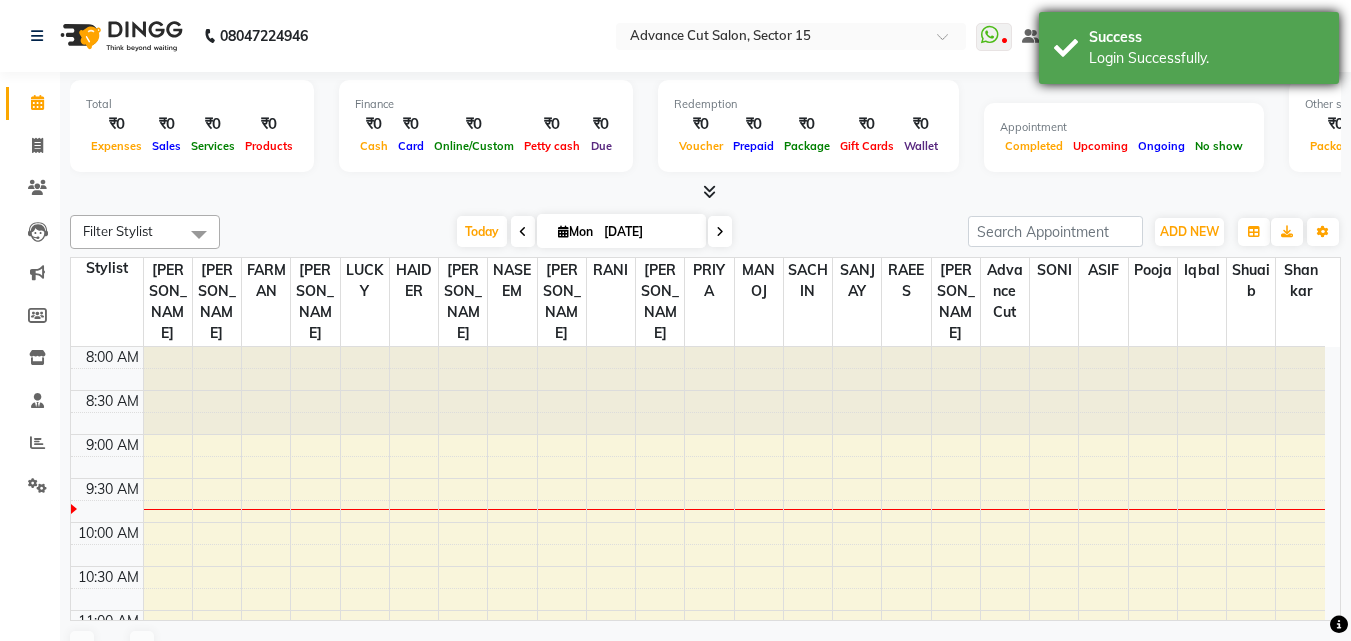 scroll, scrollTop: 0, scrollLeft: 0, axis: both 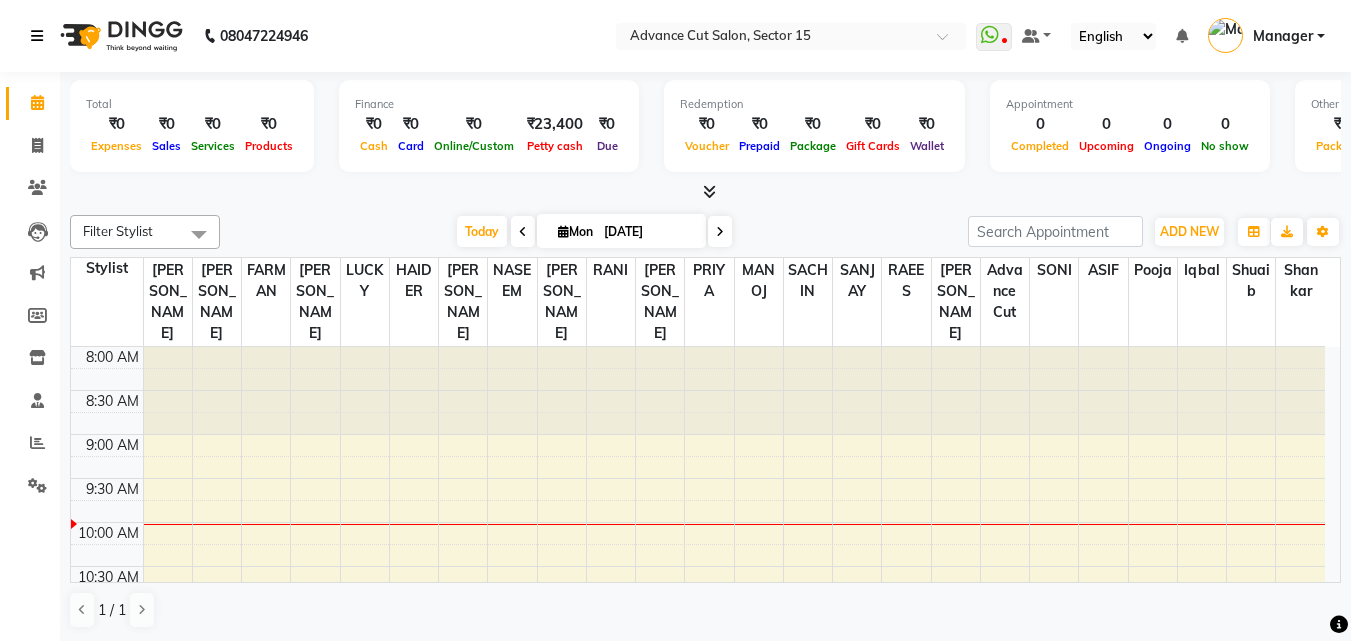 click at bounding box center [37, 36] 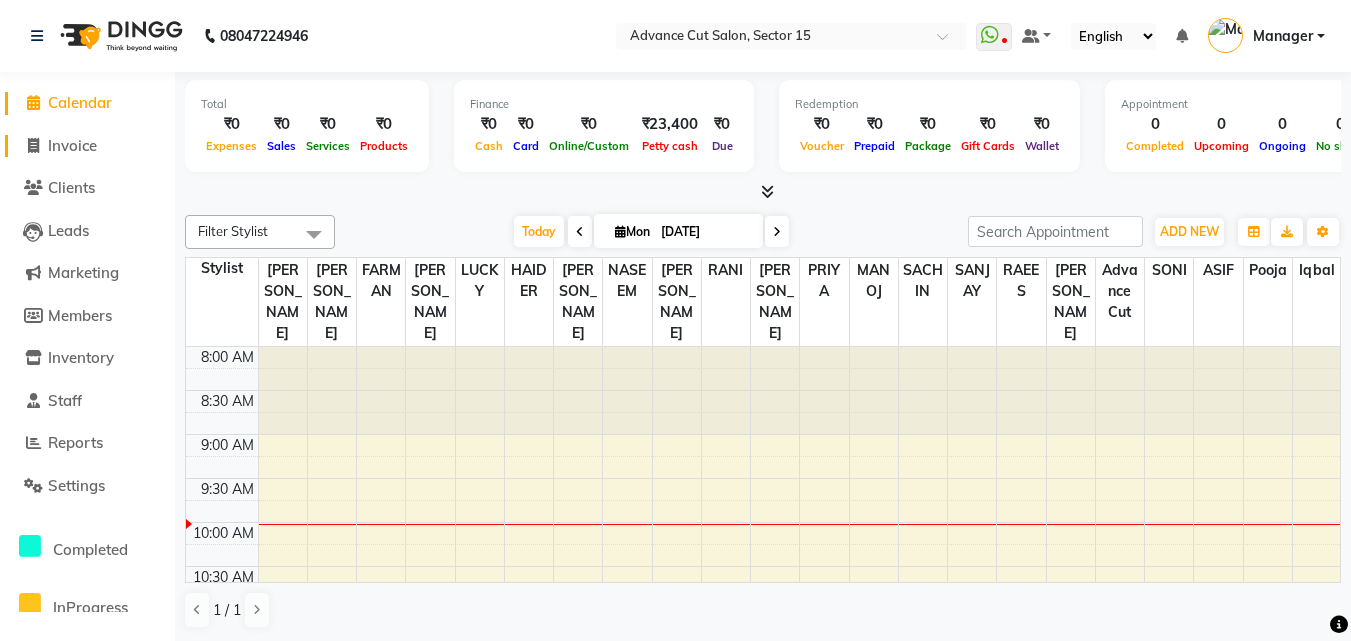 click on "Invoice" 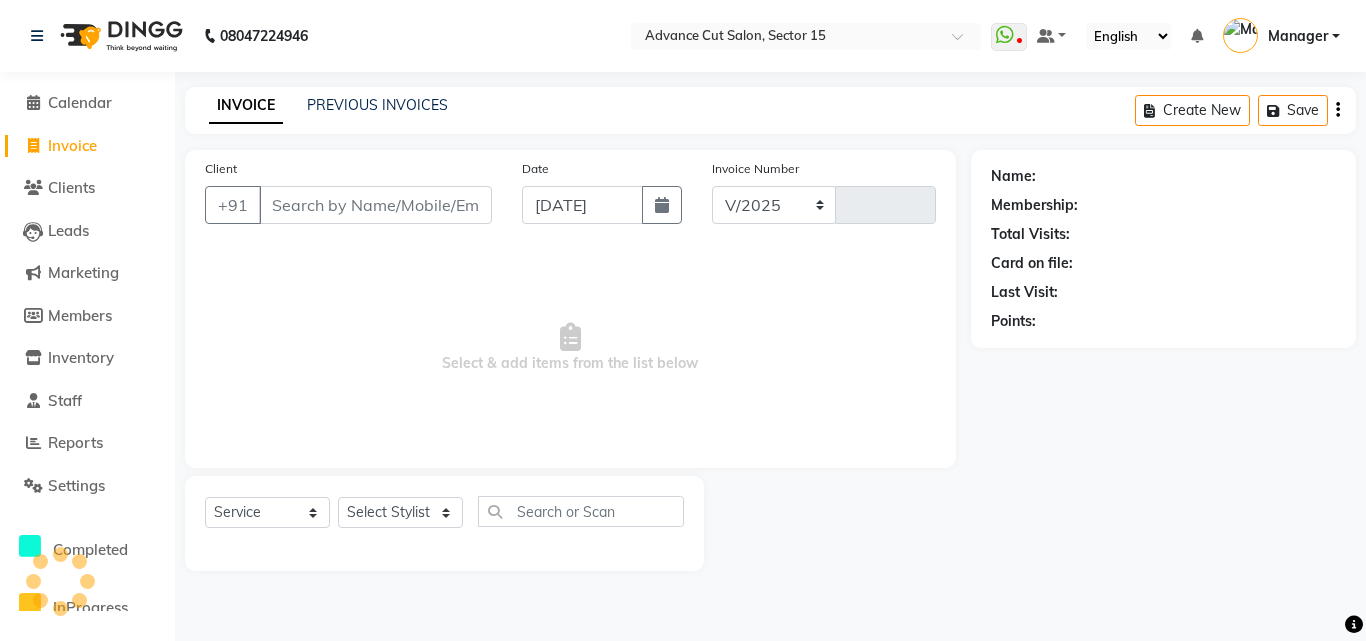 select on "6255" 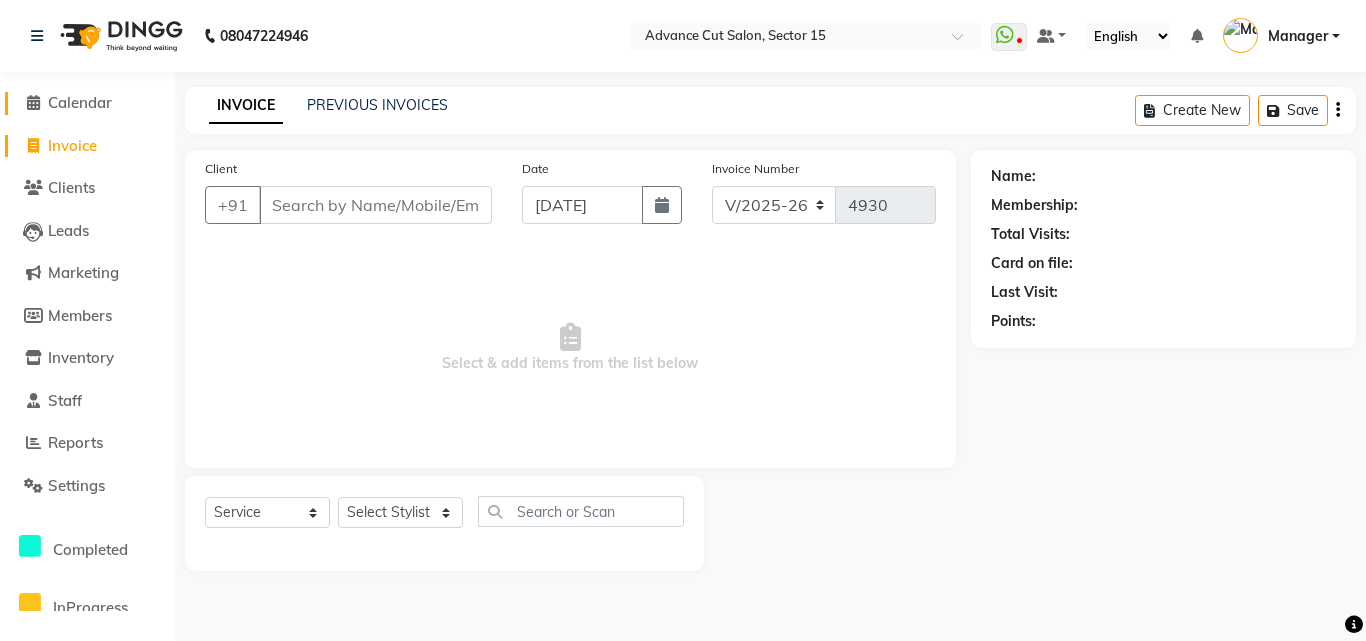 click on "Calendar" 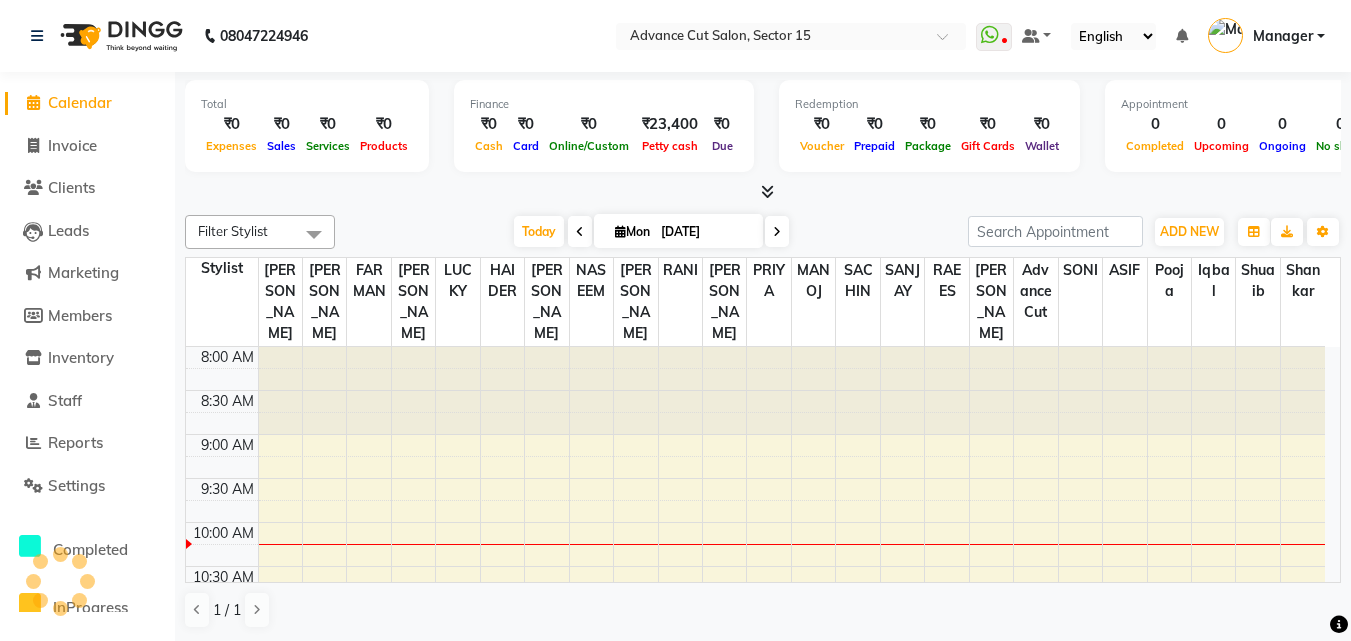 scroll, scrollTop: 0, scrollLeft: 0, axis: both 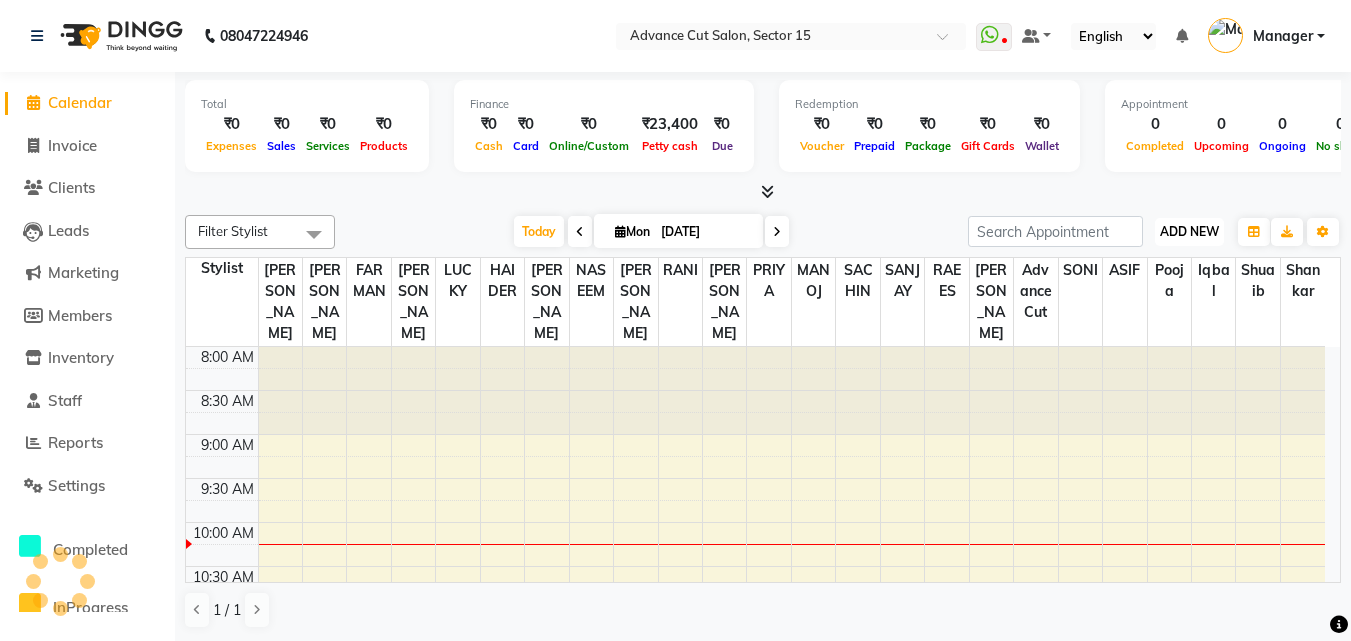 drag, startPoint x: 1176, startPoint y: 244, endPoint x: 1184, endPoint y: 233, distance: 13.601471 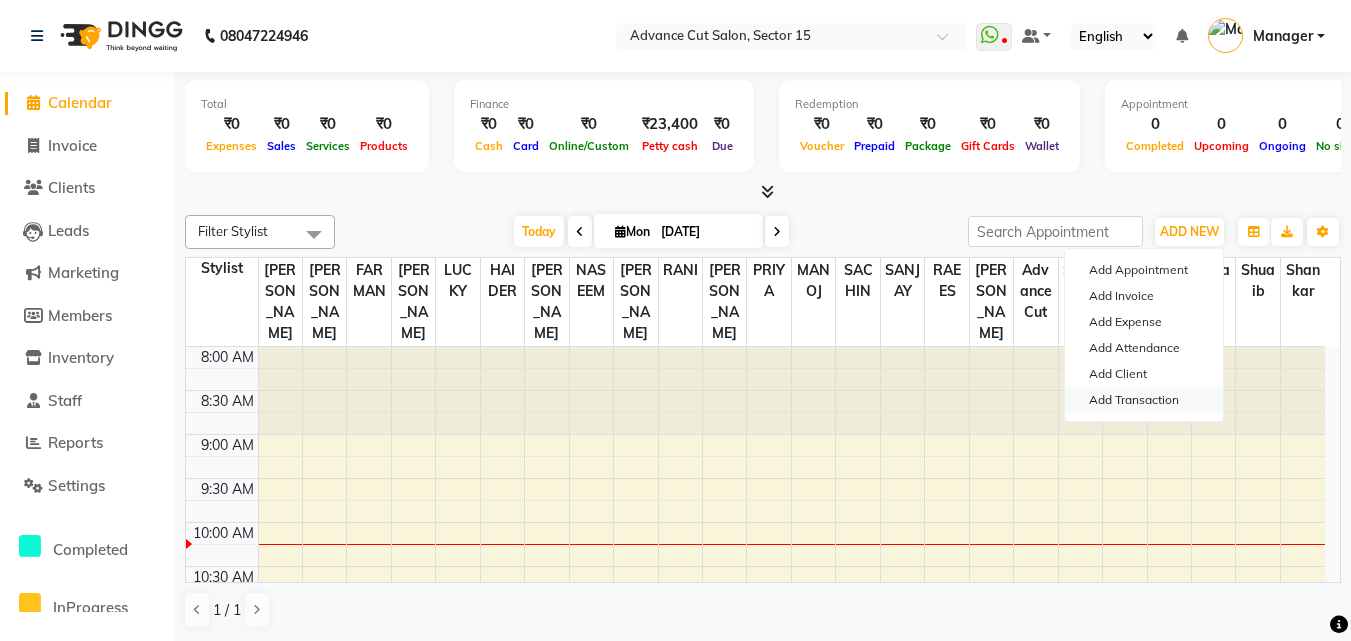 click on "Add Transaction" at bounding box center (1144, 400) 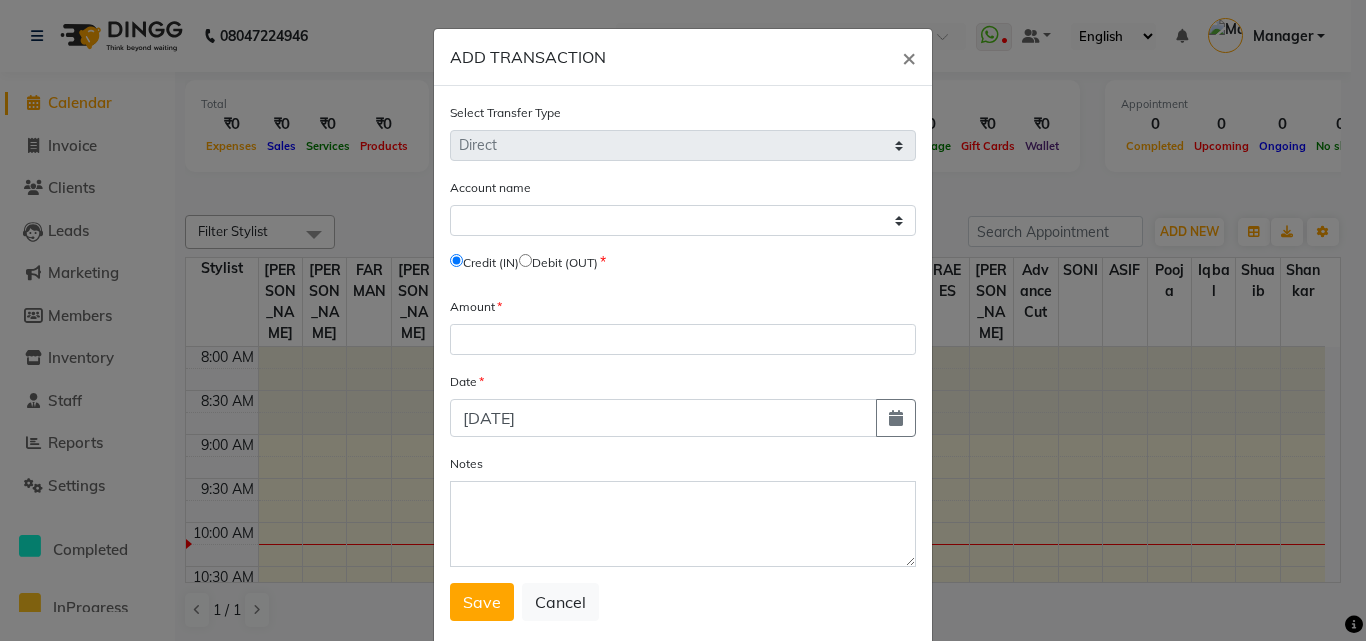 click 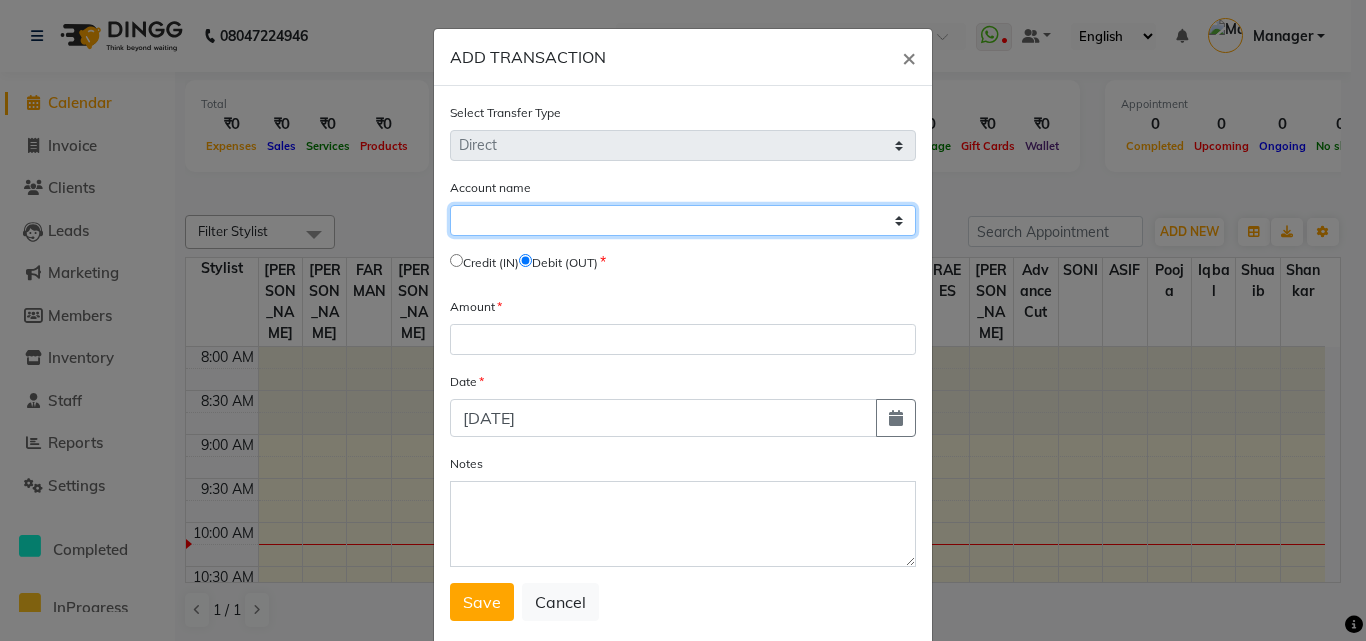 click on "Select [PERSON_NAME] Cash Default Account" 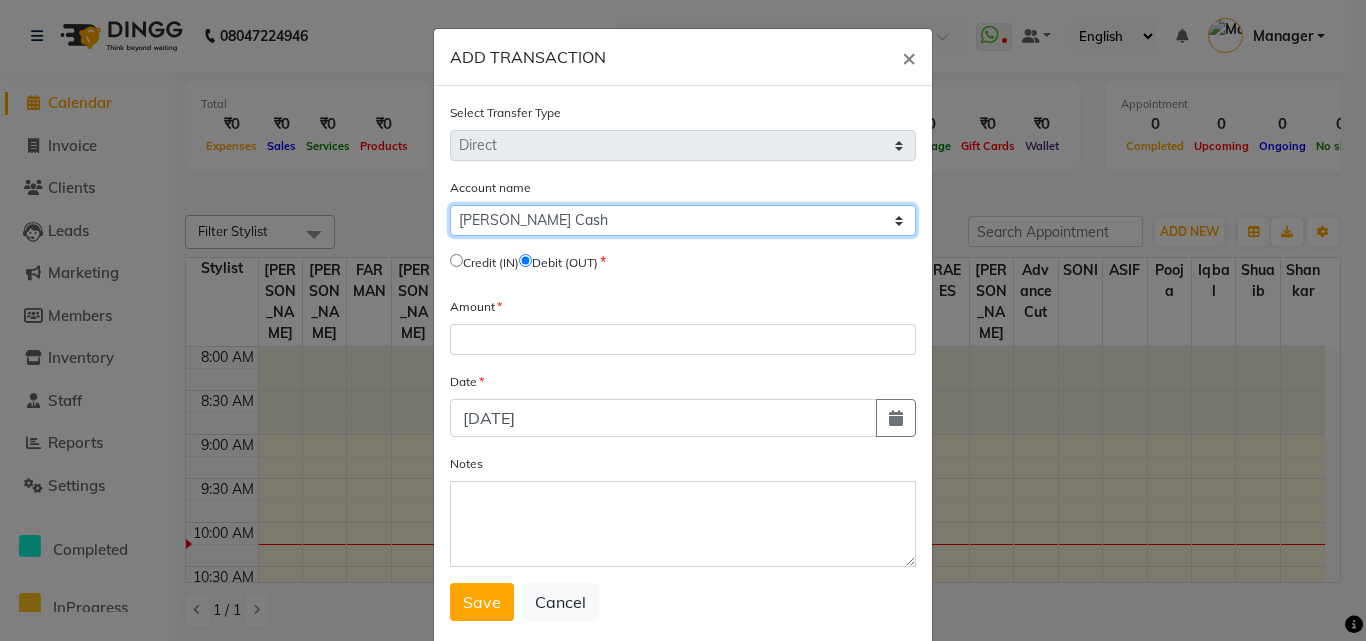 click on "Select [PERSON_NAME] Cash Default Account" 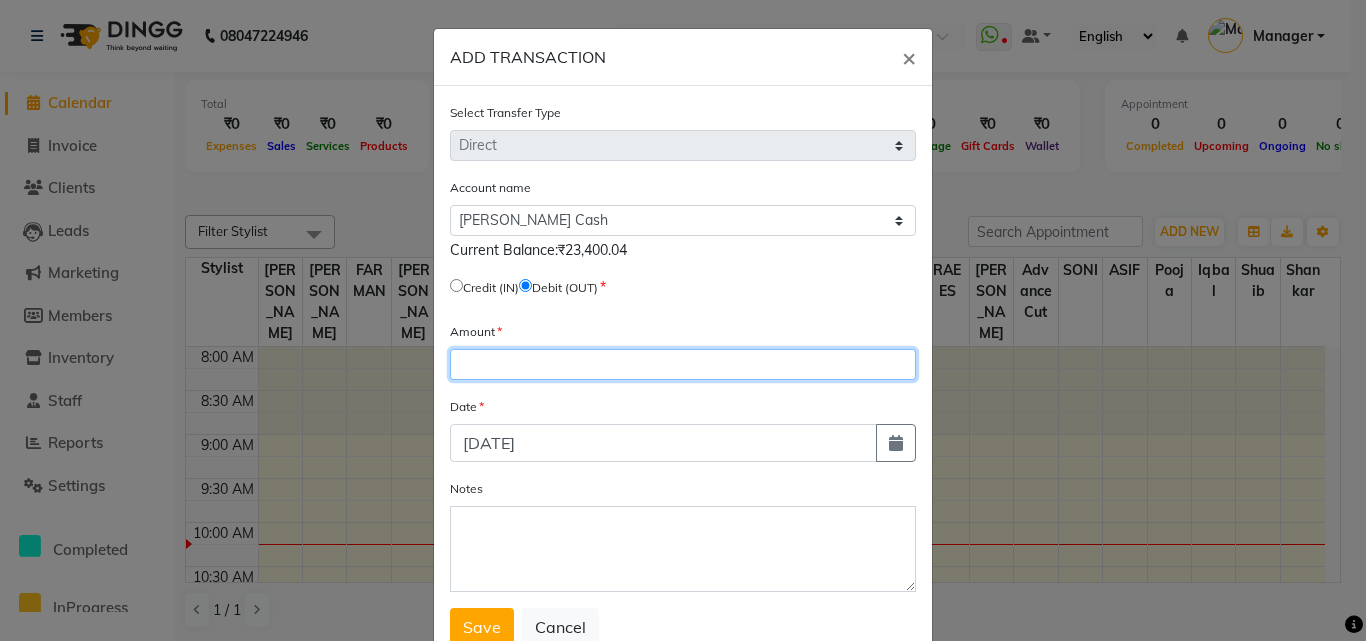 click 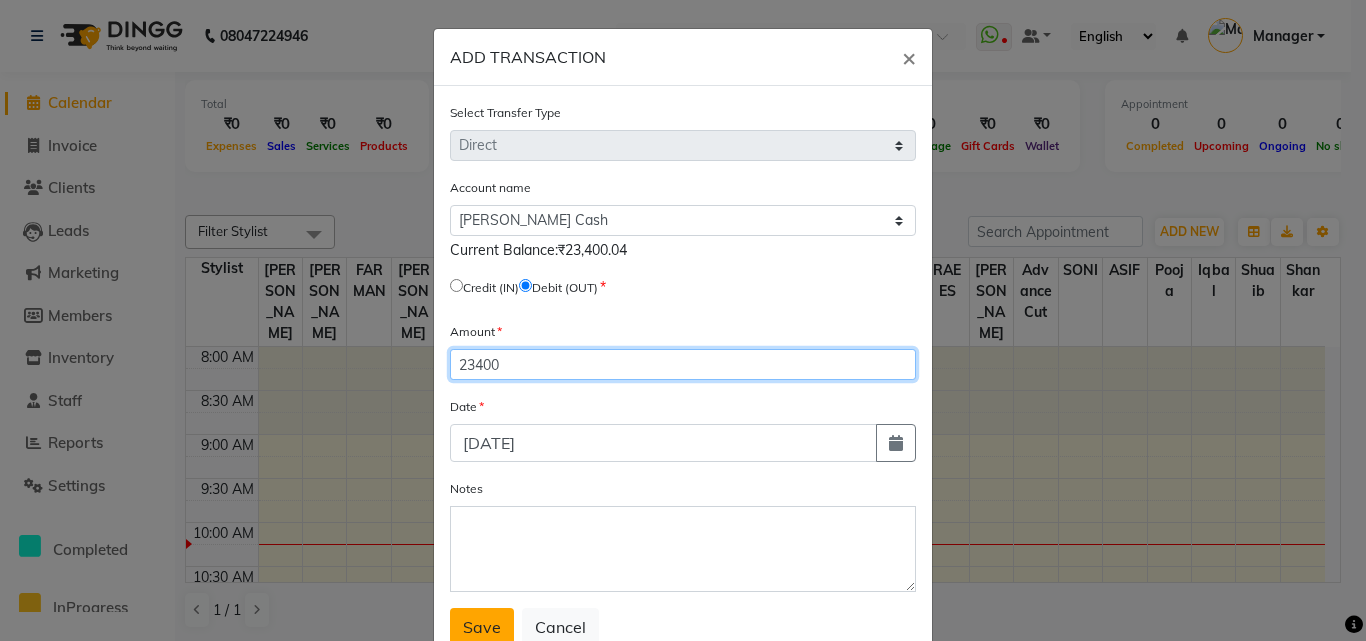 type on "23400" 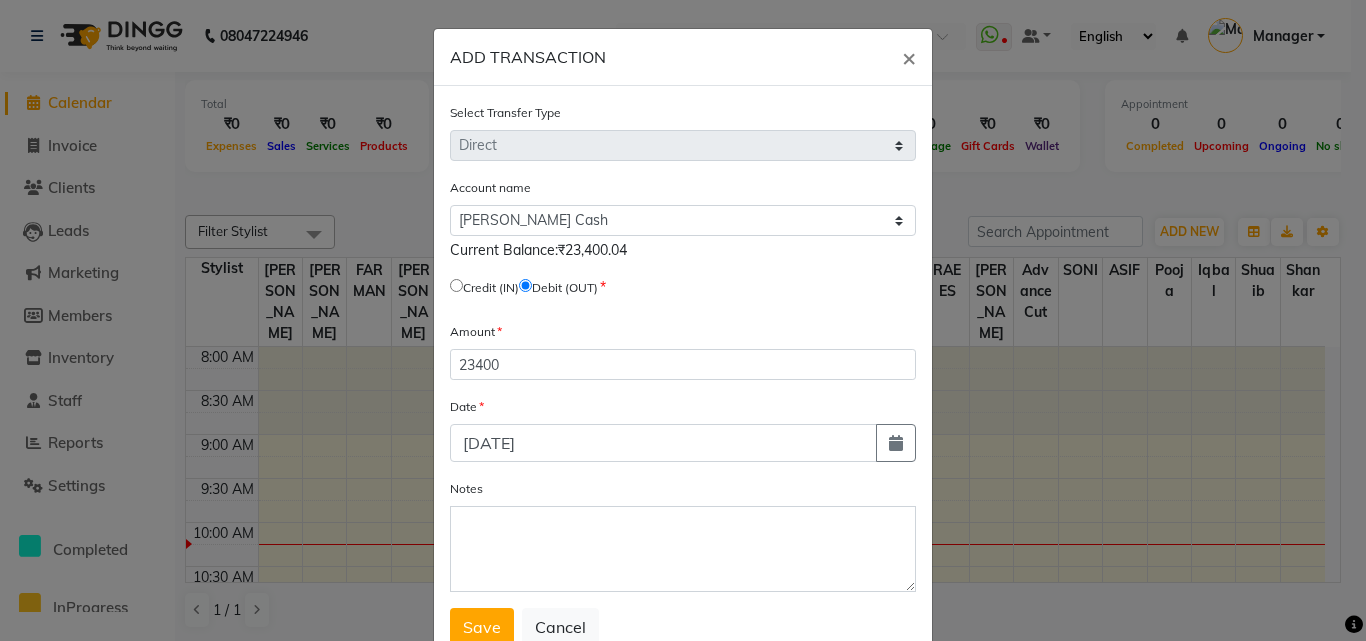 click on "Save" at bounding box center (482, 627) 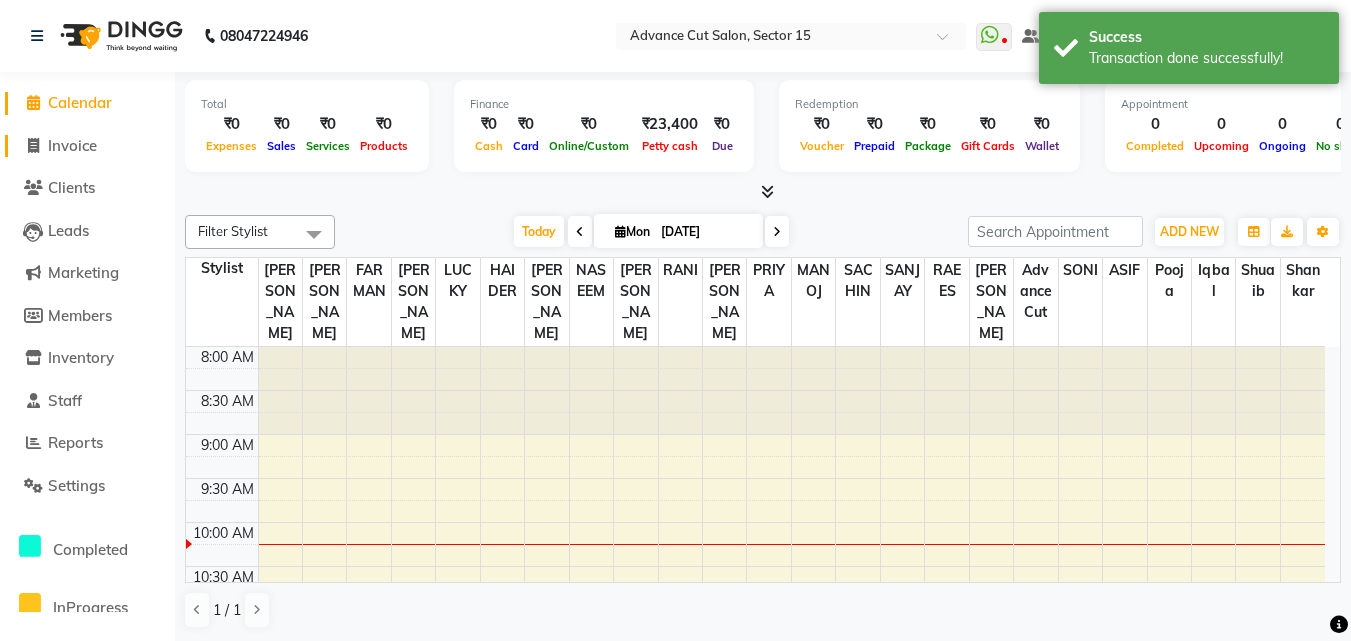click on "Invoice" 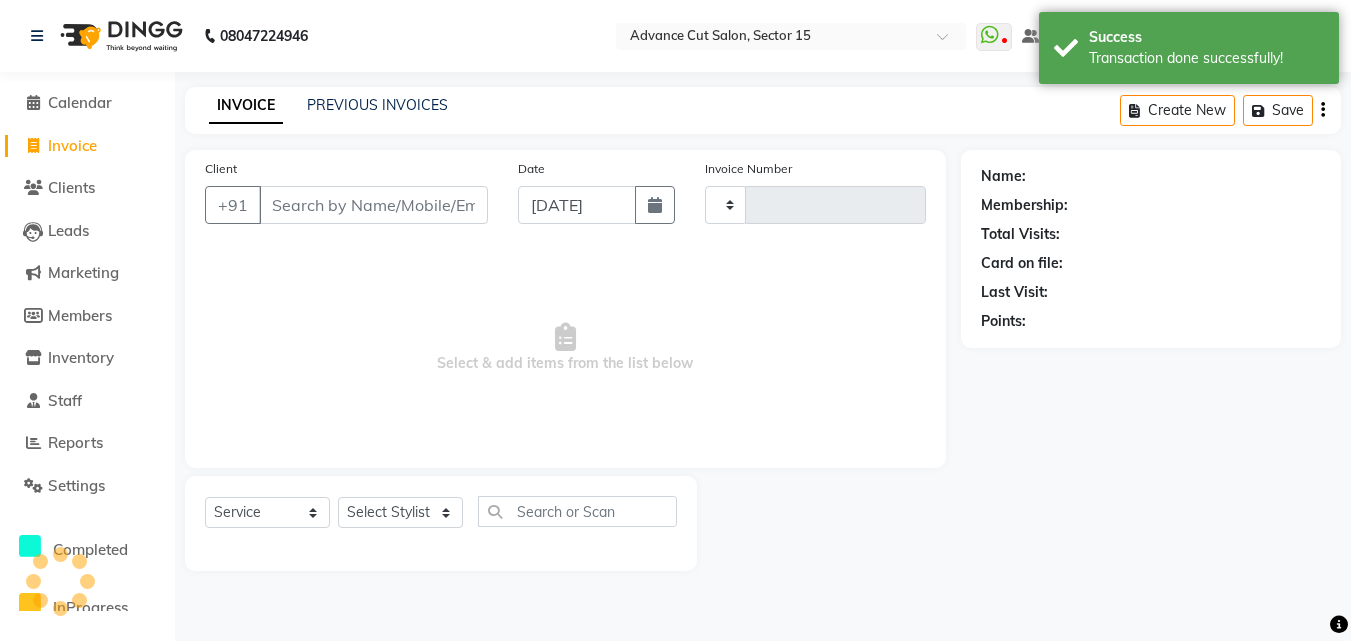 type on "4930" 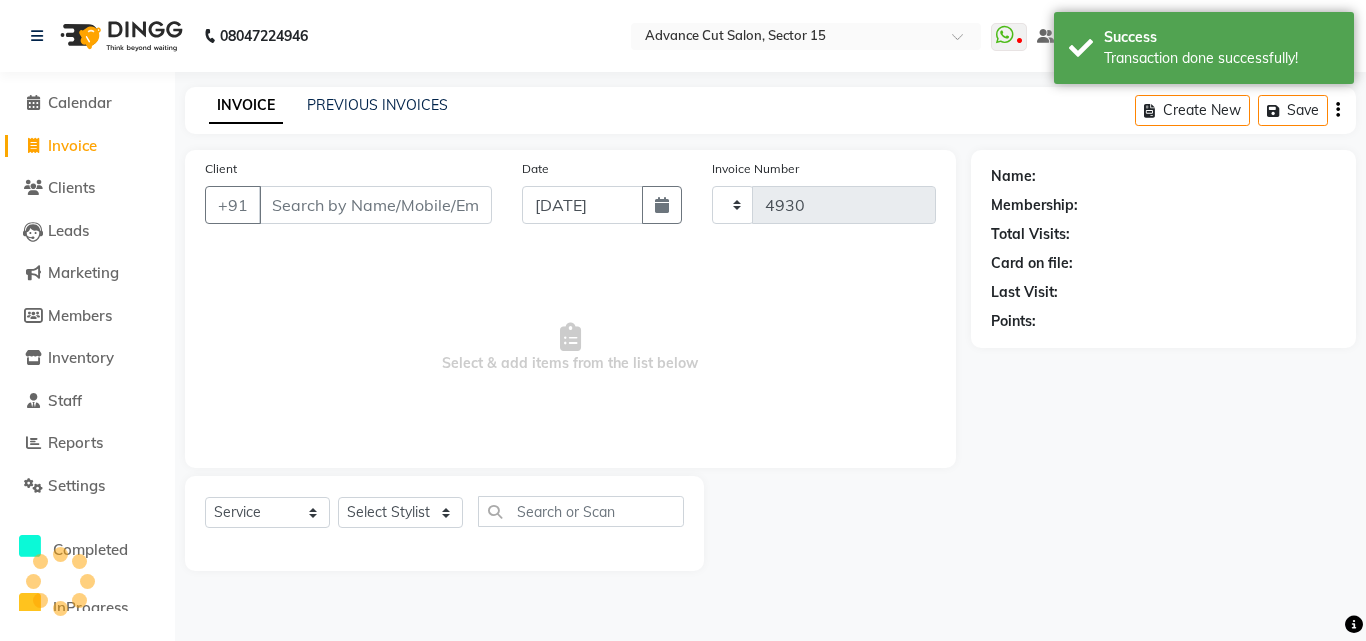 select on "6255" 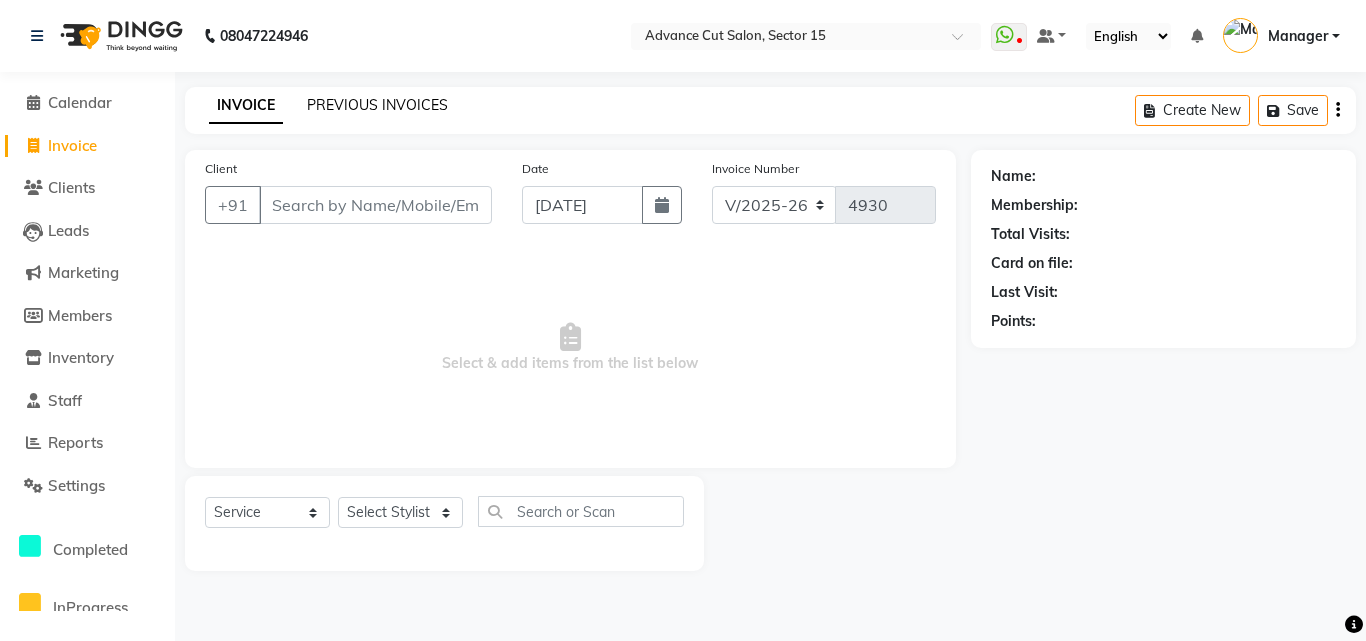 click on "PREVIOUS INVOICES" 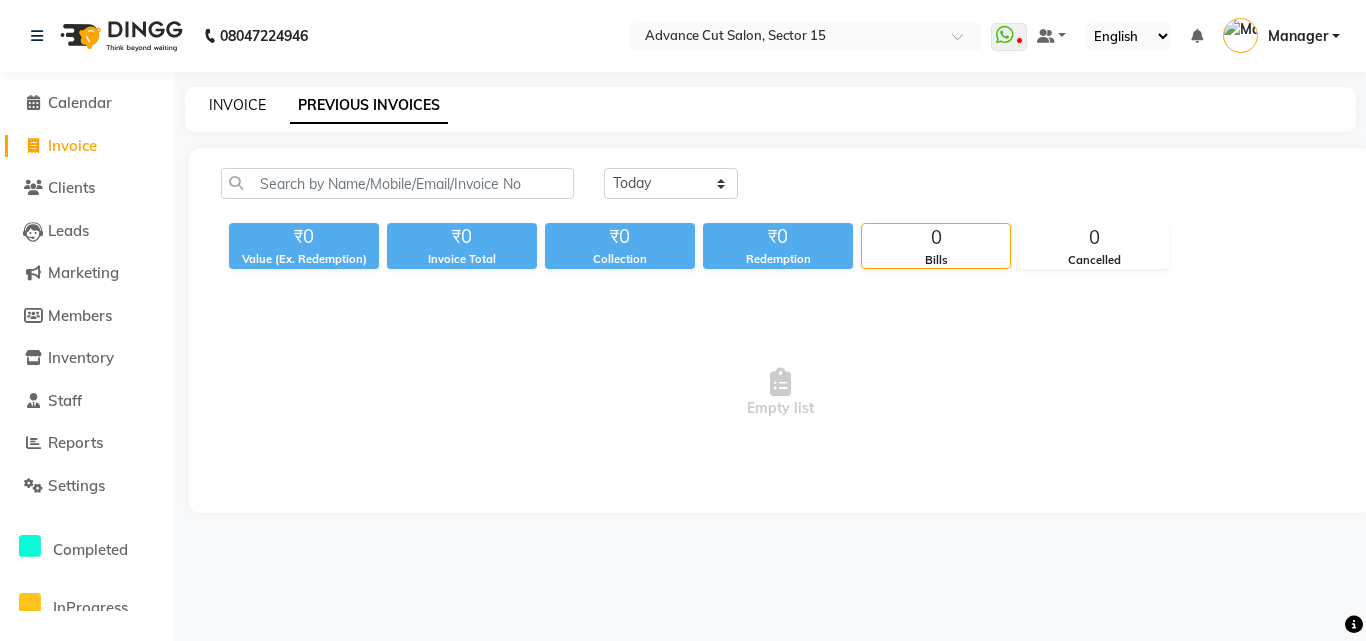 click on "INVOICE" 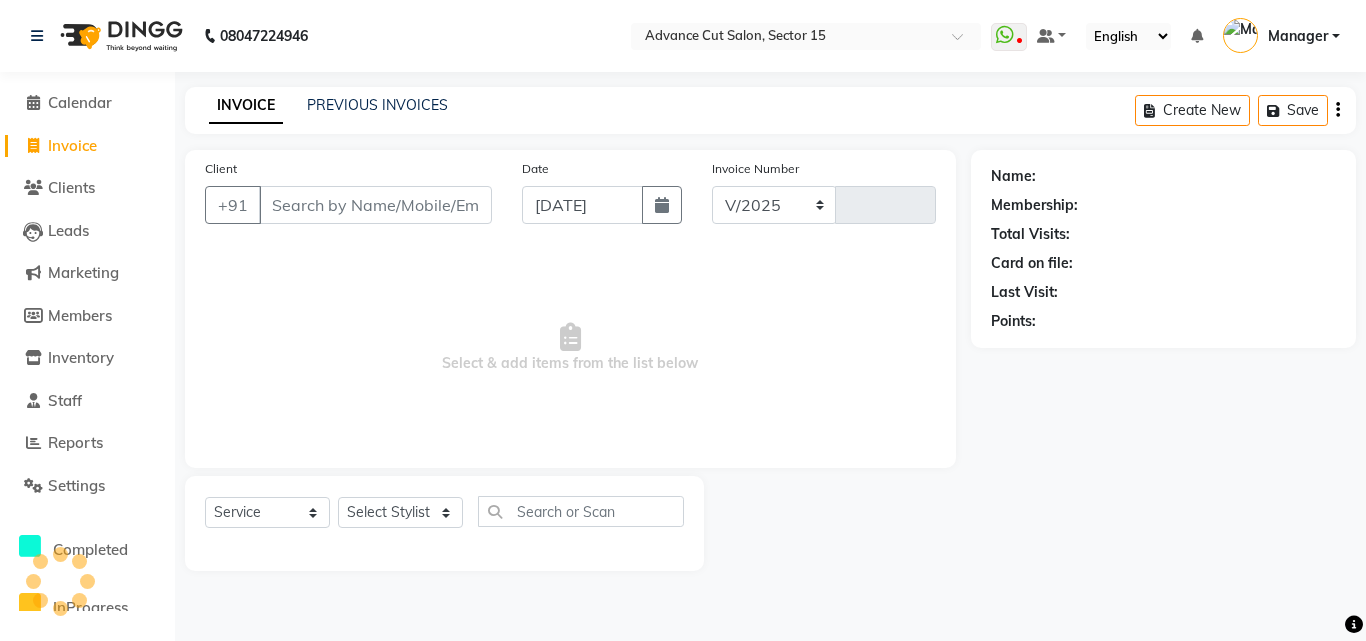 select on "6255" 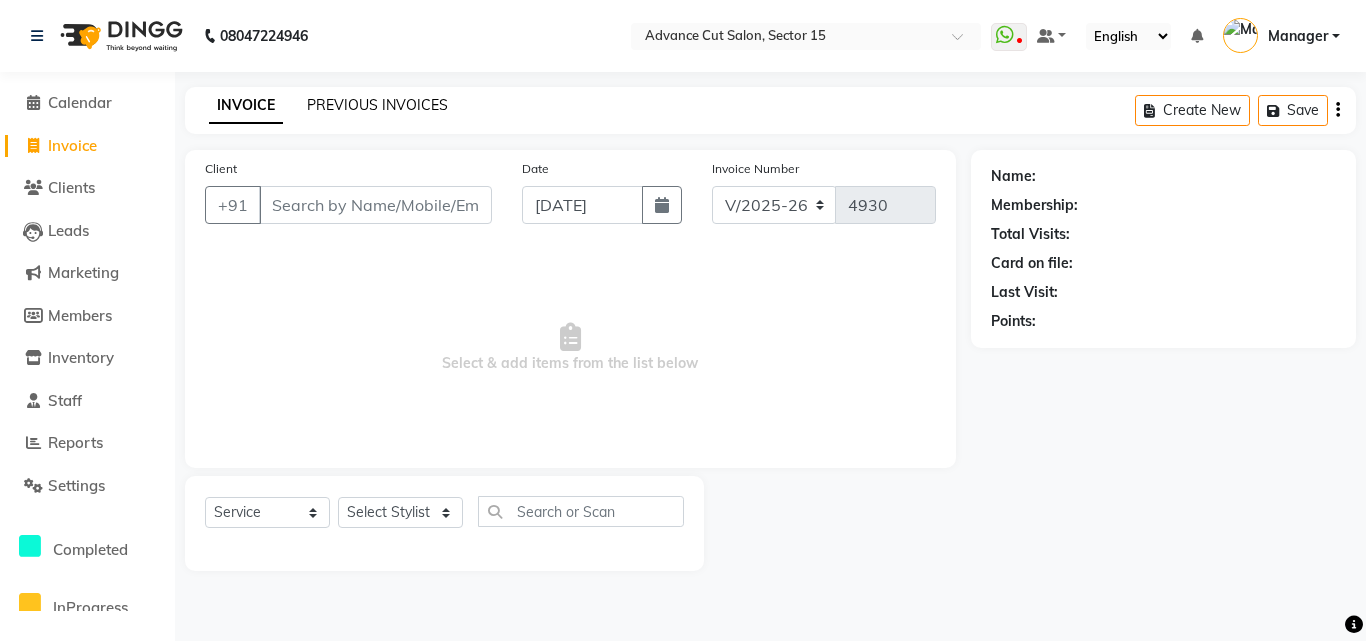 click on "PREVIOUS INVOICES" 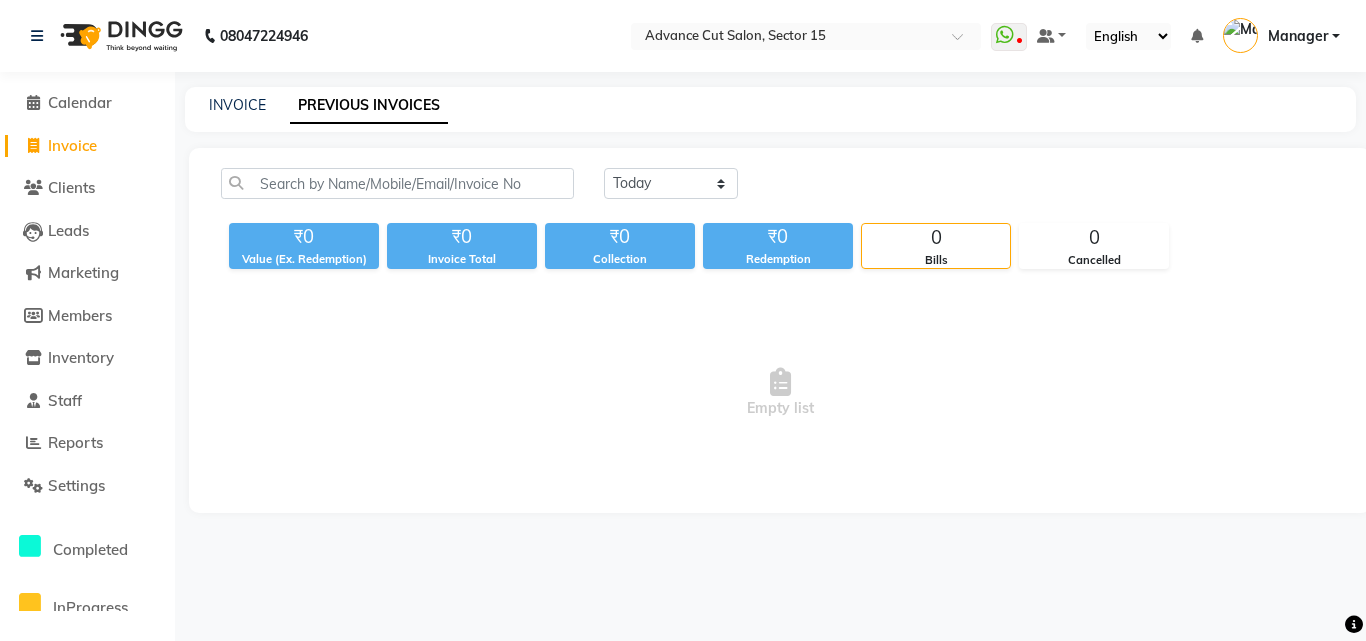 click on "INVOICE PREVIOUS INVOICES" 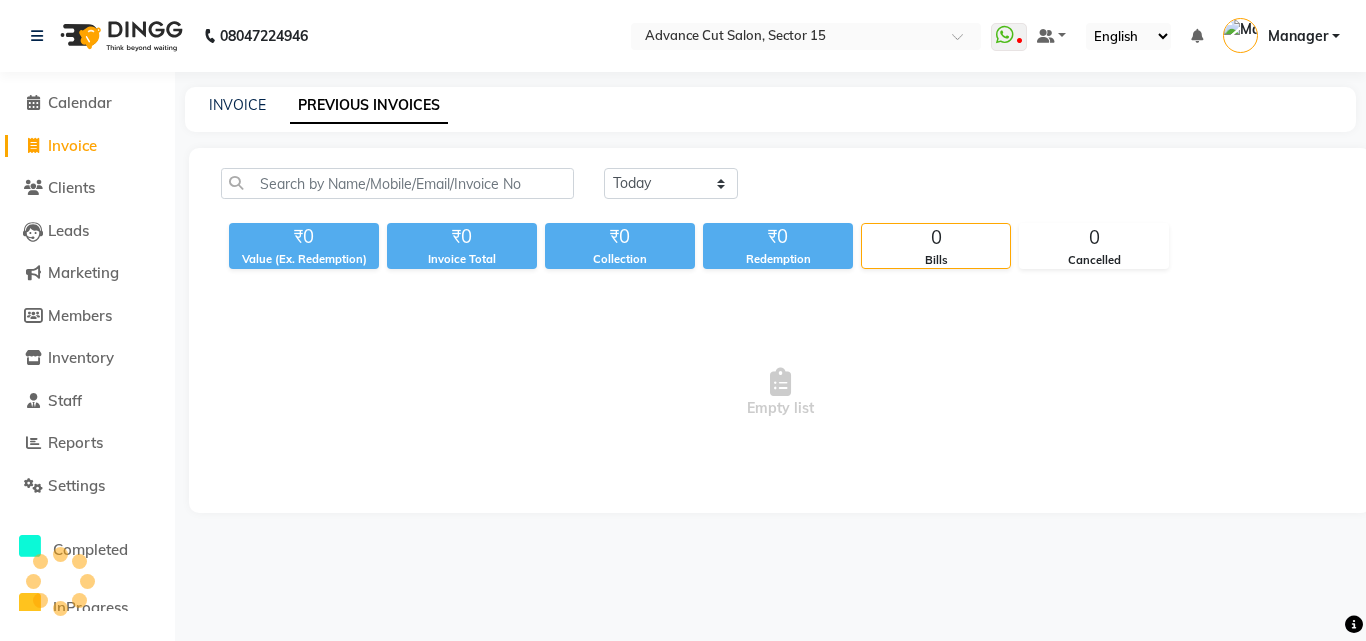 click on "INVOICE PREVIOUS INVOICES" 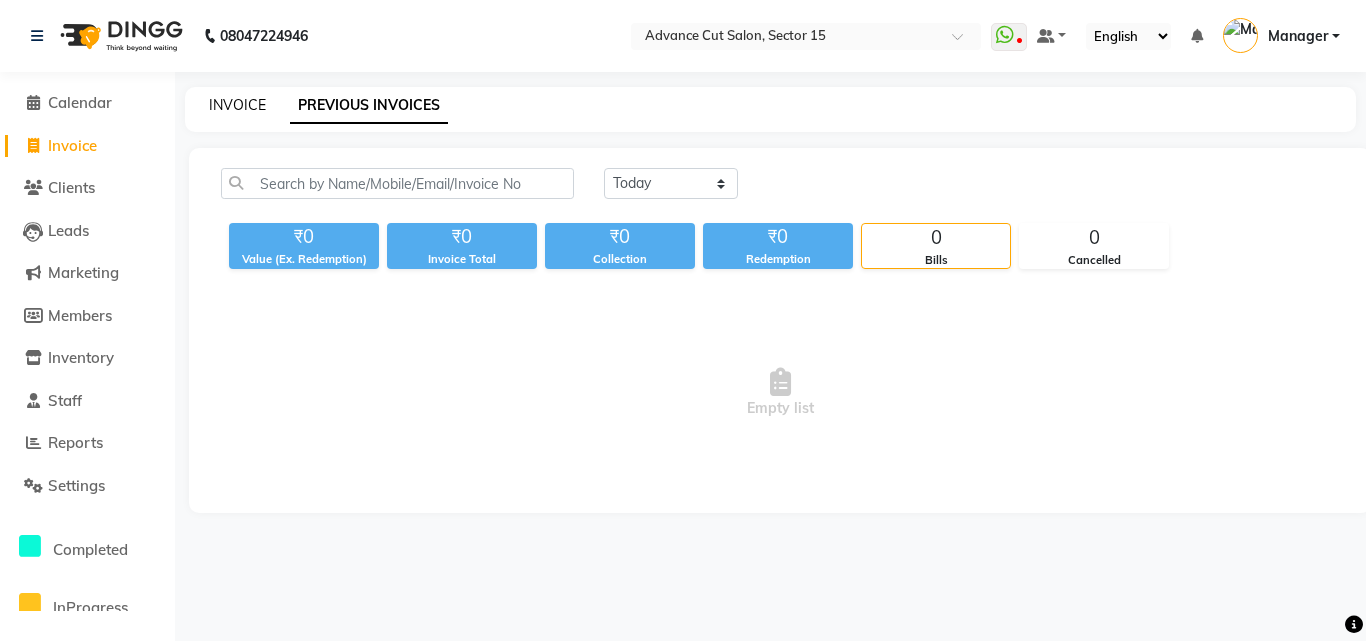 click on "INVOICE" 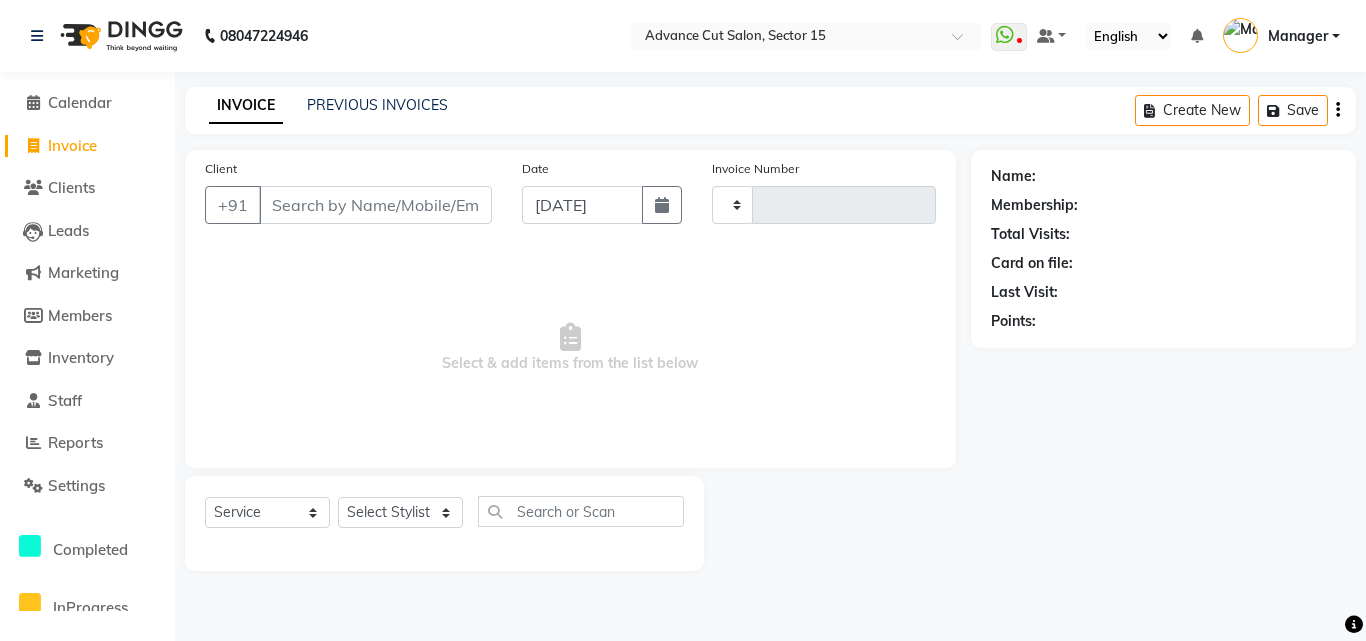 type on "4930" 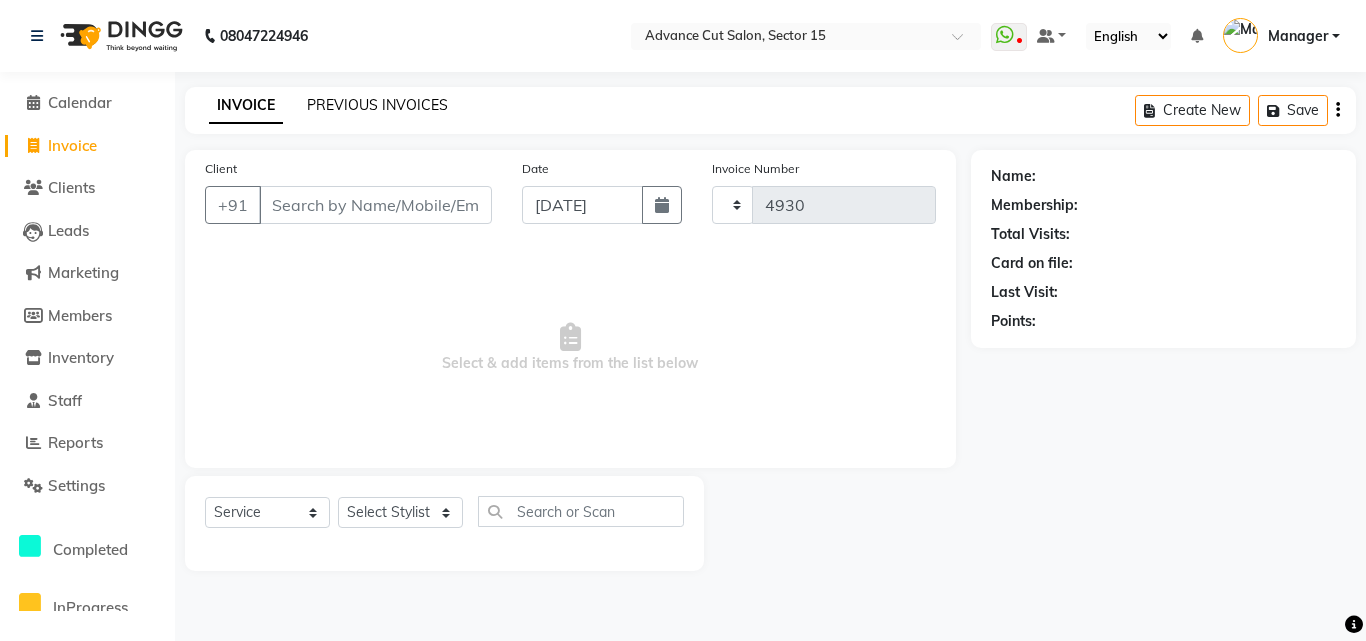 select on "6255" 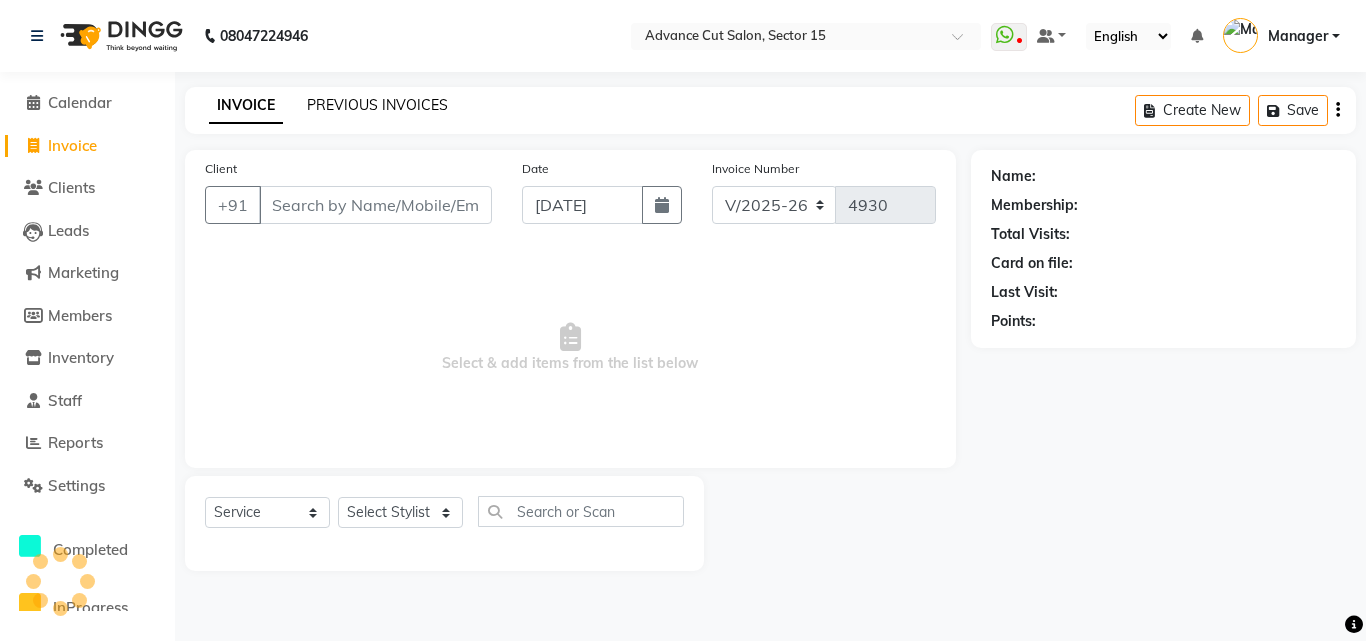 click on "PREVIOUS INVOICES" 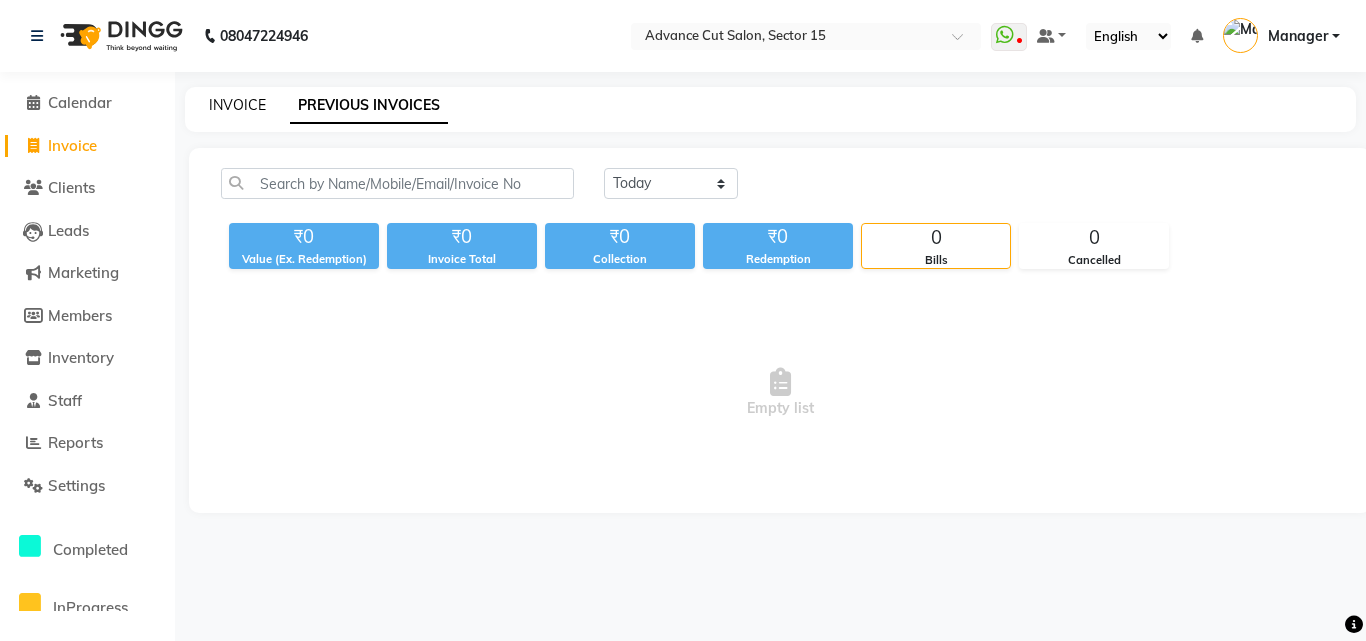 click on "INVOICE" 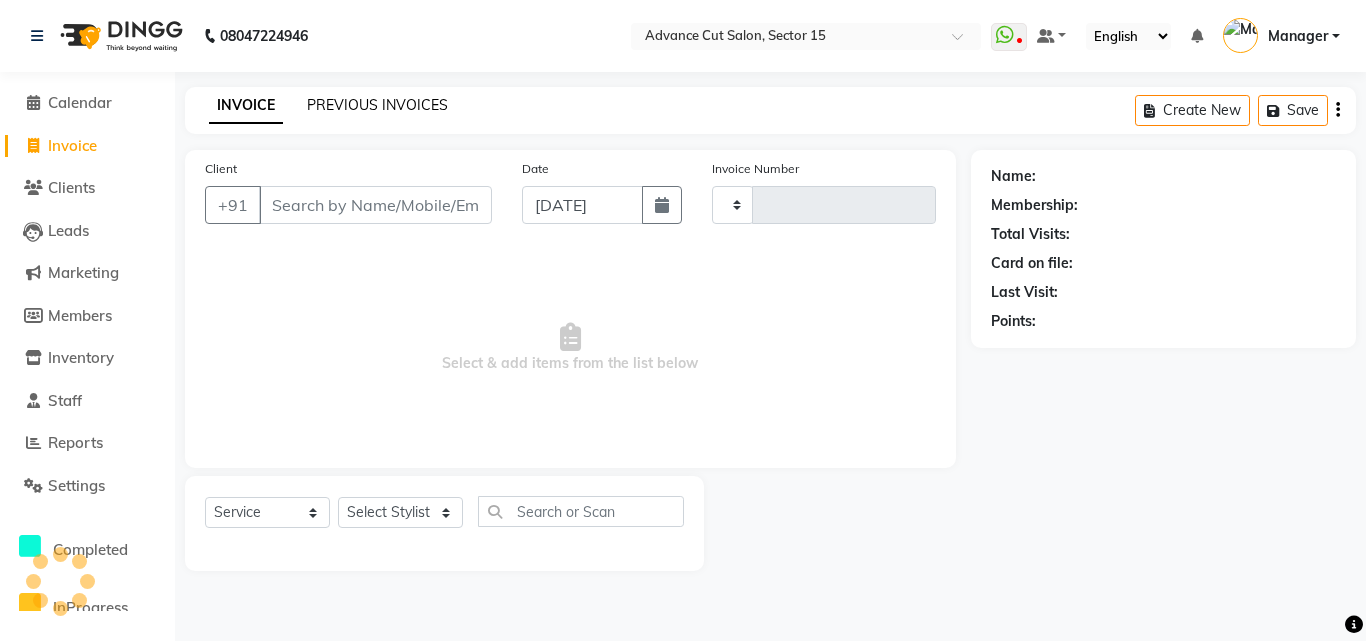 type on "4930" 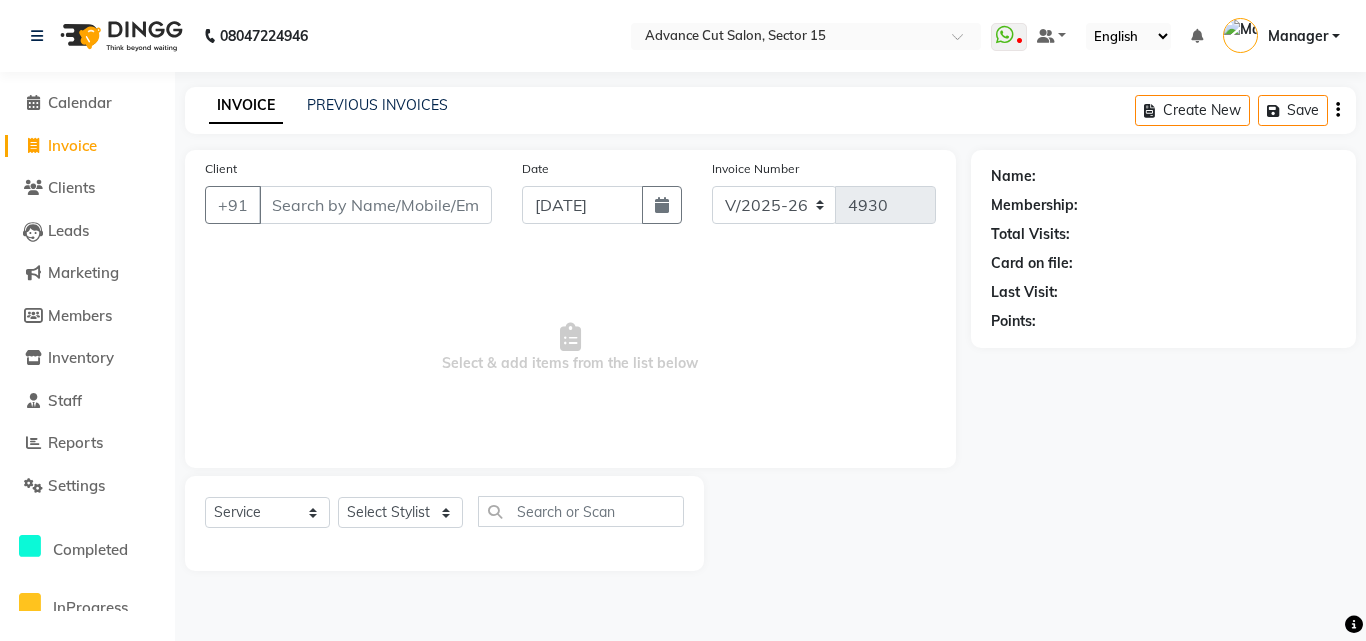 click on "INVOICE PREVIOUS INVOICES Create New   Save" 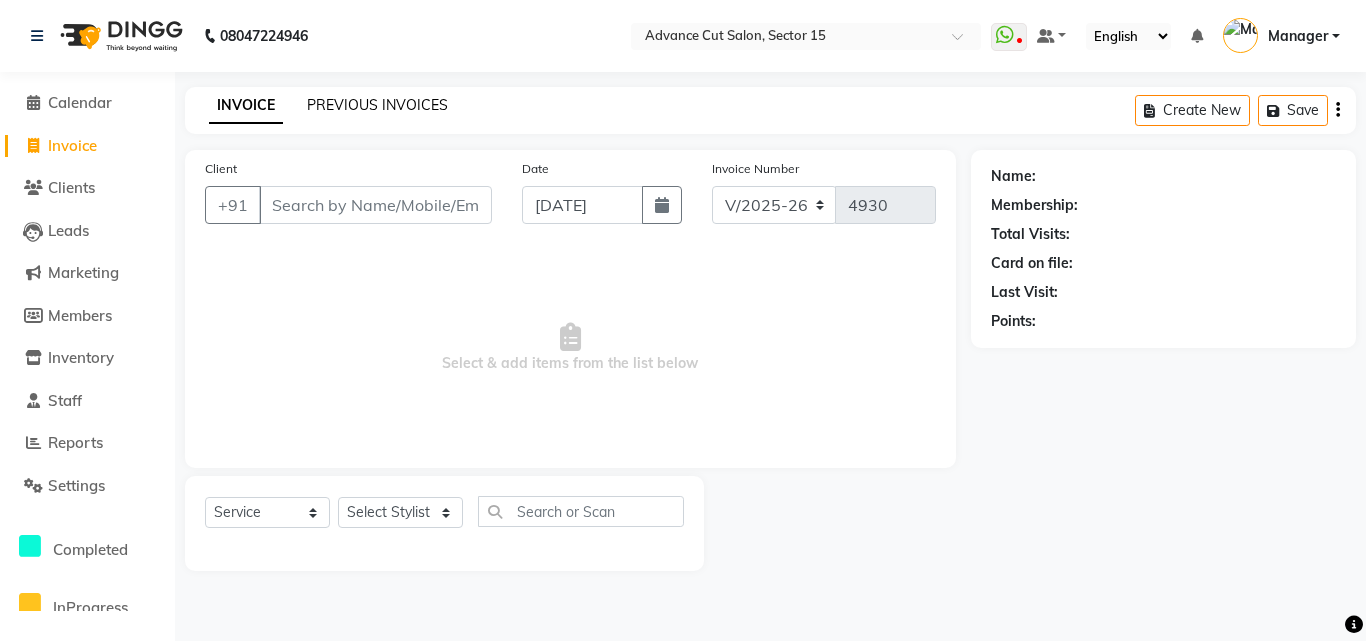 click on "PREVIOUS INVOICES" 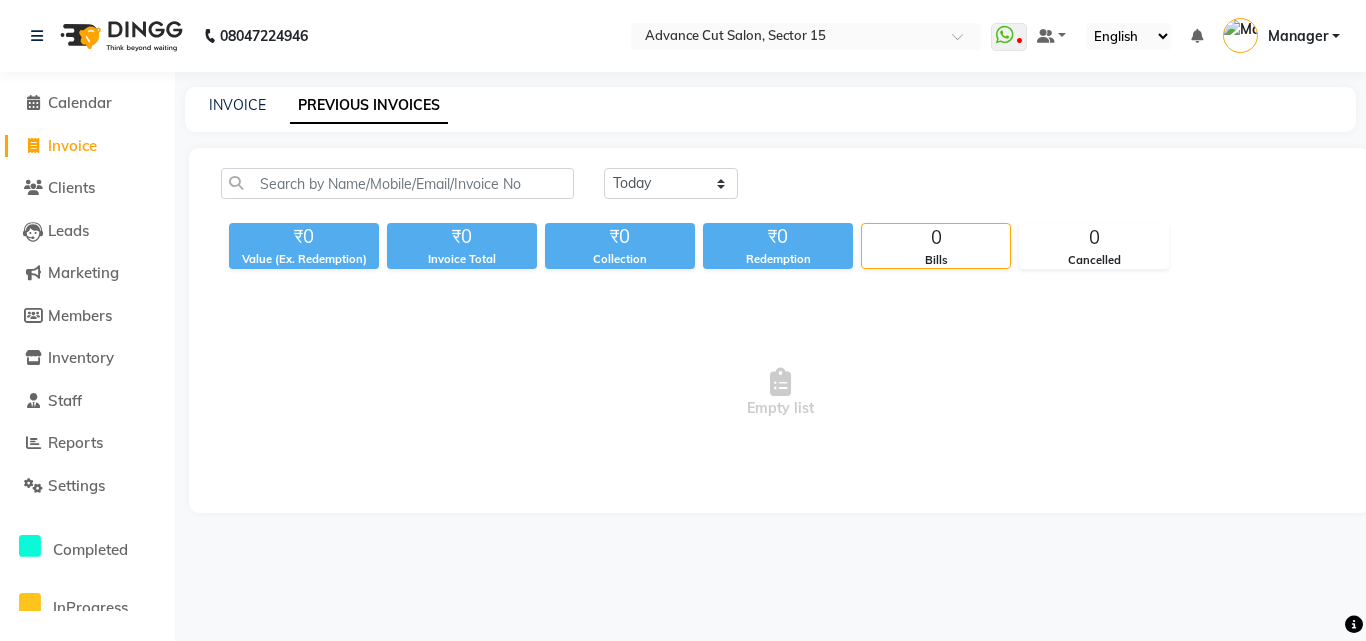 click on "INVOICE PREVIOUS INVOICES" 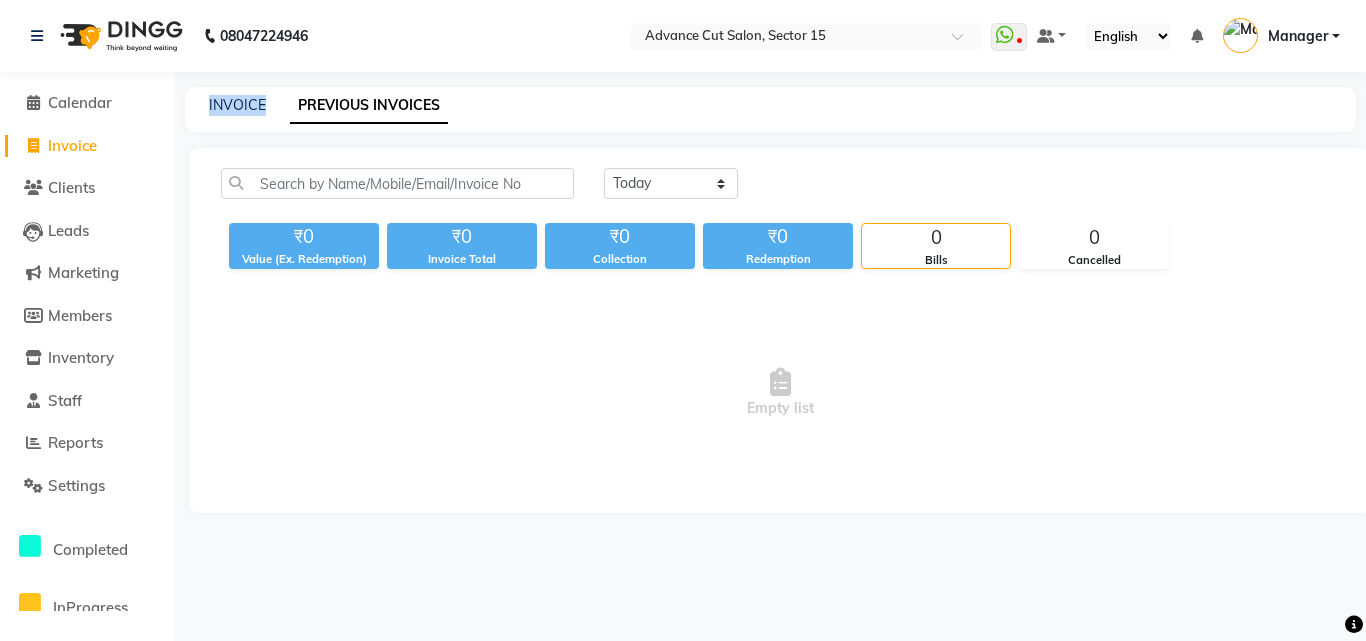 click on "INVOICE PREVIOUS INVOICES" 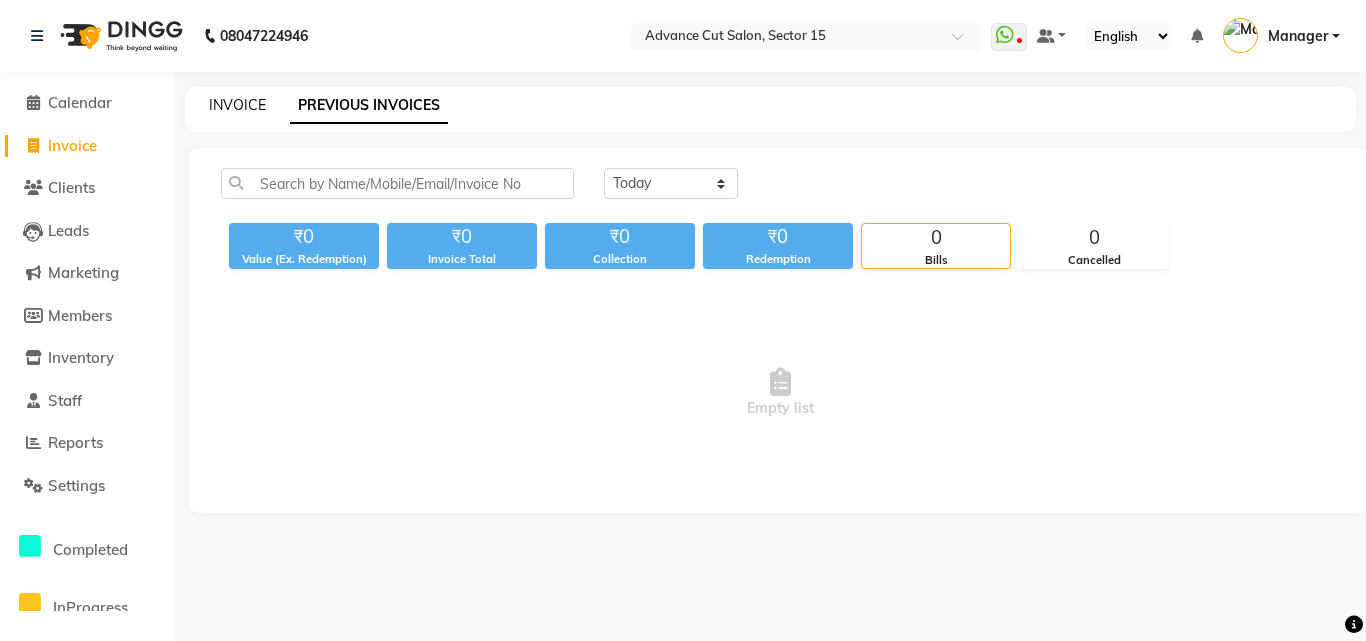 click on "INVOICE" 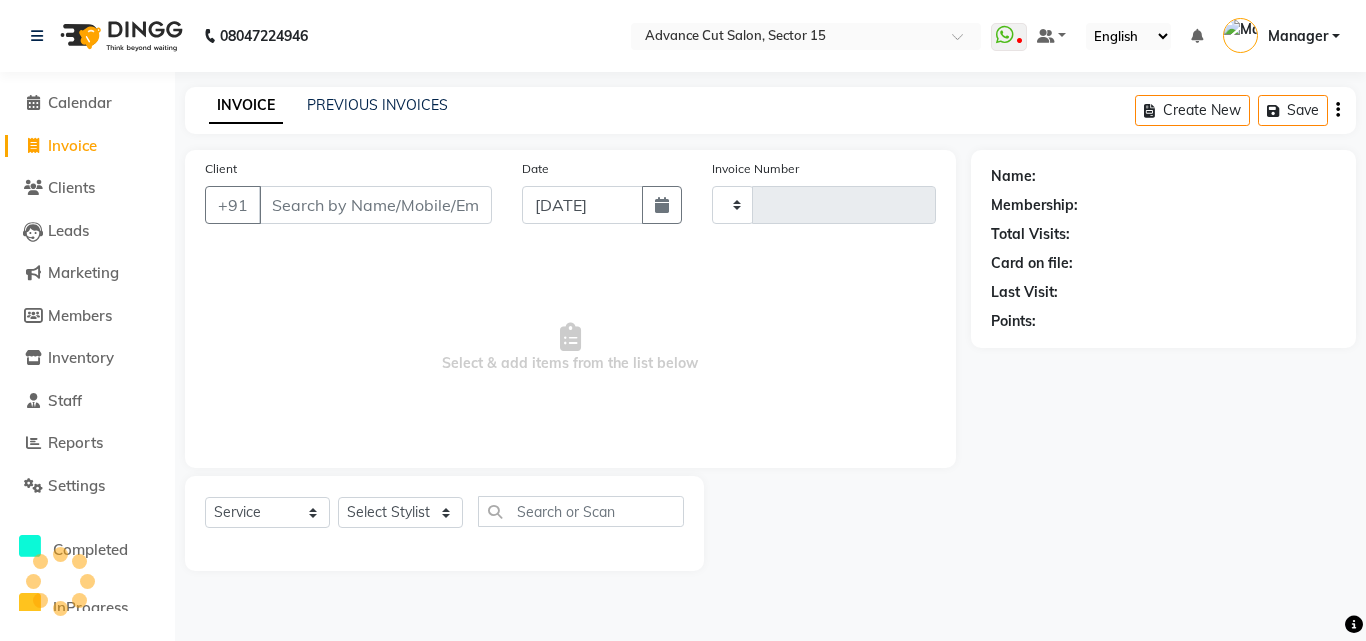 type on "4930" 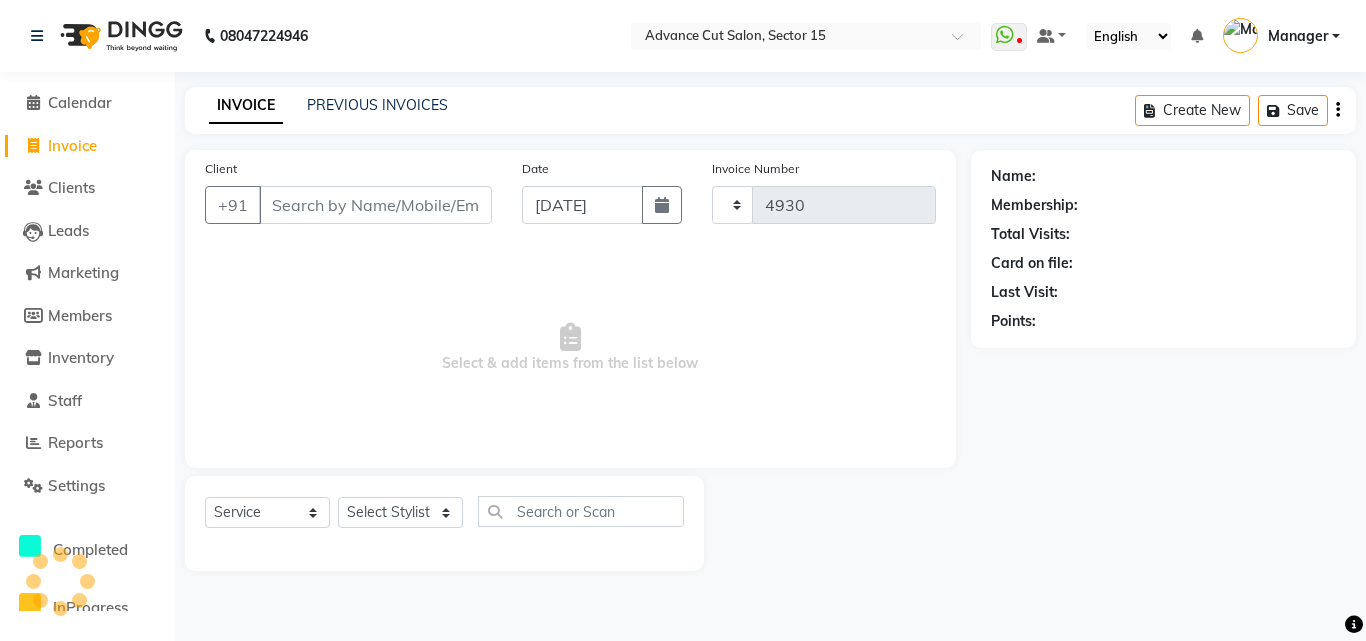 select on "6255" 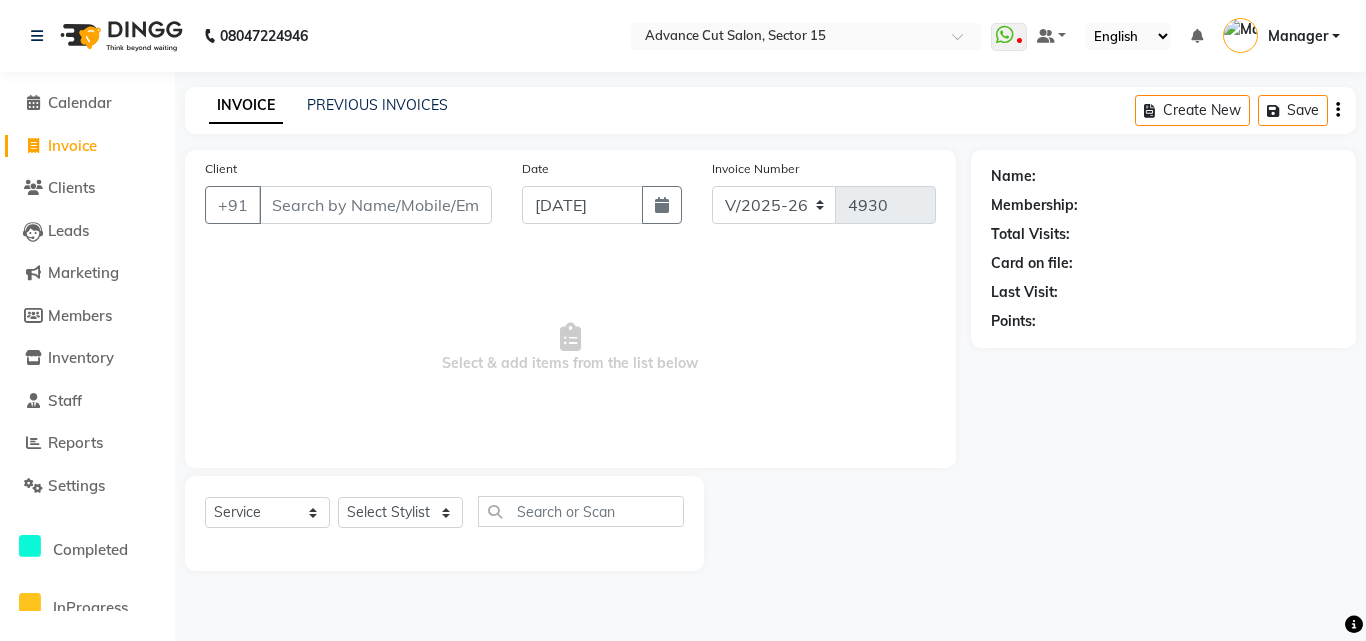click on "INVOICE" 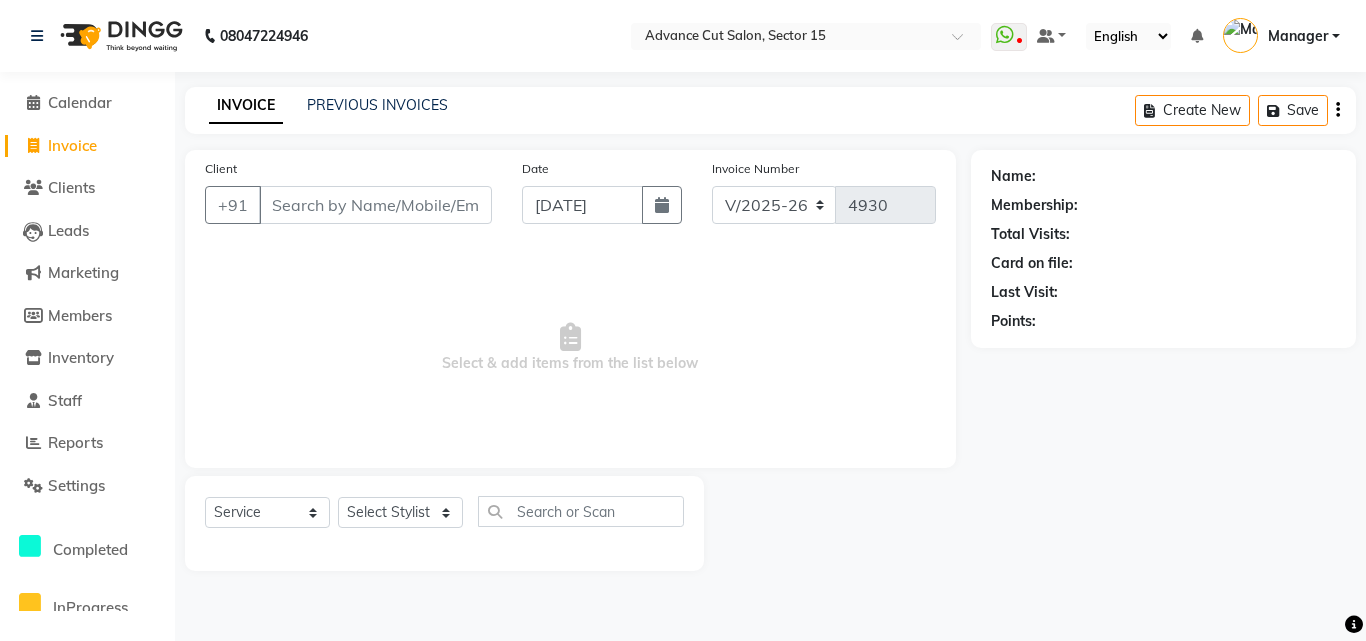 drag, startPoint x: 428, startPoint y: 170, endPoint x: 424, endPoint y: 195, distance: 25.317978 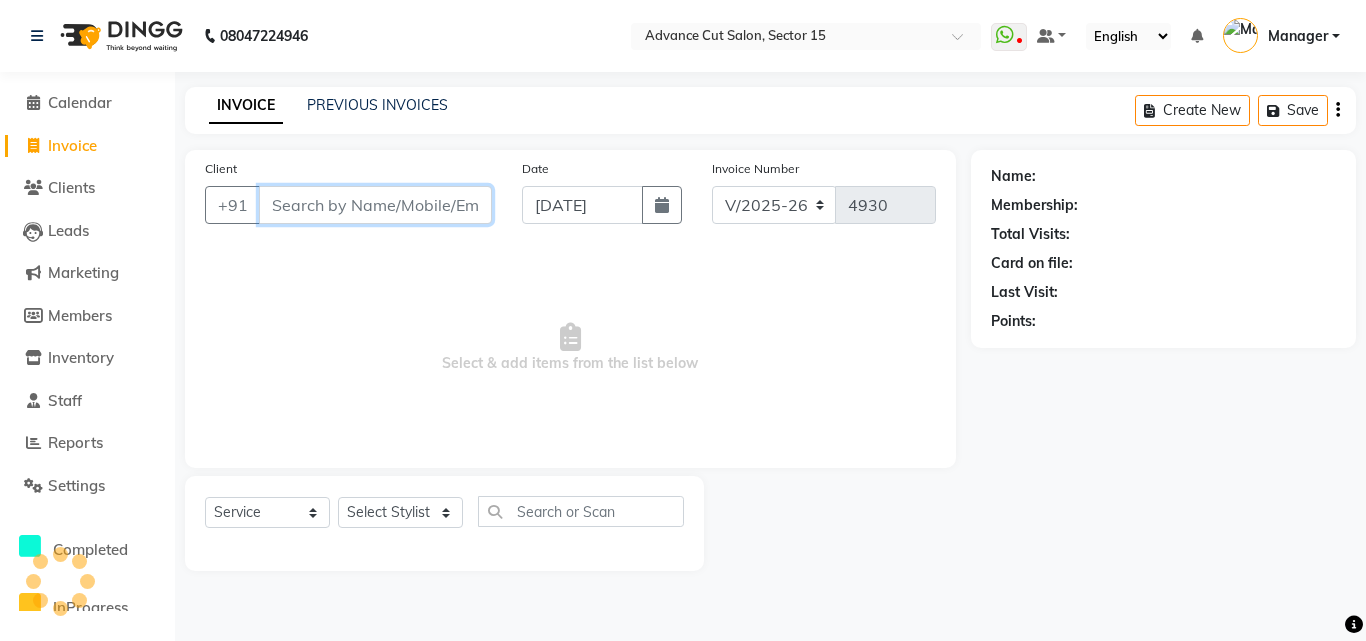 click on "Client" at bounding box center [375, 205] 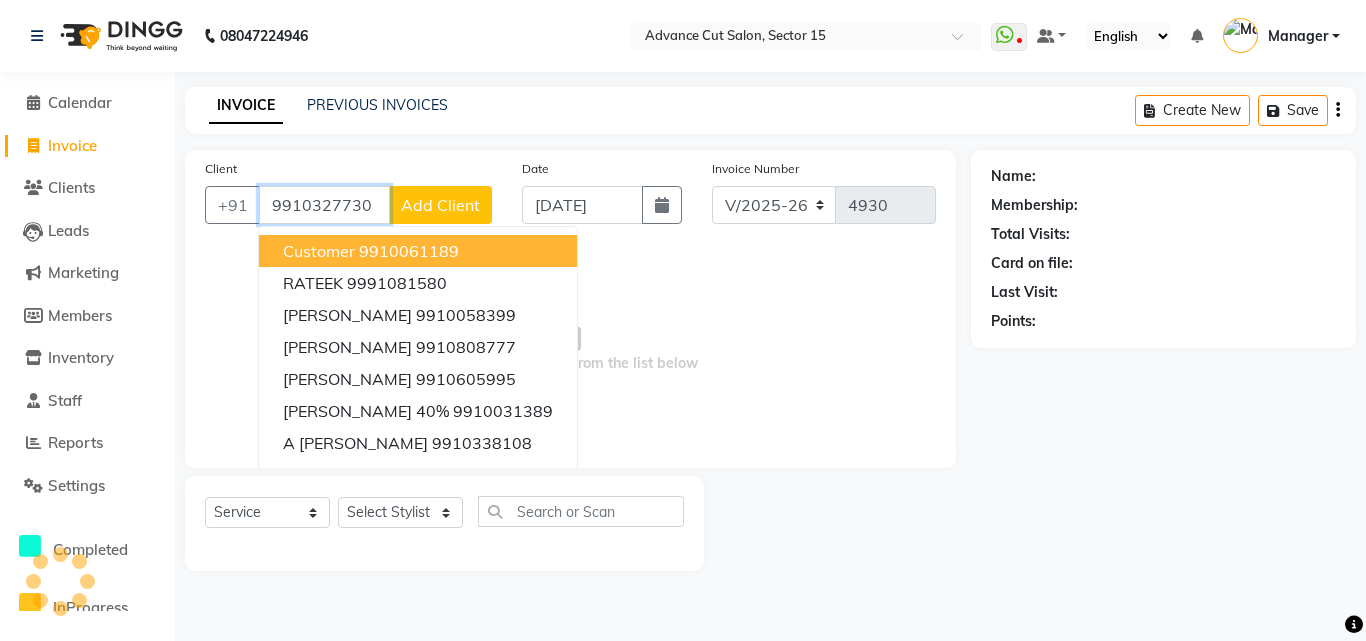 type on "9910327730" 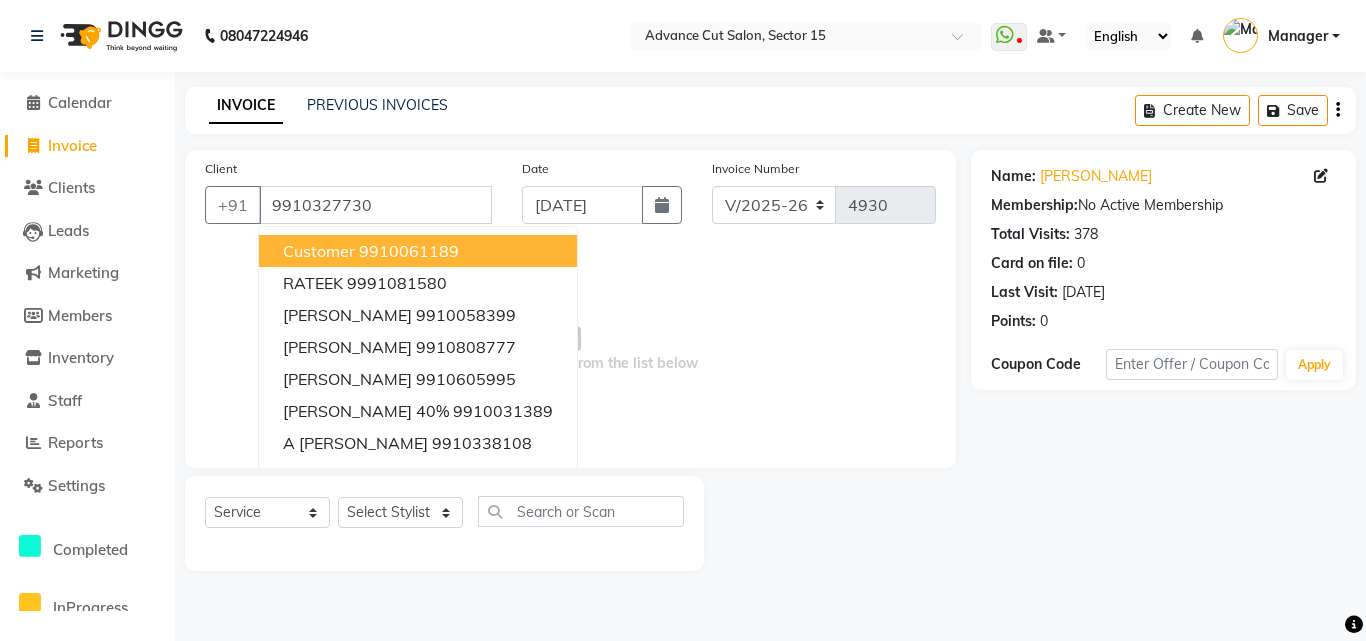 drag, startPoint x: 750, startPoint y: 352, endPoint x: 721, endPoint y: 363, distance: 31.016125 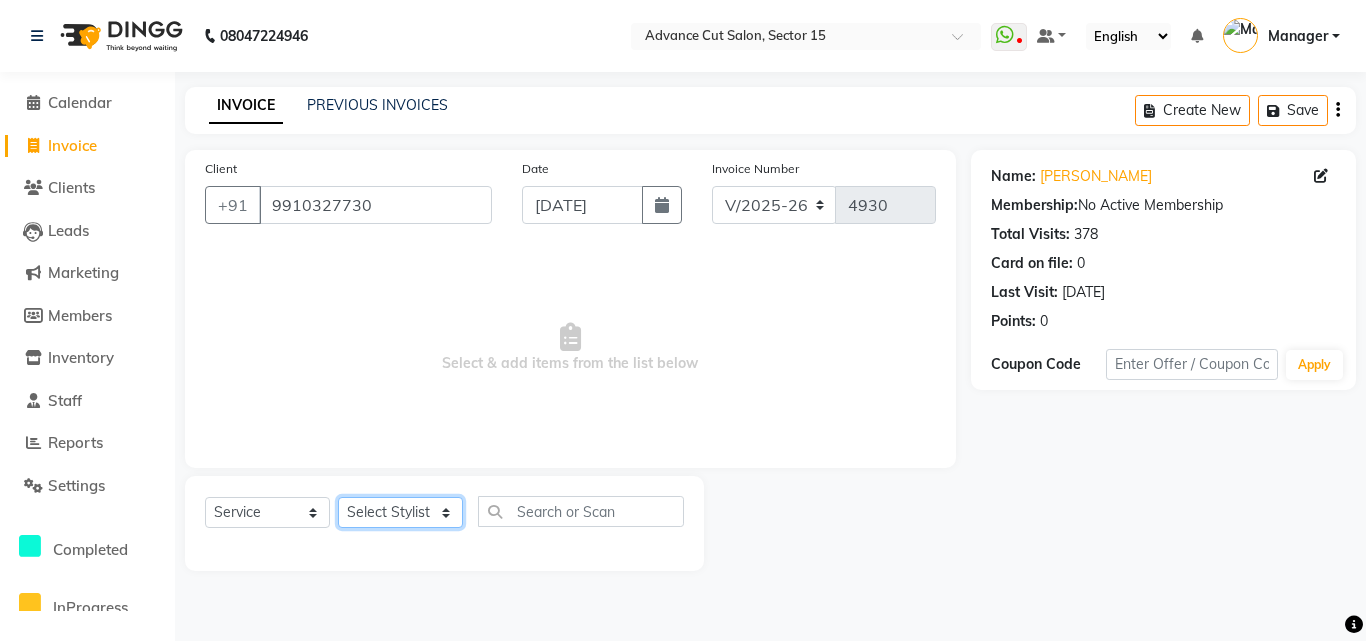 click on "Select Stylist Advance Cut  [PERSON_NAME] [PERSON_NAME] [PERSON_NAME] LUCKY Manager [PERSON_NAME] [PERSON_NAME] Pooja  [PERSON_NAME] RANI [PERSON_NAME] [PERSON_NAME] [PERSON_NAME] [PERSON_NAME] [PERSON_NAME]" 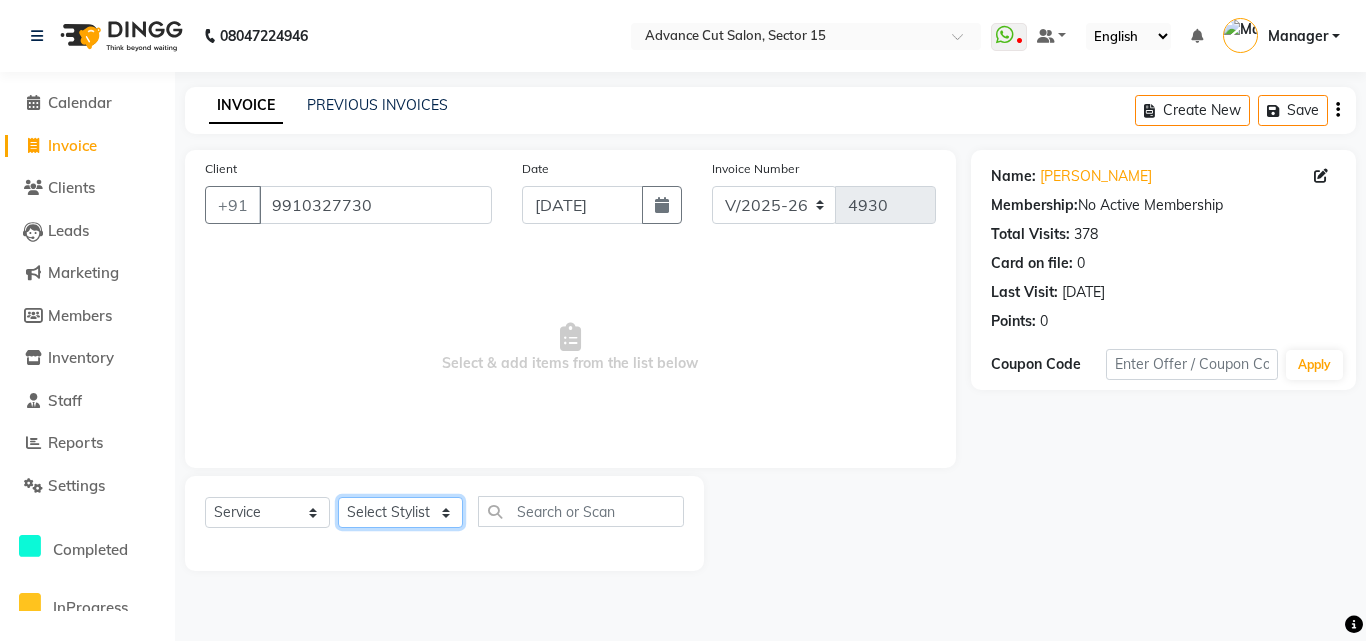 select on "80318" 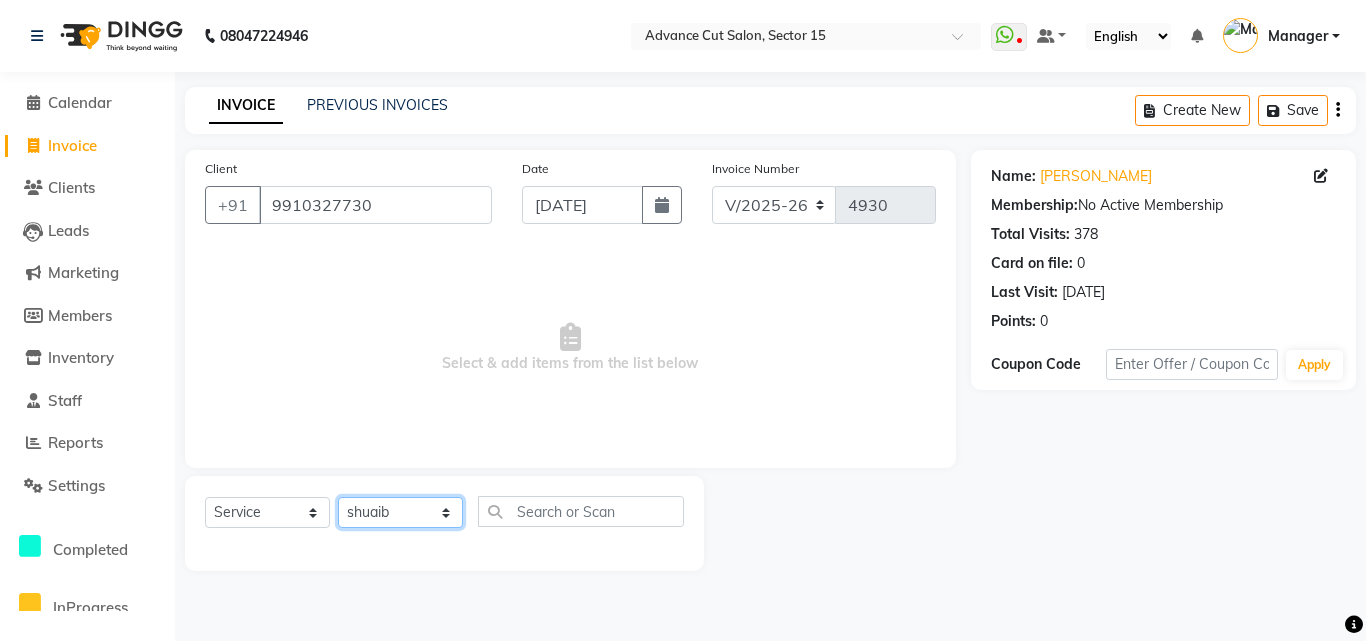 click on "Select Stylist Advance Cut  [PERSON_NAME] [PERSON_NAME] [PERSON_NAME] LUCKY Manager [PERSON_NAME] [PERSON_NAME] Pooja  [PERSON_NAME] RANI [PERSON_NAME] [PERSON_NAME] [PERSON_NAME] [PERSON_NAME] [PERSON_NAME]" 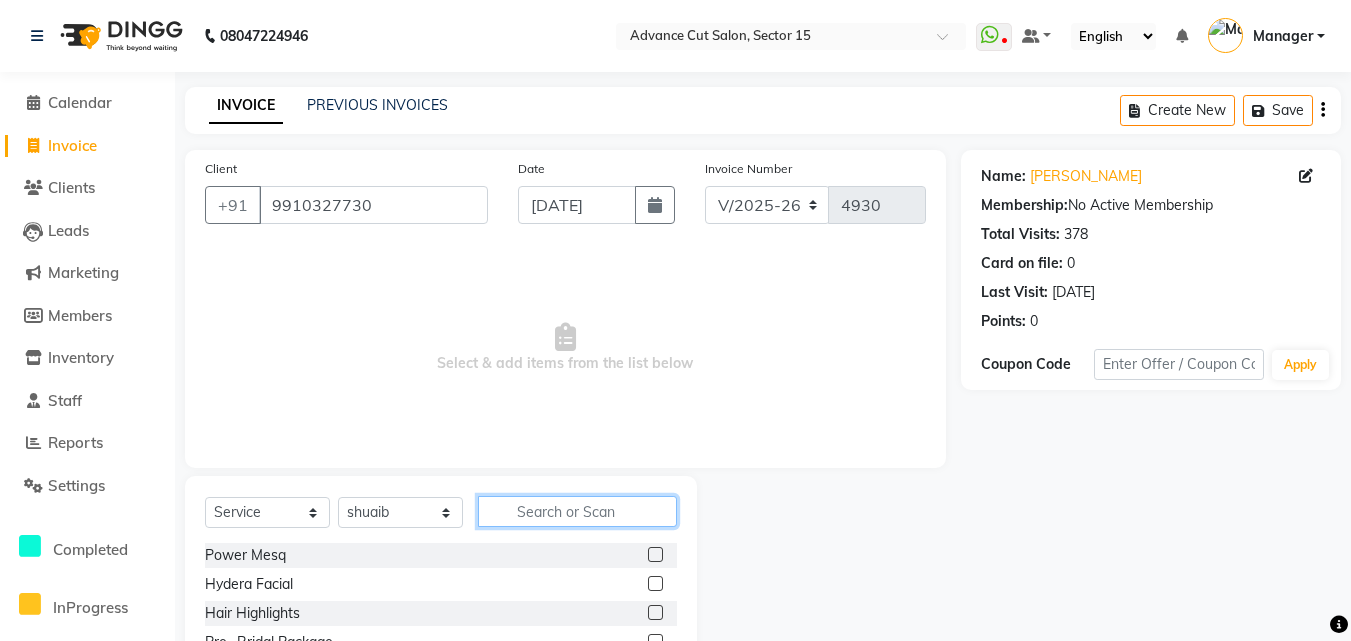 click 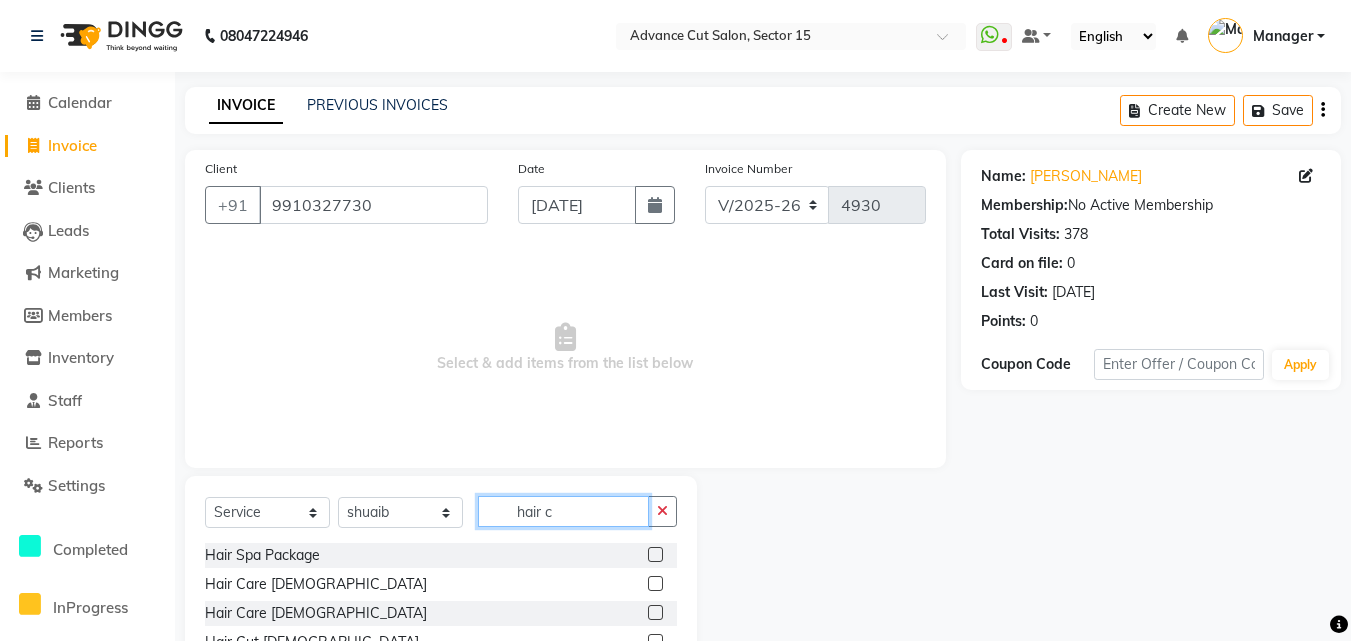 scroll, scrollTop: 102, scrollLeft: 0, axis: vertical 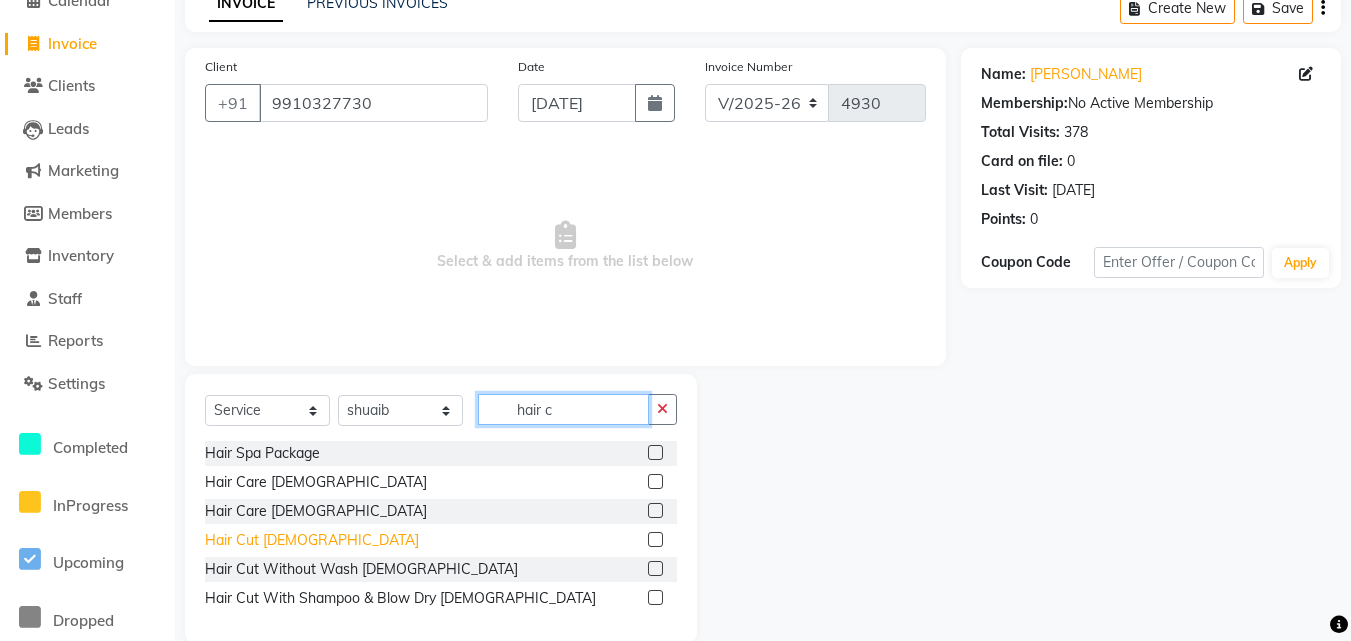 type on "hair c" 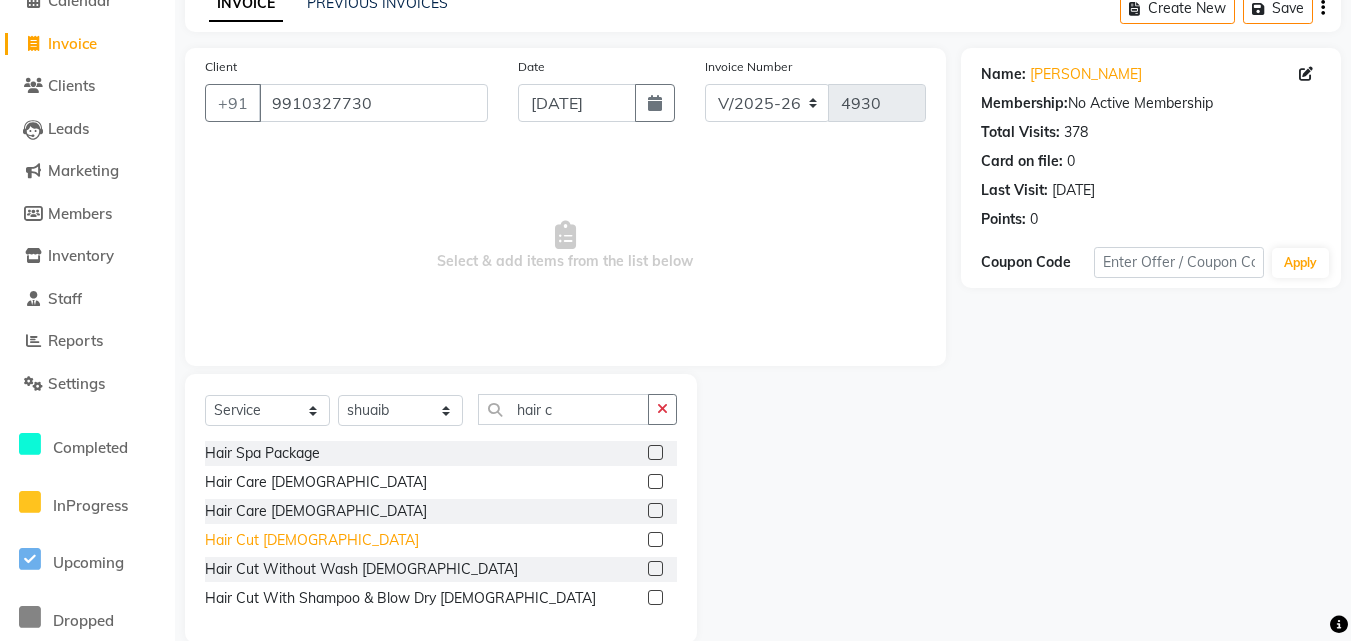 click on "Hair Cut  [DEMOGRAPHIC_DATA]" 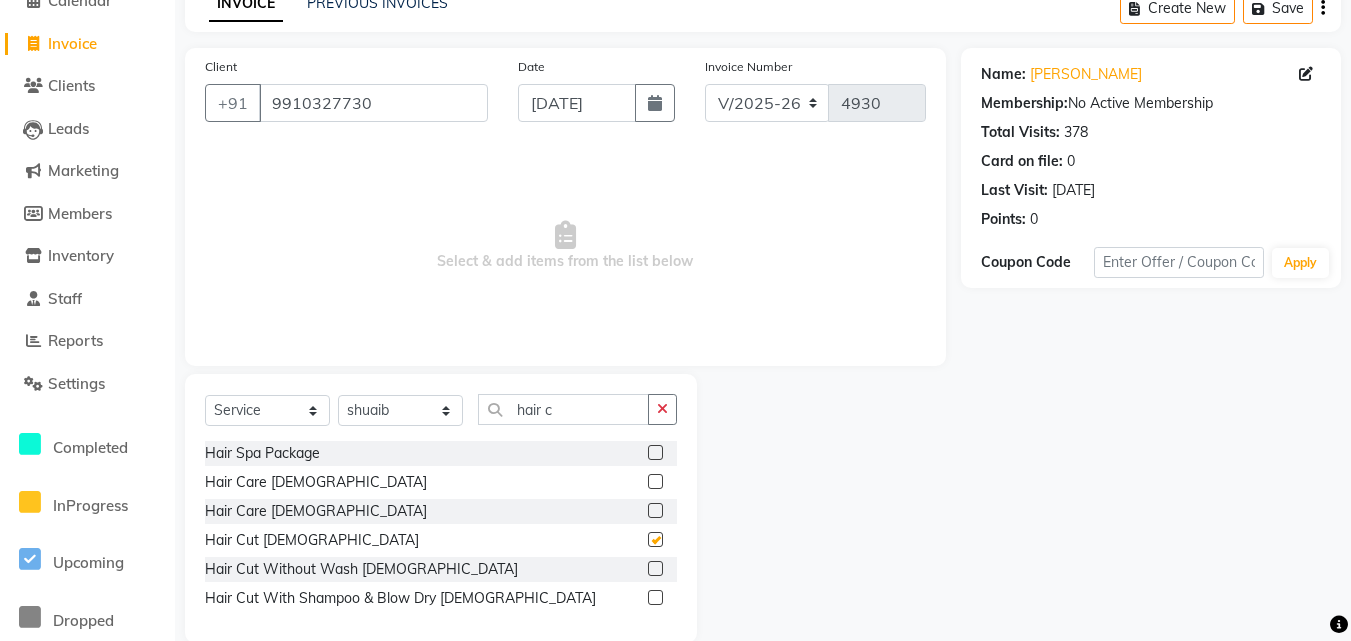 checkbox on "false" 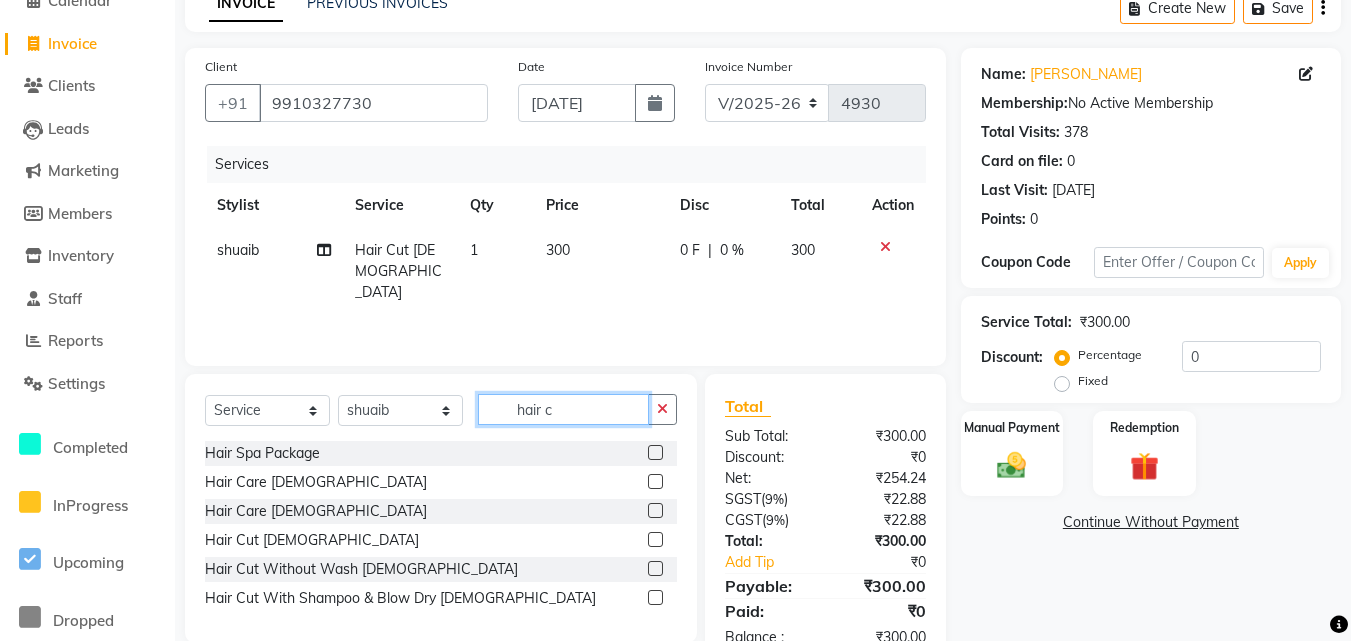 click on "hair c" 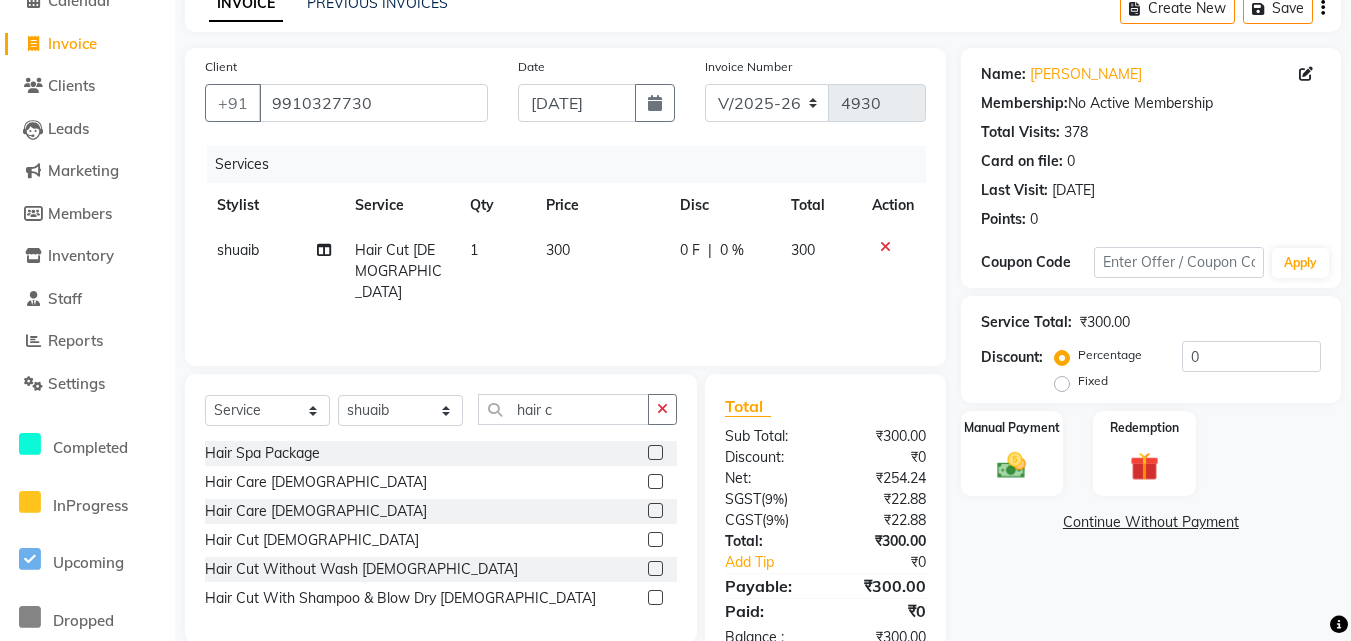 drag, startPoint x: 656, startPoint y: 408, endPoint x: 688, endPoint y: 401, distance: 32.75668 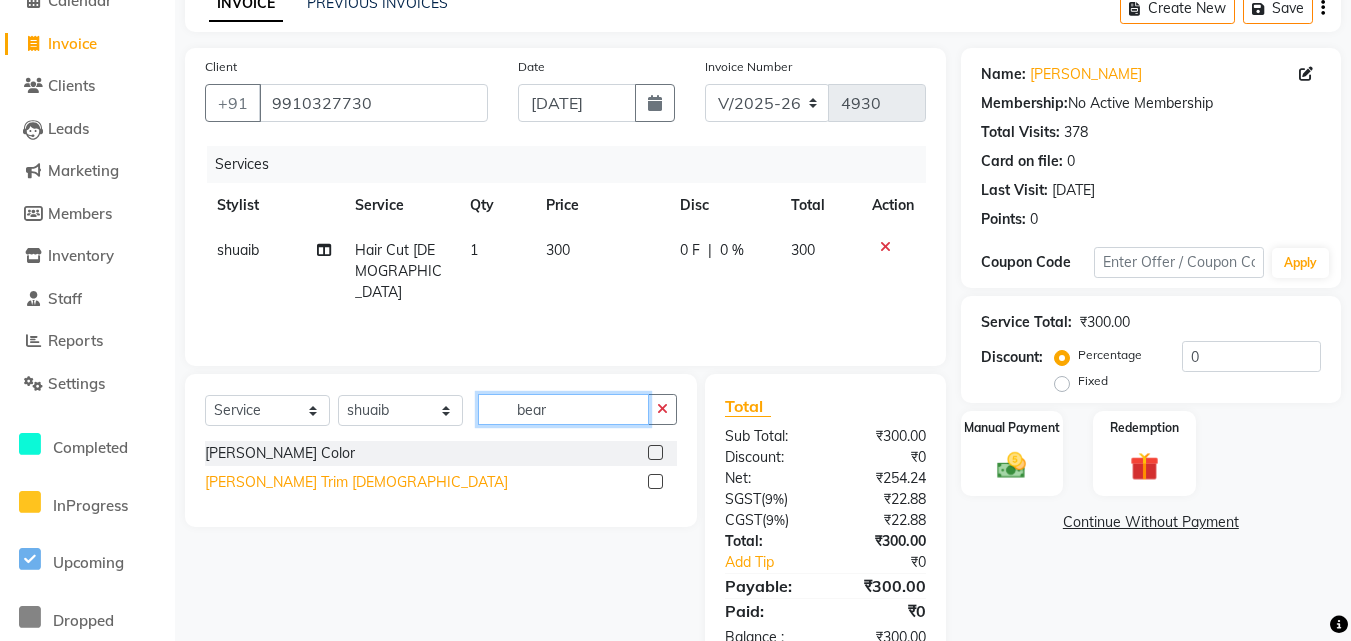 type on "bear" 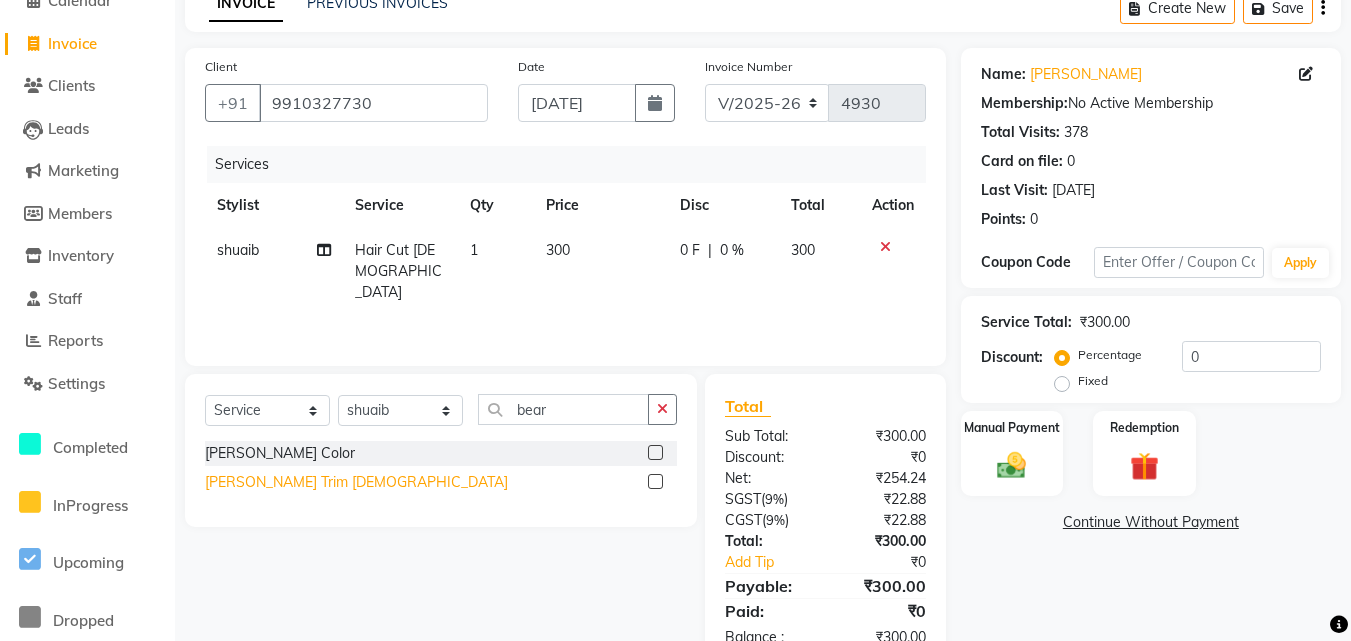 click on "[PERSON_NAME] Trim [DEMOGRAPHIC_DATA]" 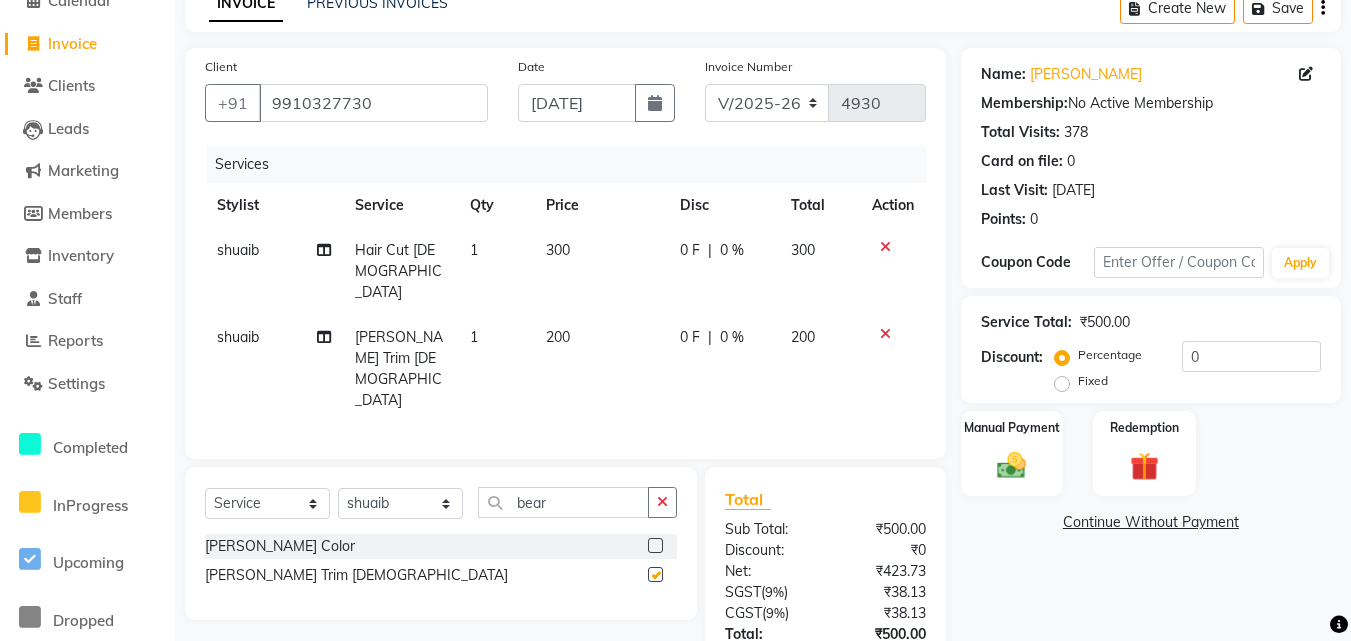 checkbox on "false" 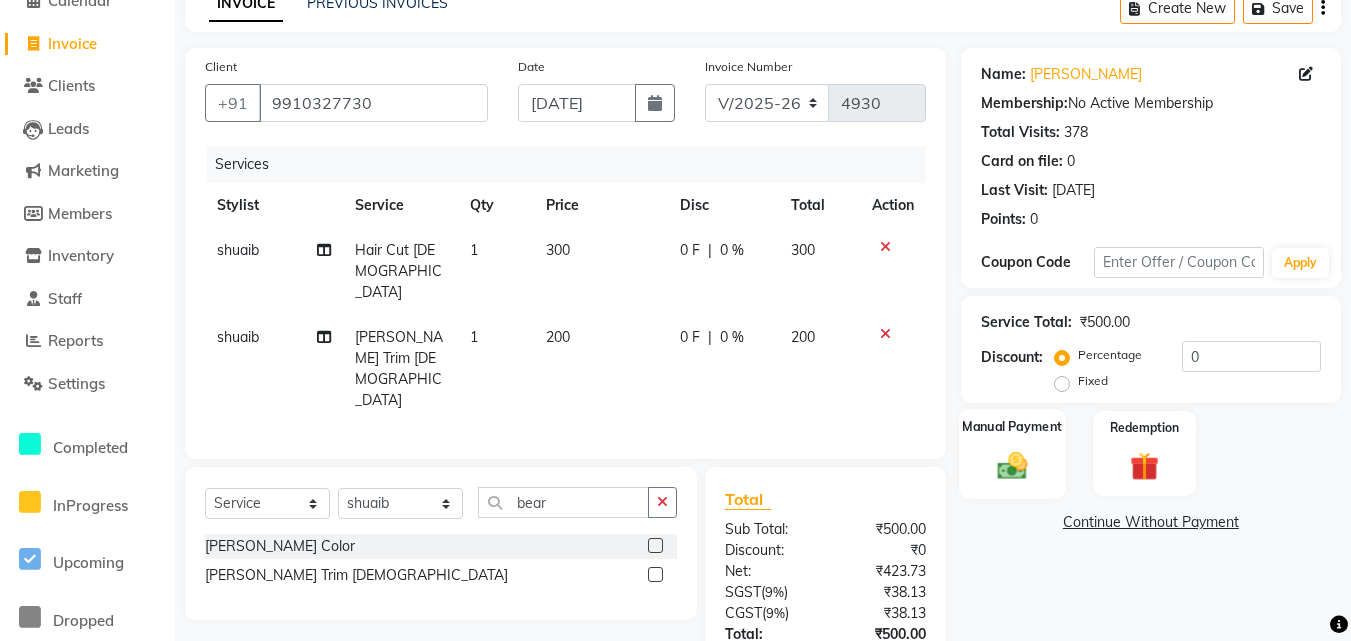 click on "Manual Payment" 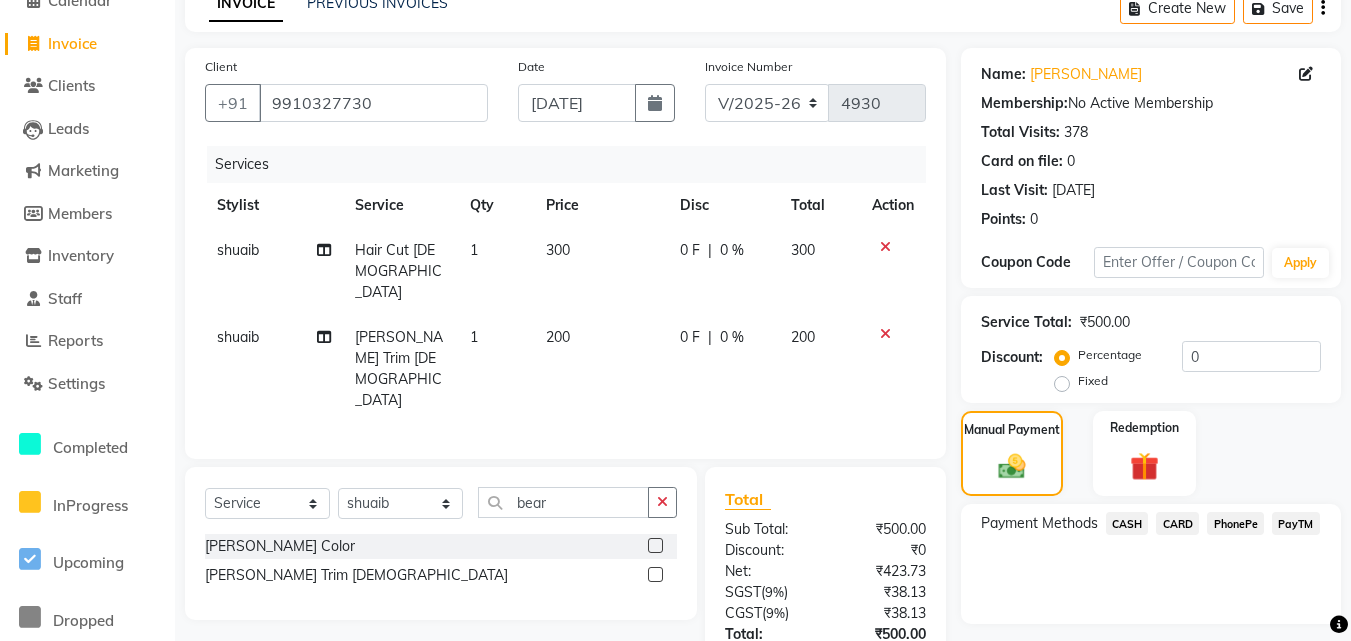 drag, startPoint x: 1320, startPoint y: 529, endPoint x: 1310, endPoint y: 528, distance: 10.049875 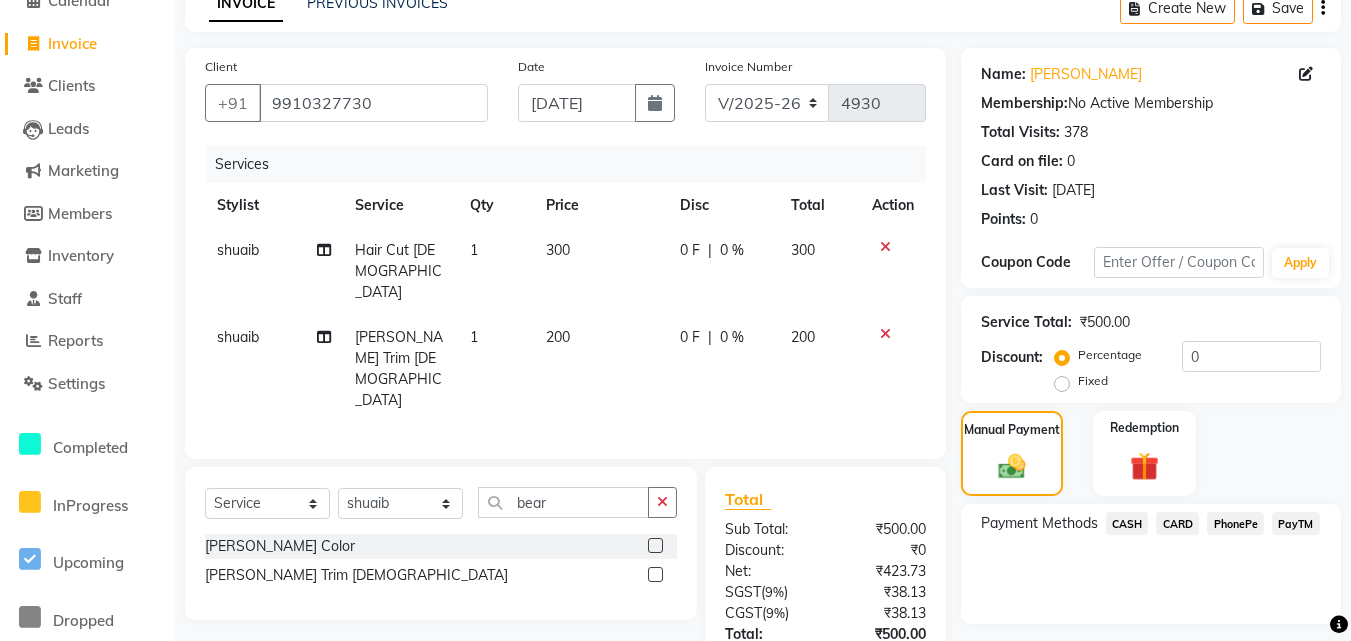click on "PayTM" 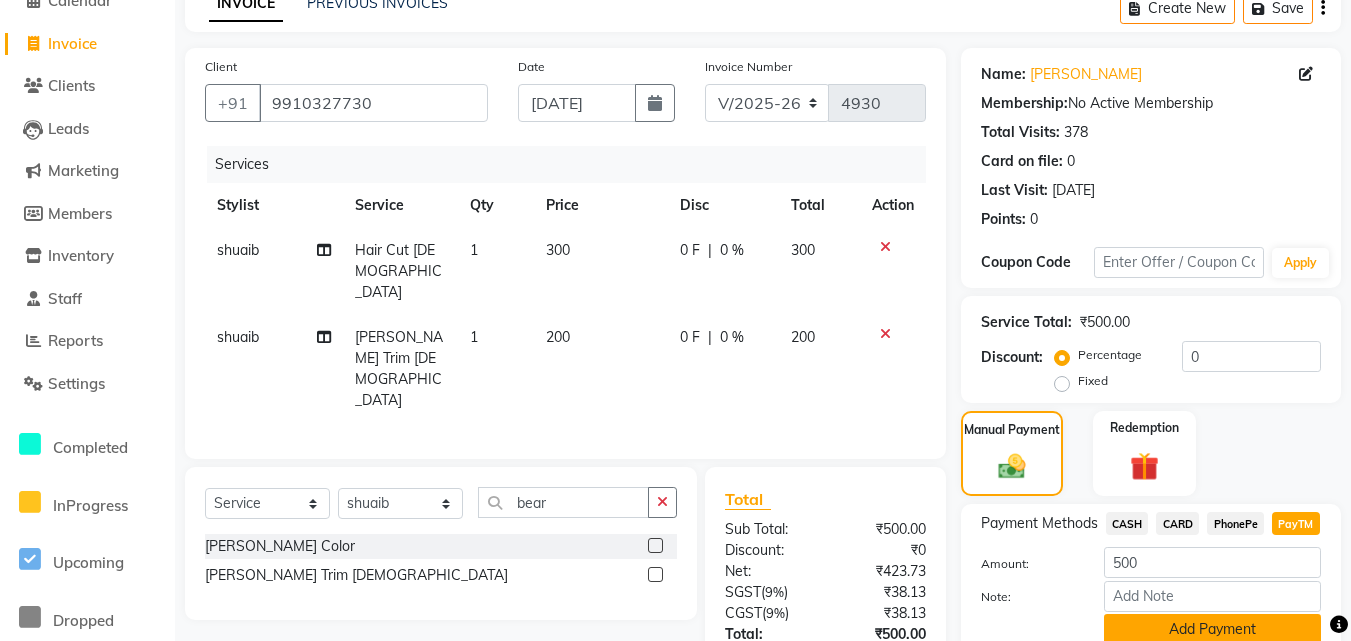 click on "Add Payment" 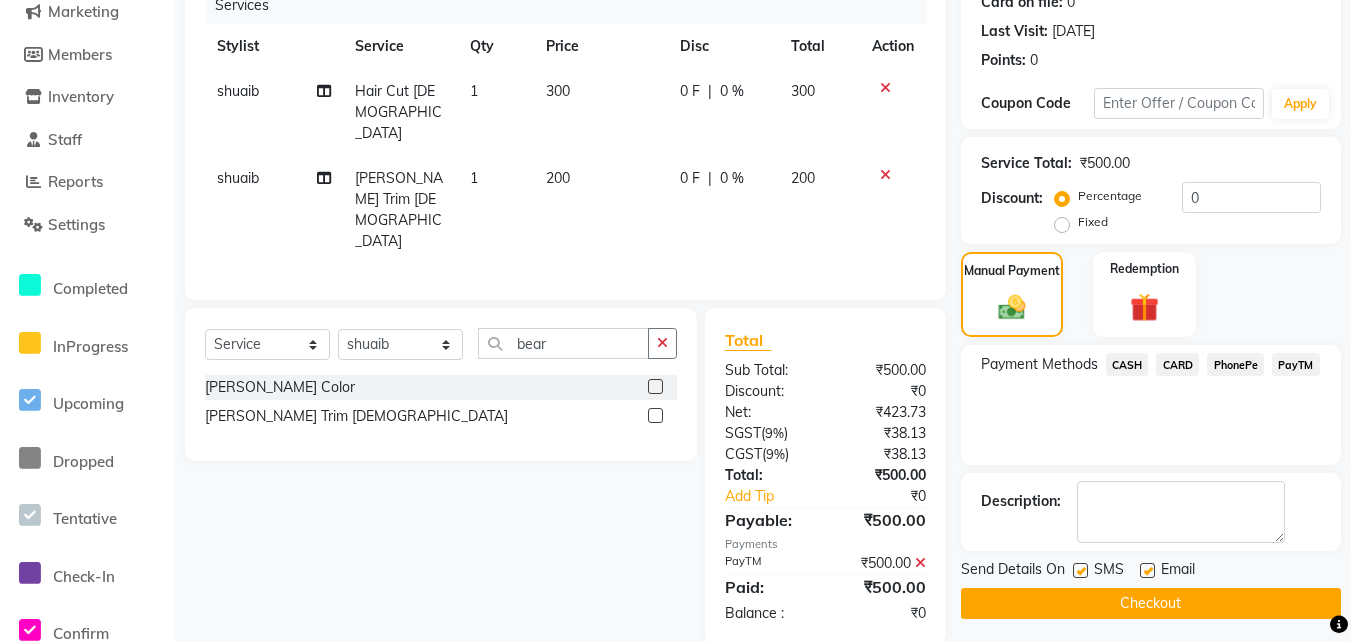 scroll, scrollTop: 269, scrollLeft: 0, axis: vertical 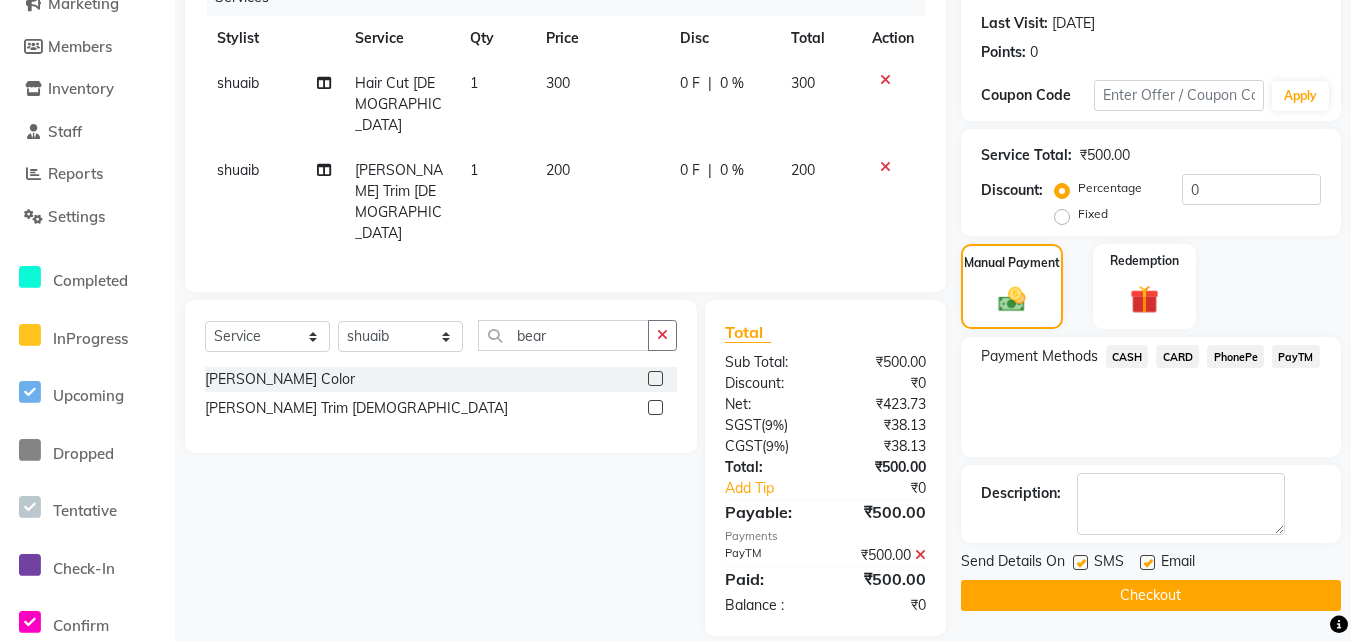 click on "Checkout" 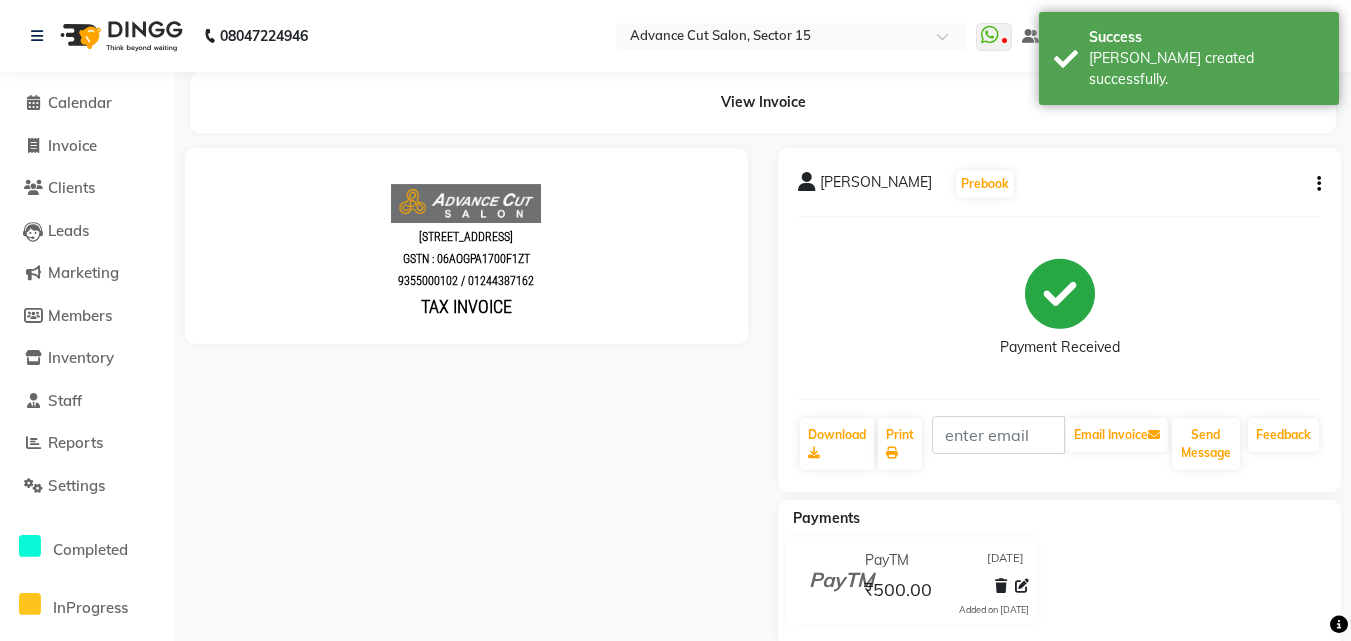 scroll, scrollTop: 0, scrollLeft: 0, axis: both 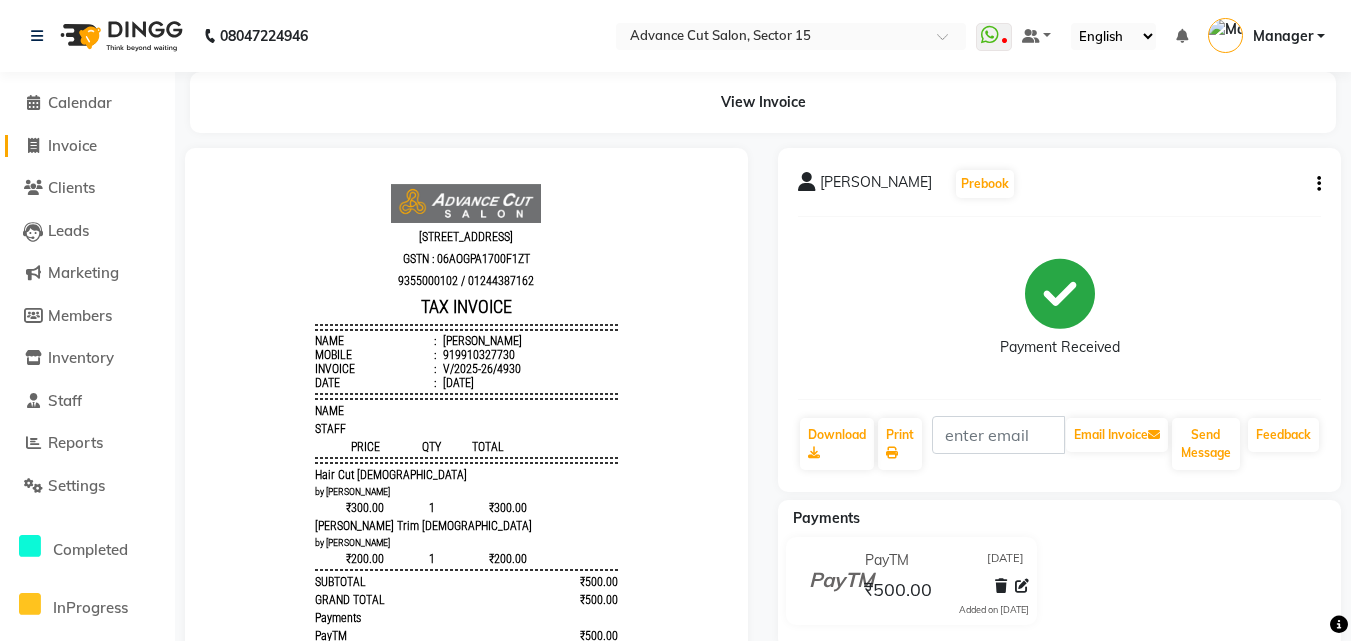 click on "Invoice" 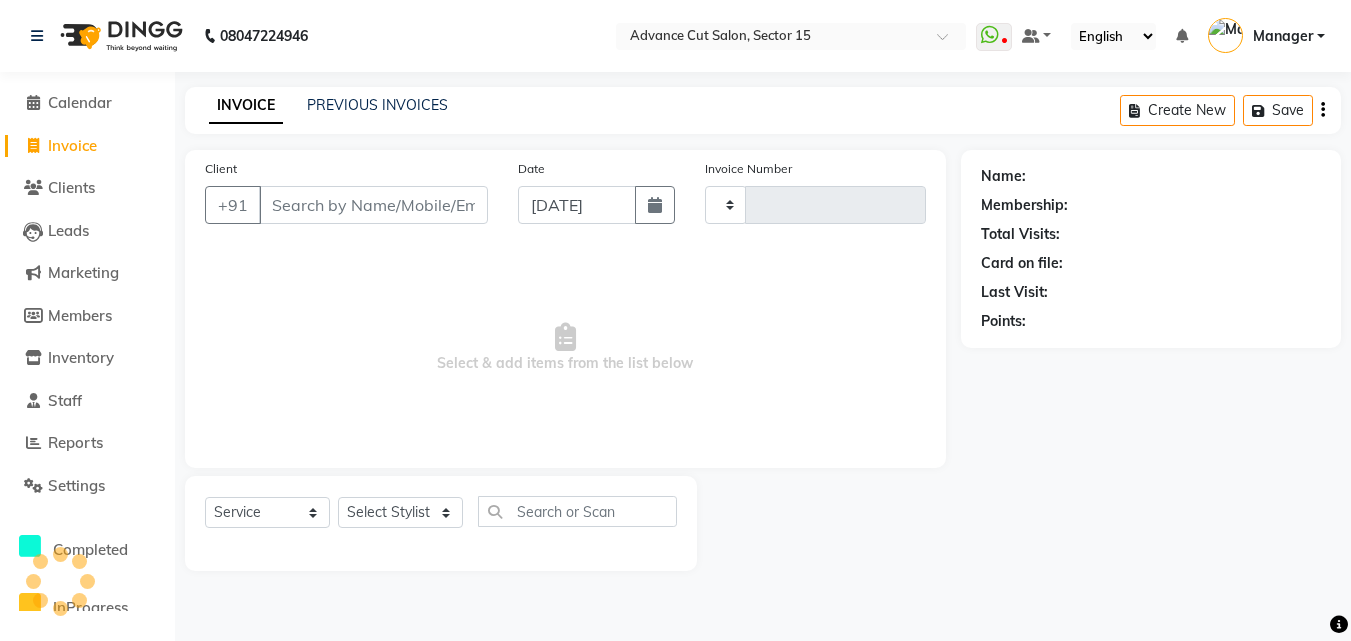 click on "Invoice" 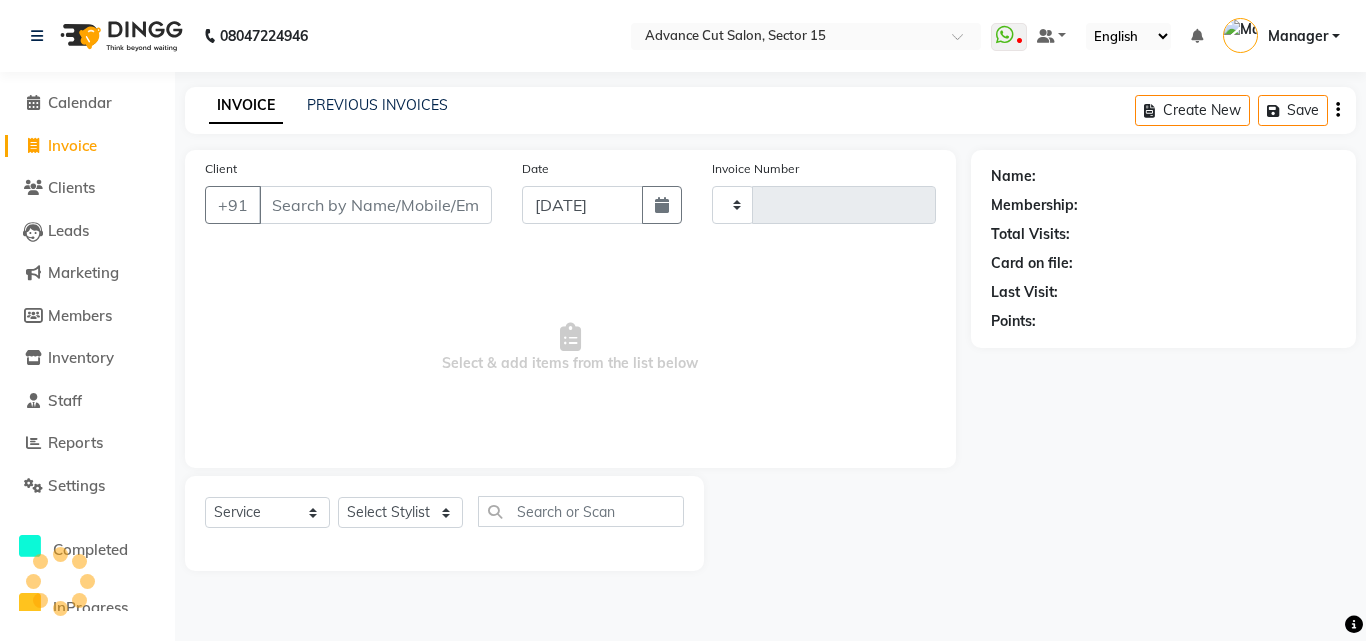 type on "4931" 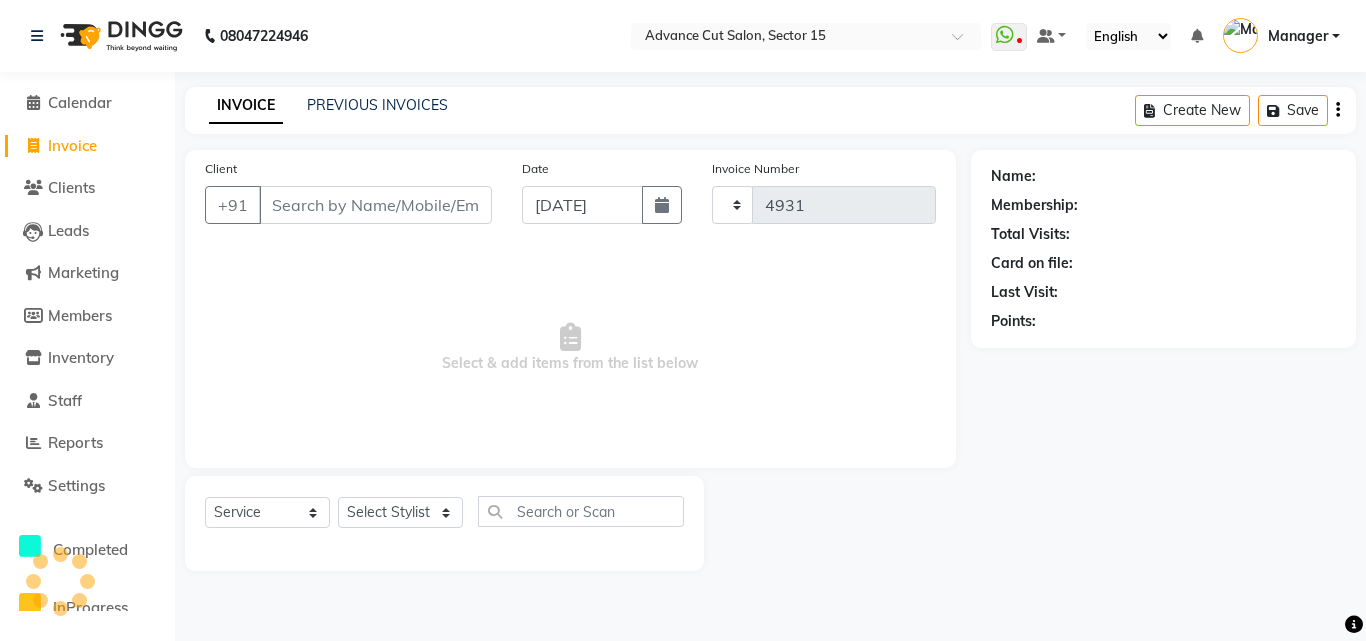 select on "6255" 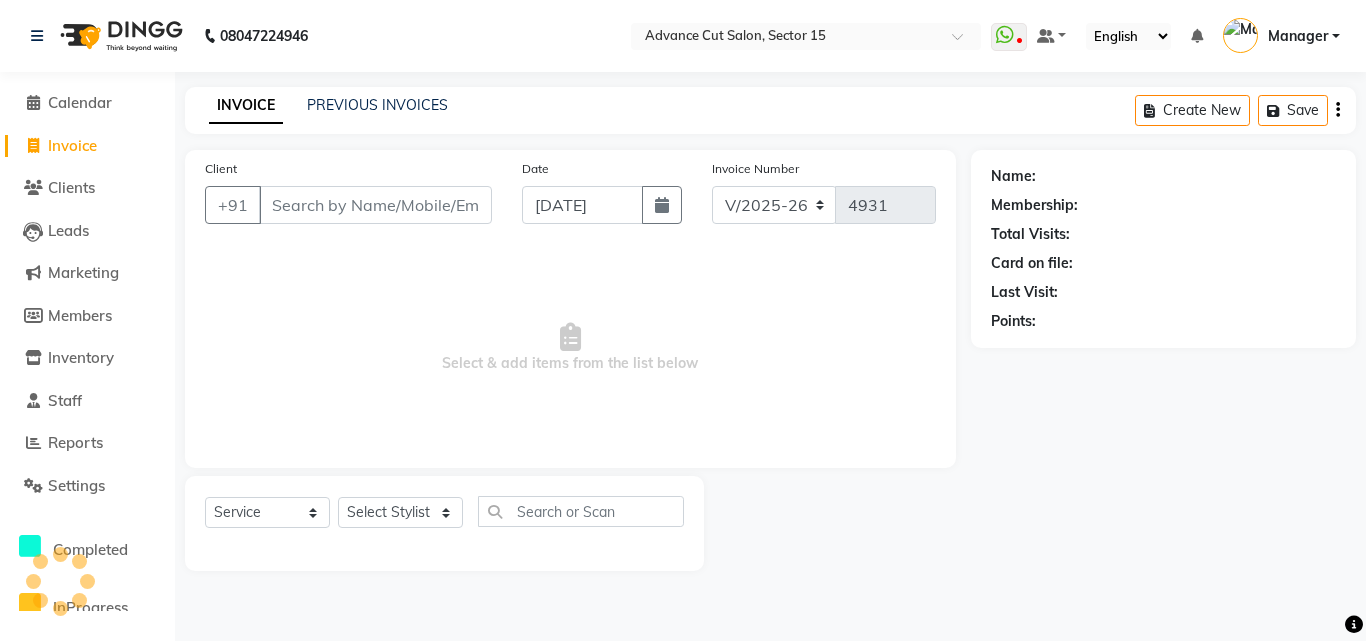 click on "Client" at bounding box center (375, 205) 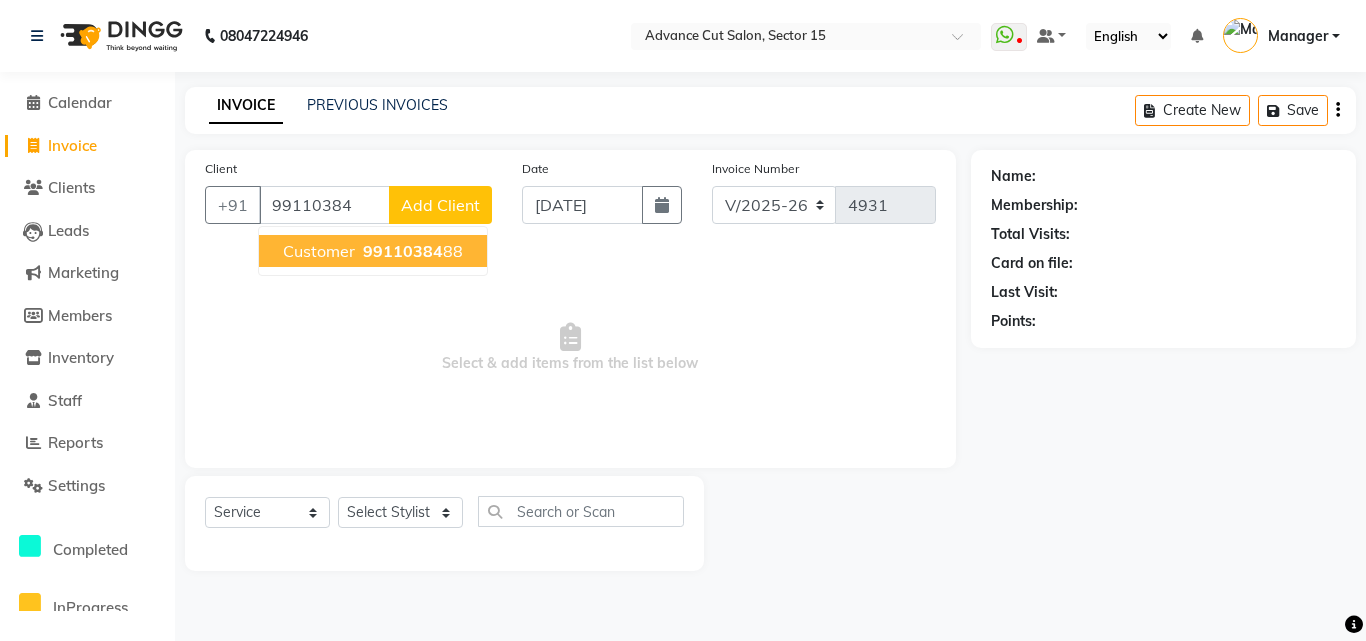 click on "99110384" at bounding box center (403, 251) 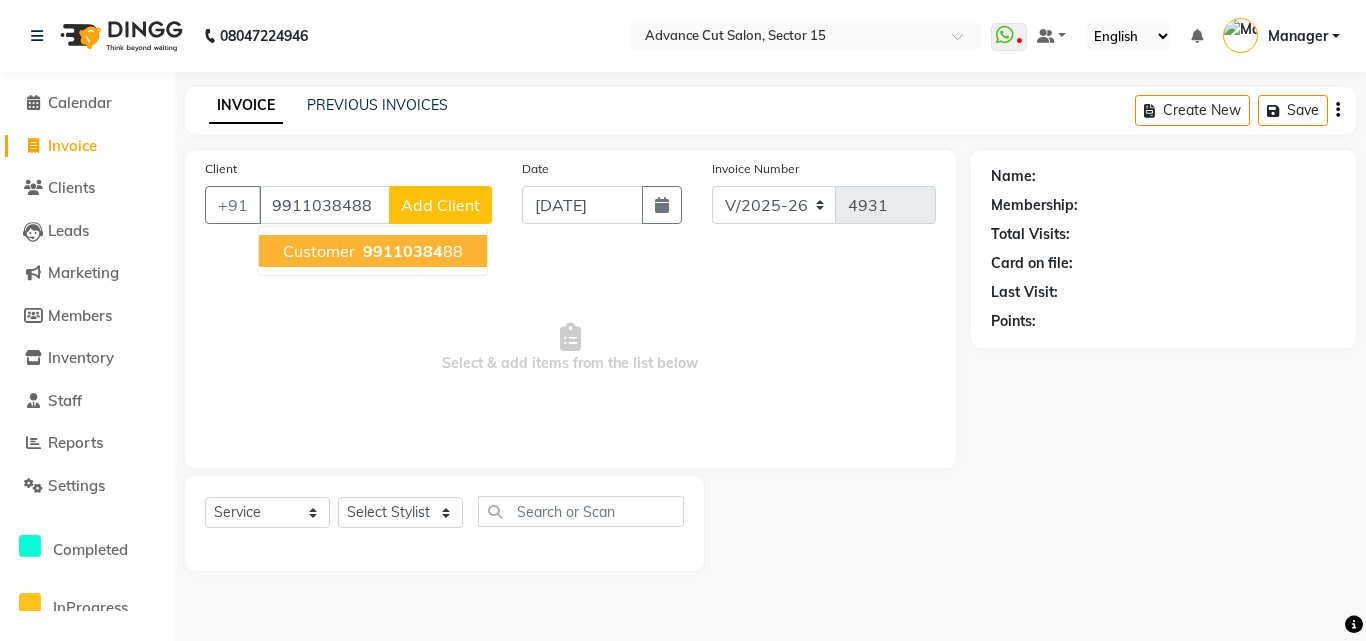 type on "9911038488" 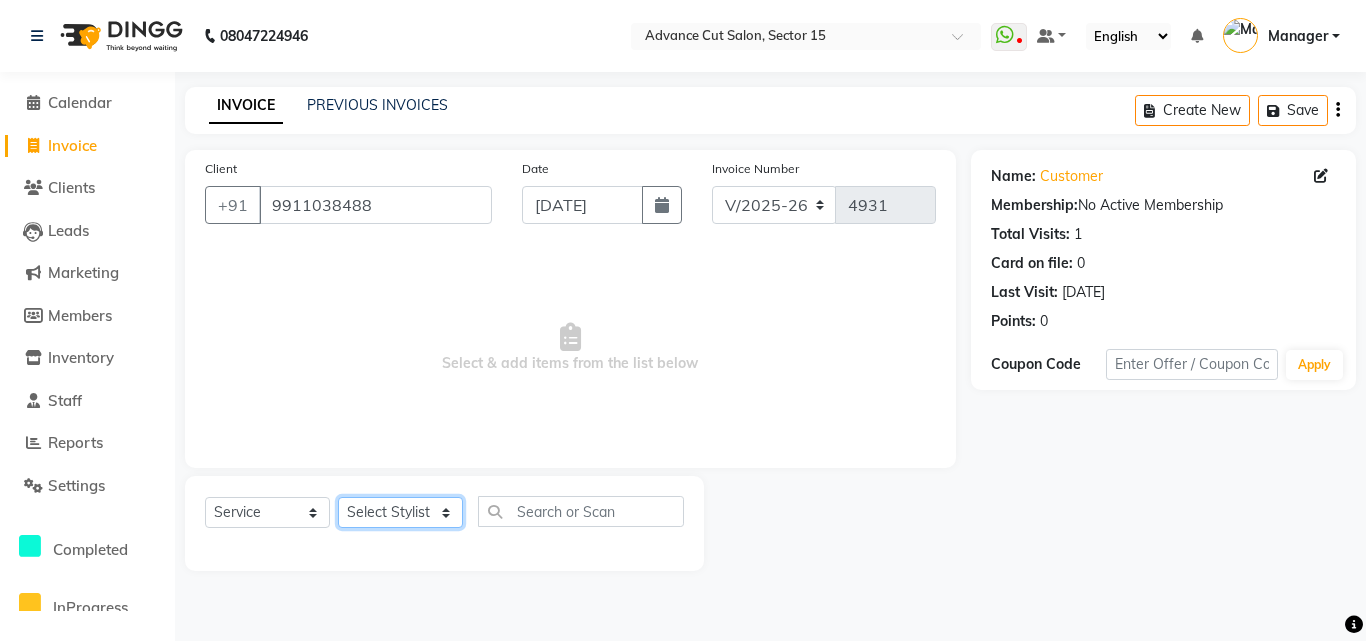 click on "Select Stylist Advance Cut  [PERSON_NAME] [PERSON_NAME] [PERSON_NAME] LUCKY Manager [PERSON_NAME] [PERSON_NAME] Pooja  [PERSON_NAME] RANI [PERSON_NAME] [PERSON_NAME] [PERSON_NAME] [PERSON_NAME] [PERSON_NAME]" 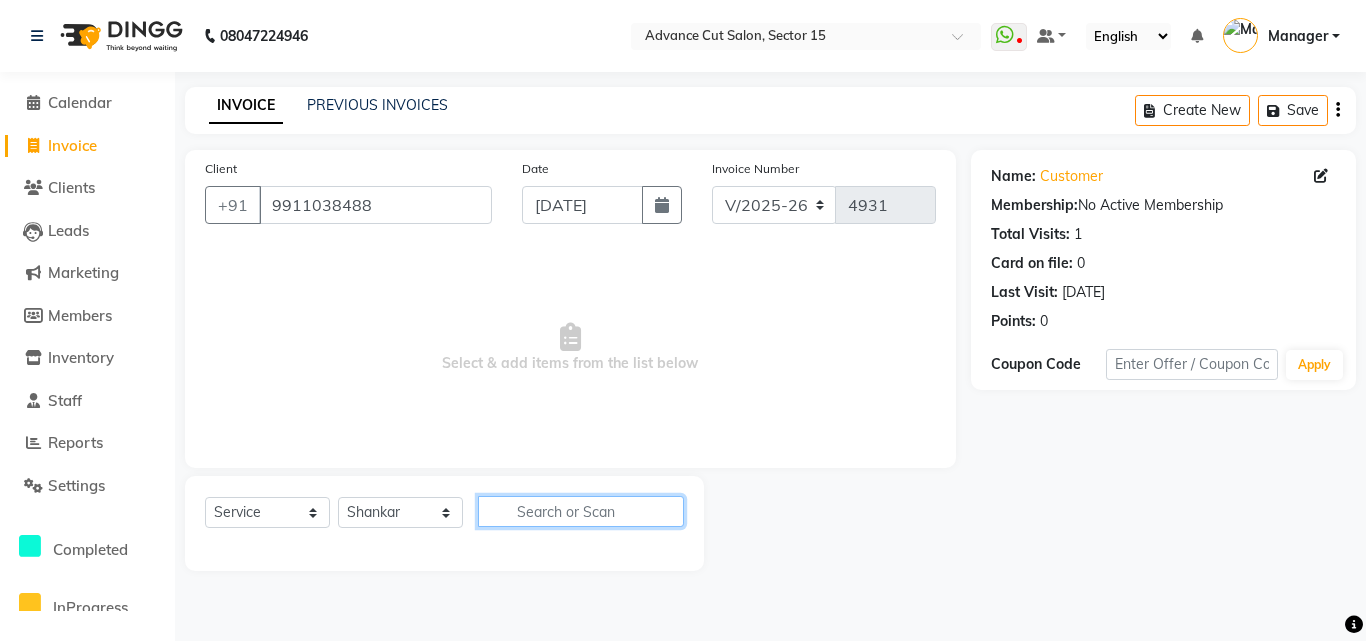 click 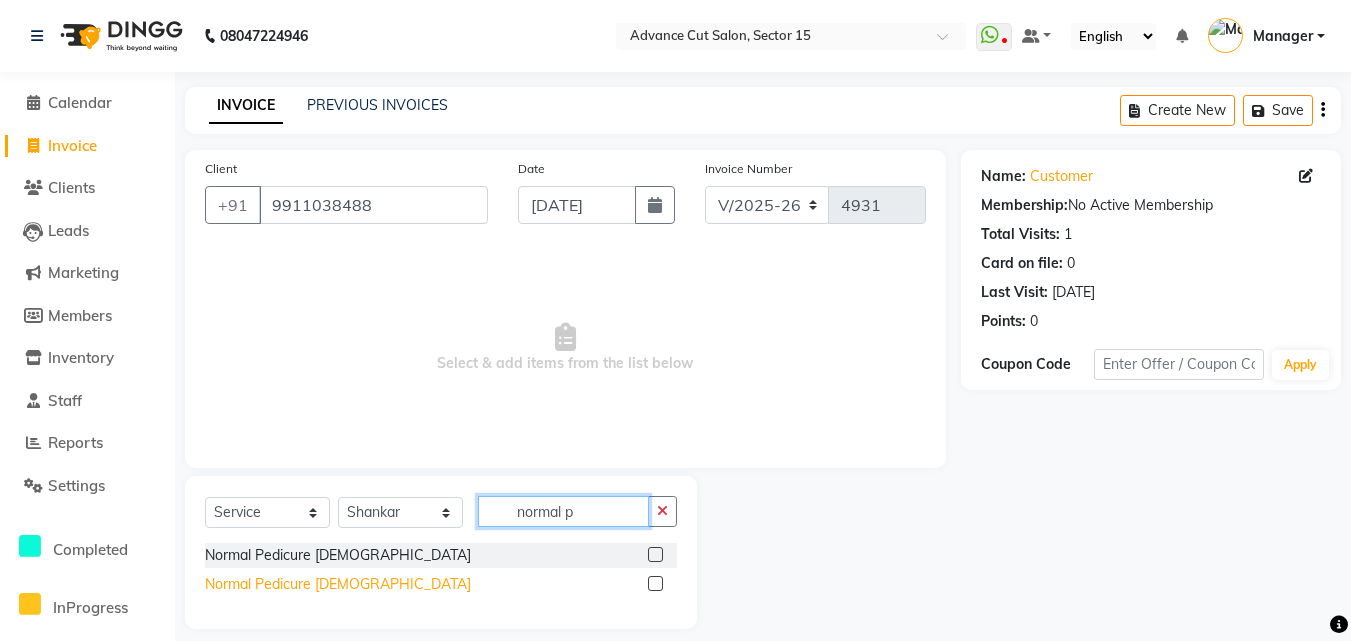 type on "normal p" 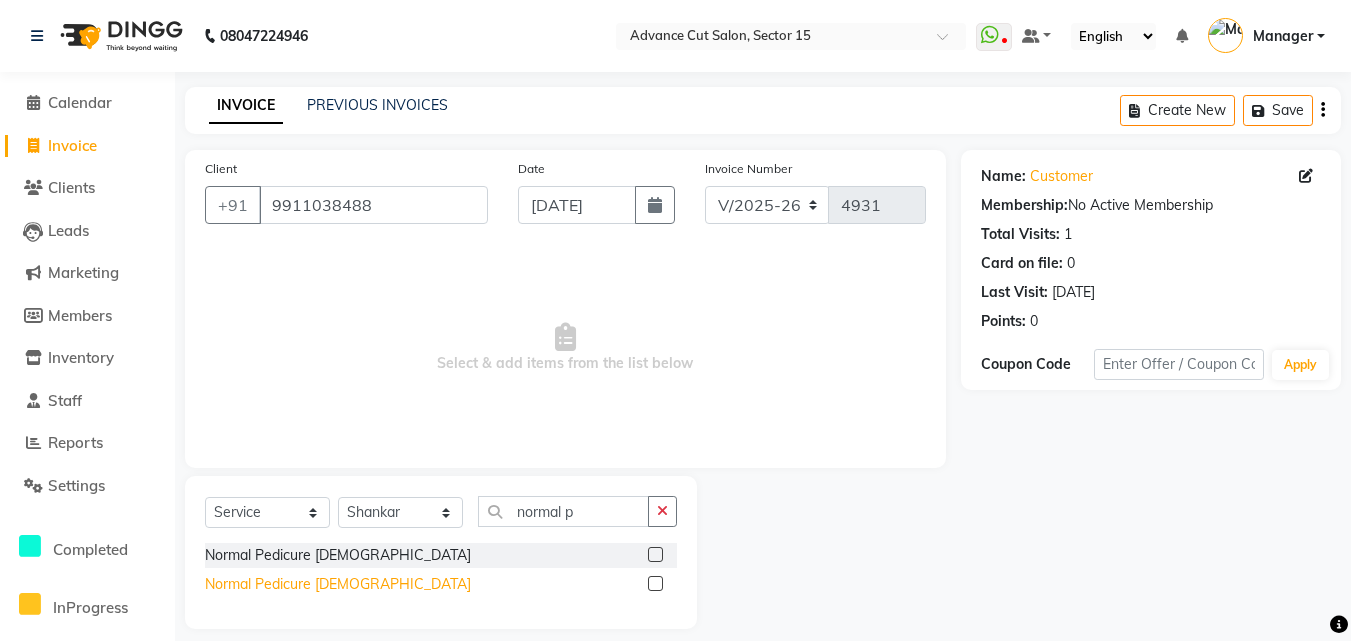 click on "Normal Pedicure [DEMOGRAPHIC_DATA]" 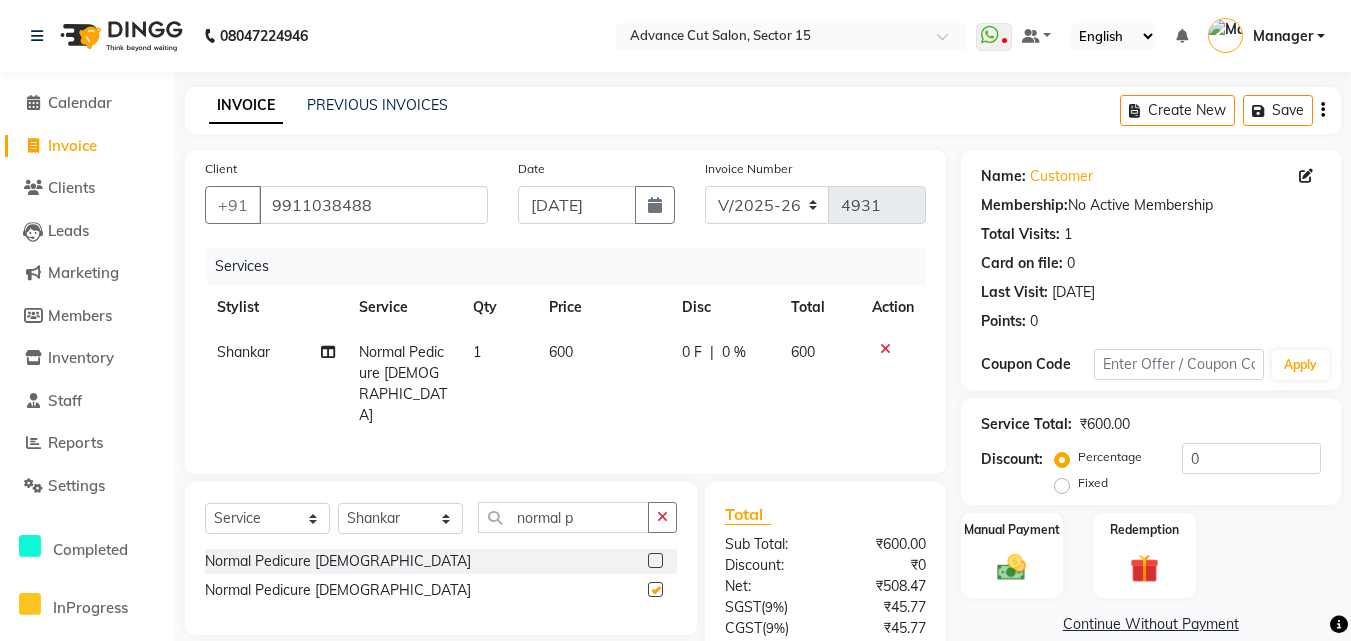 checkbox on "false" 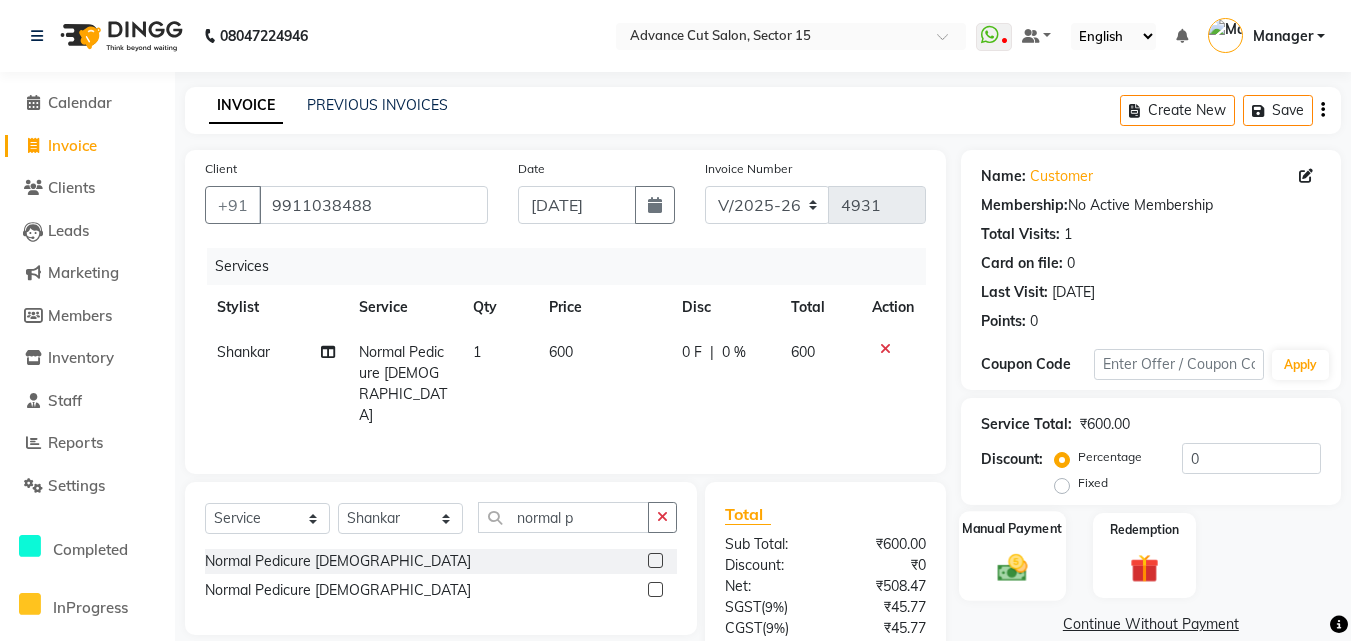 click on "Manual Payment" 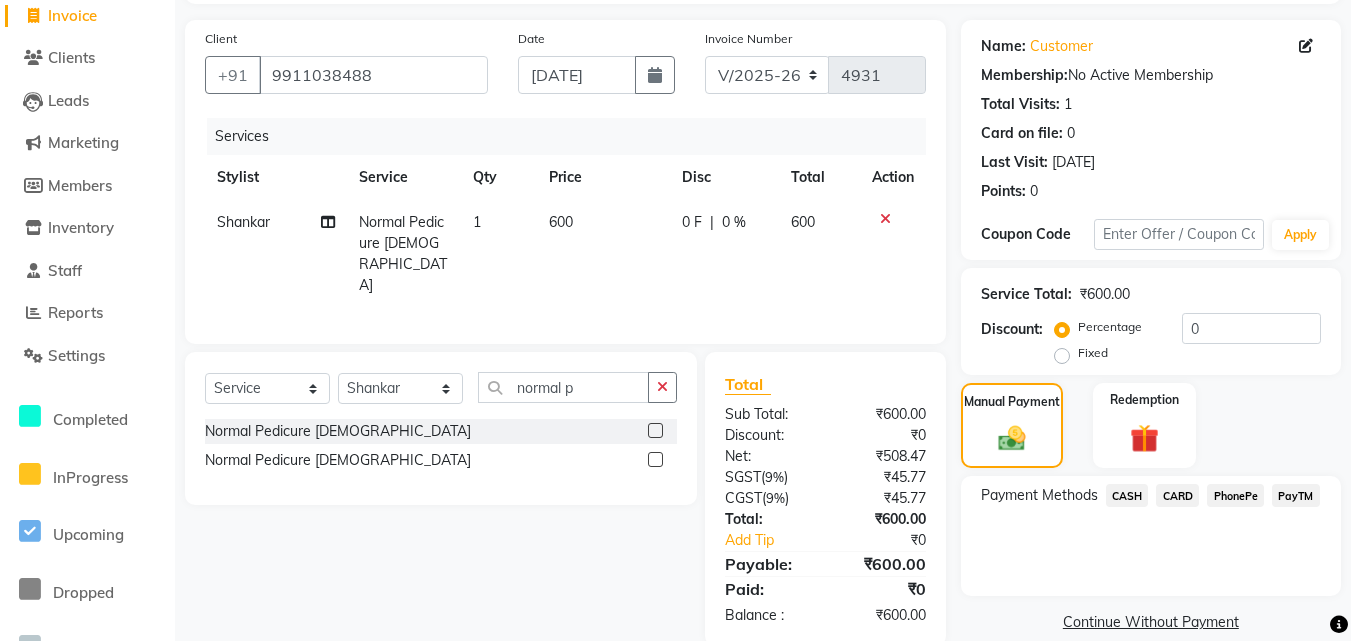 scroll, scrollTop: 138, scrollLeft: 0, axis: vertical 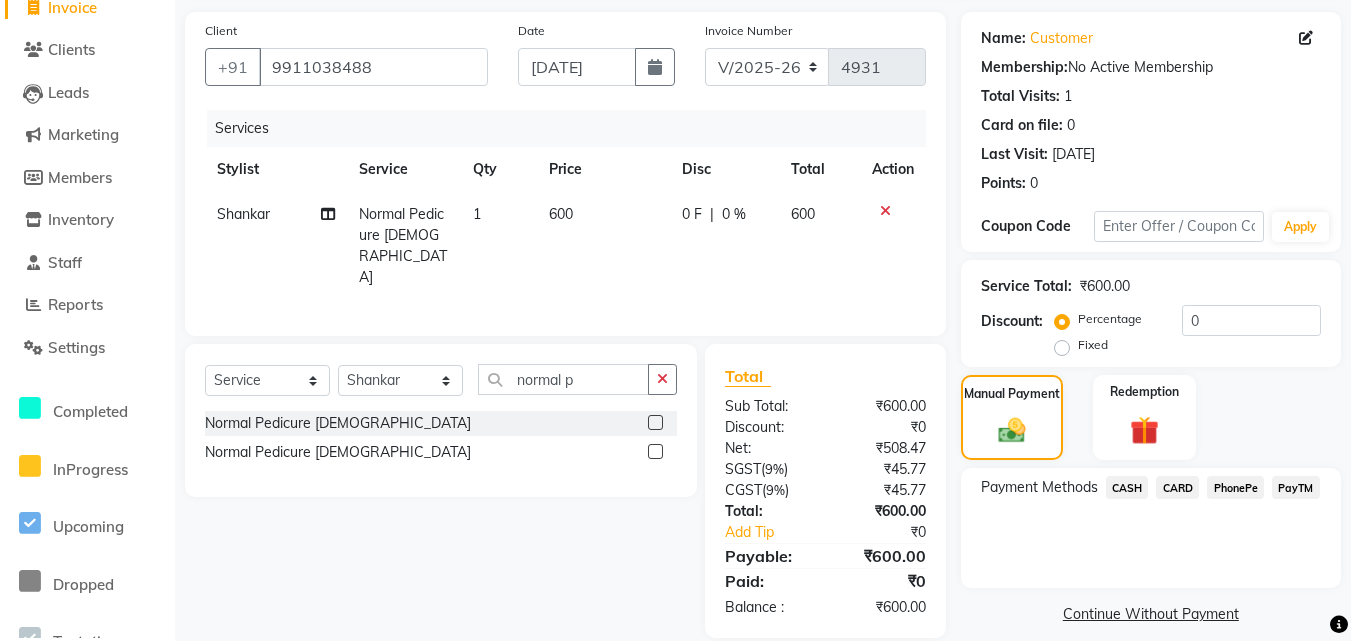 click on "CASH" 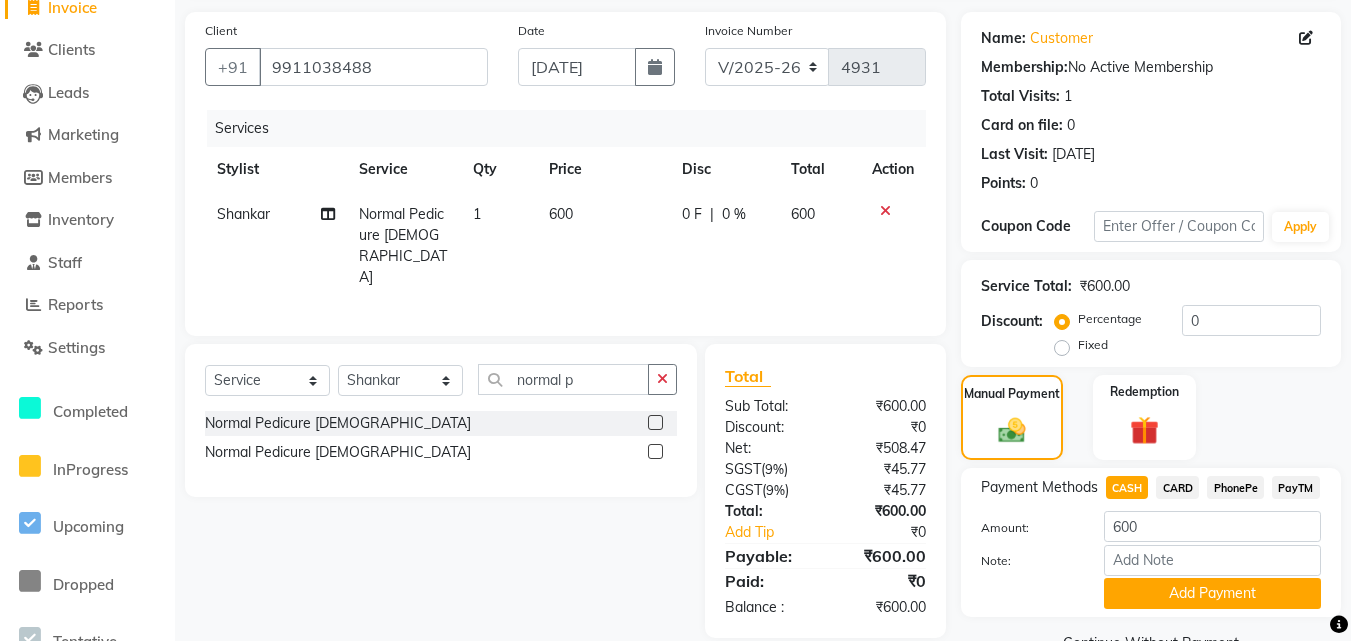 drag, startPoint x: 1172, startPoint y: 580, endPoint x: 1234, endPoint y: 577, distance: 62.072536 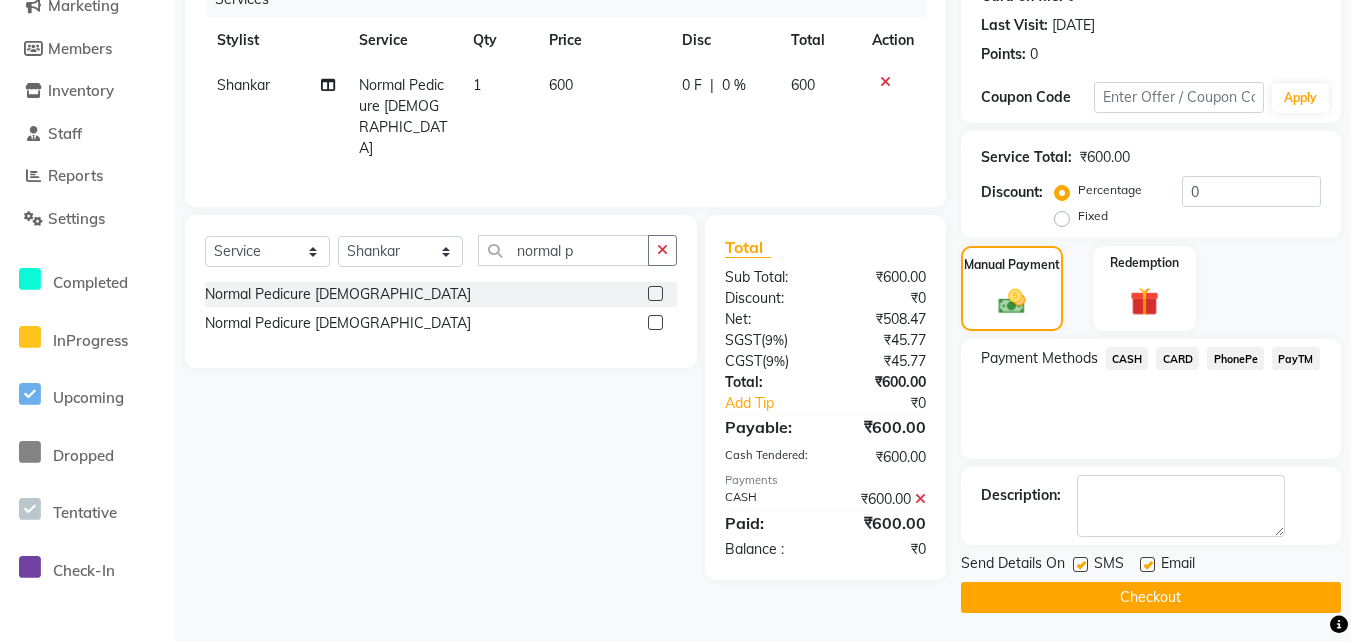 scroll, scrollTop: 269, scrollLeft: 0, axis: vertical 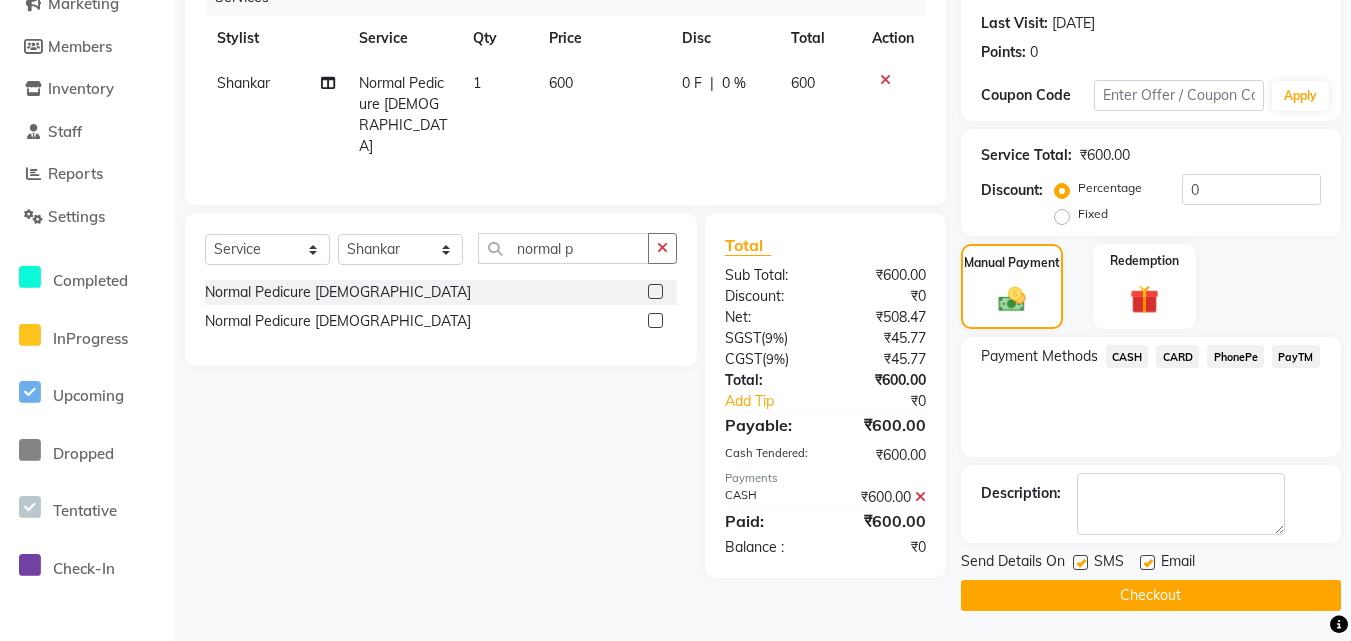 click on "Checkout" 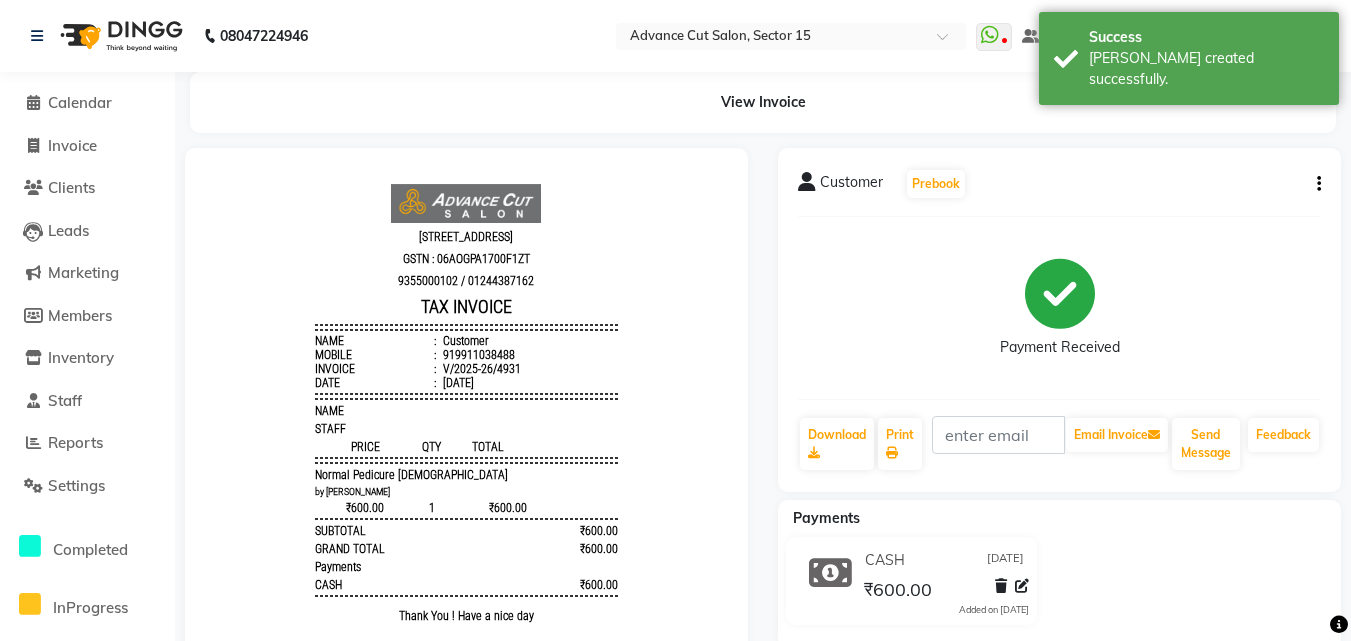 scroll, scrollTop: 0, scrollLeft: 0, axis: both 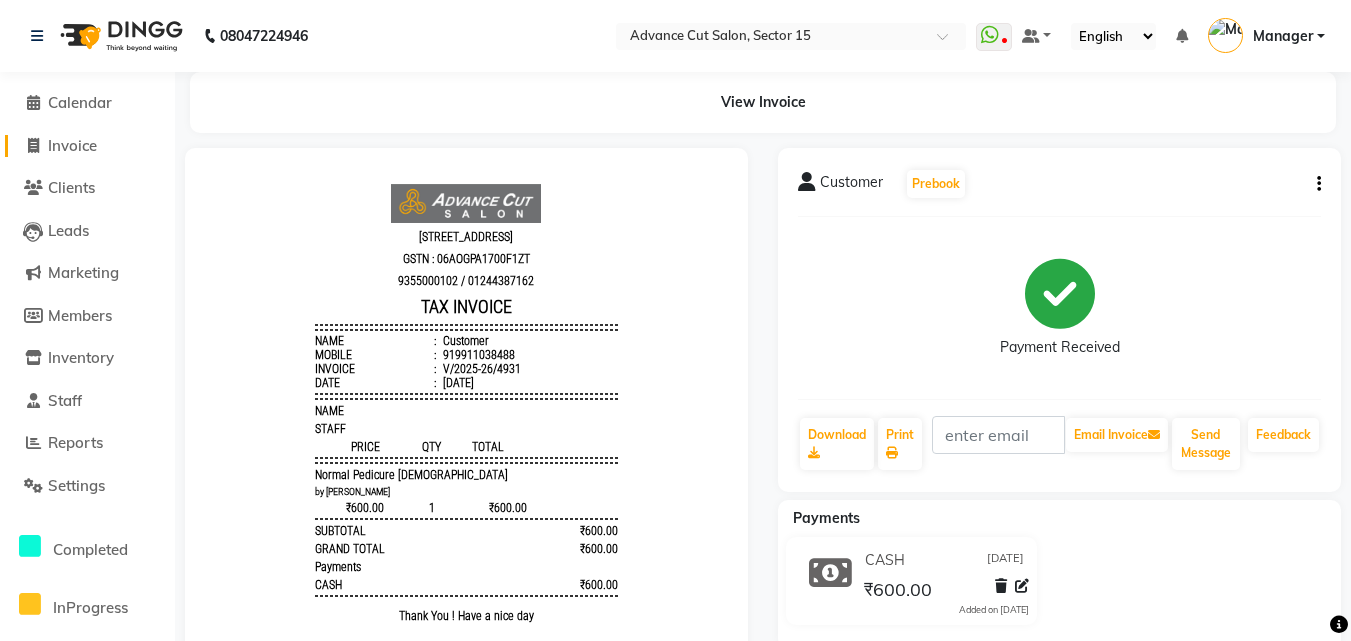 click on "Invoice" 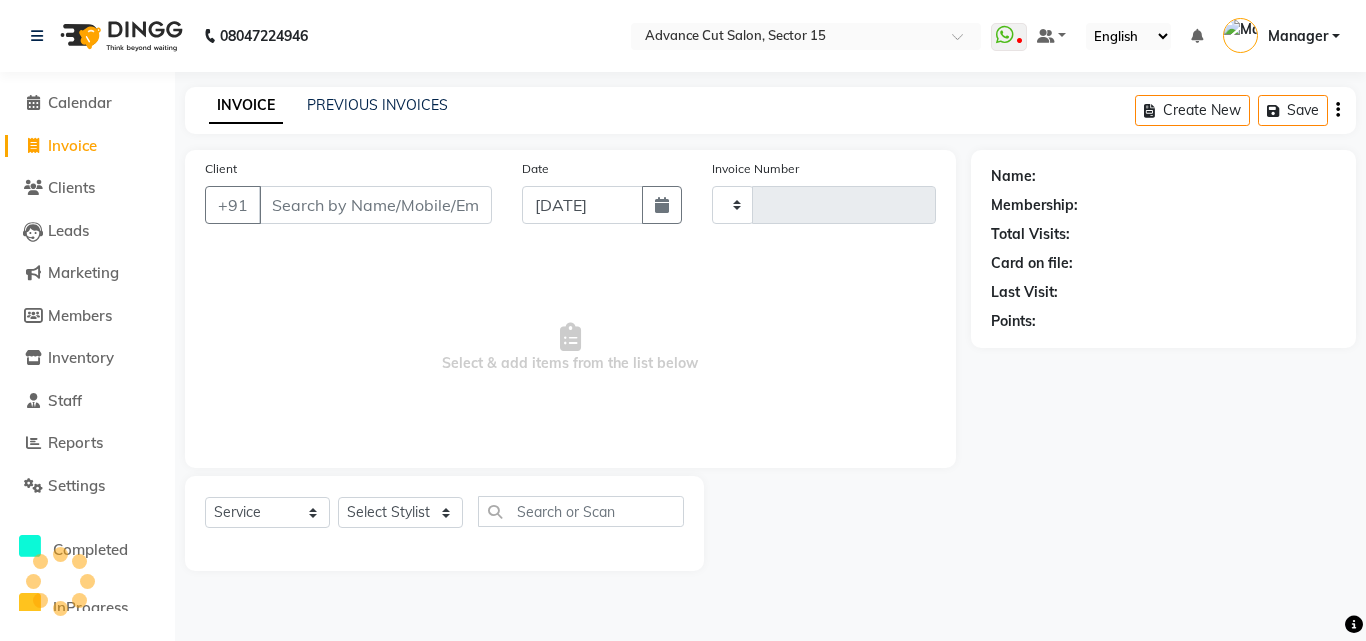 type on "4932" 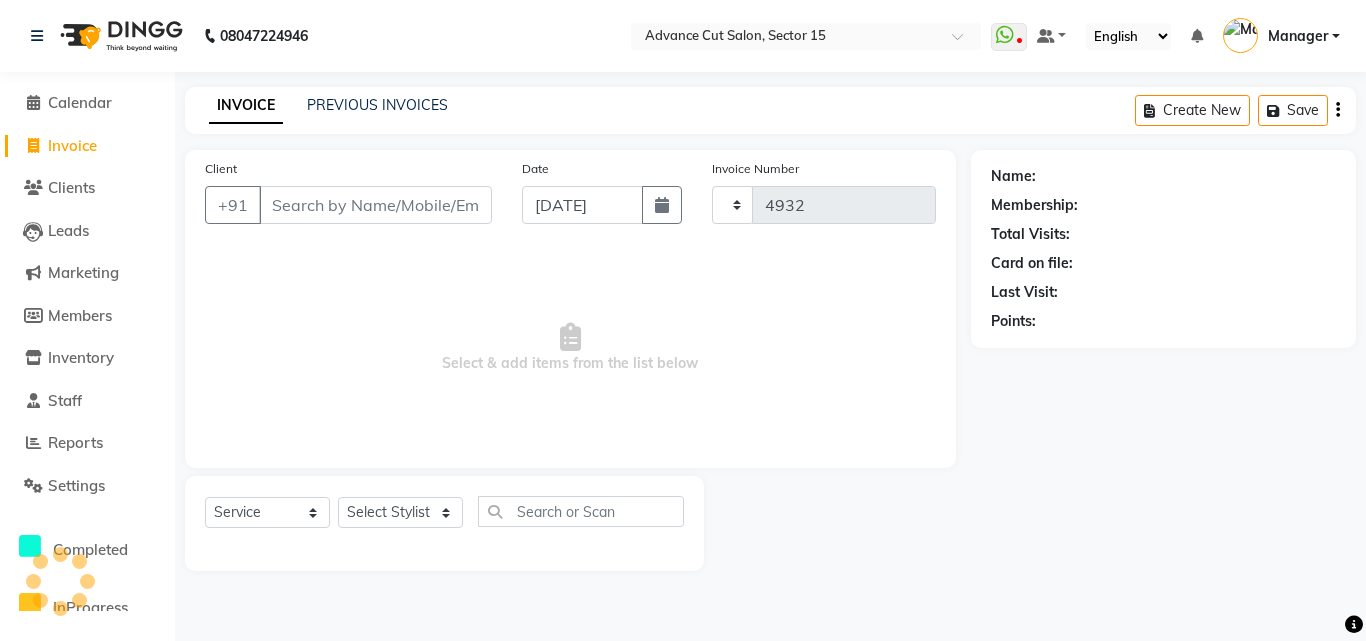 select on "6255" 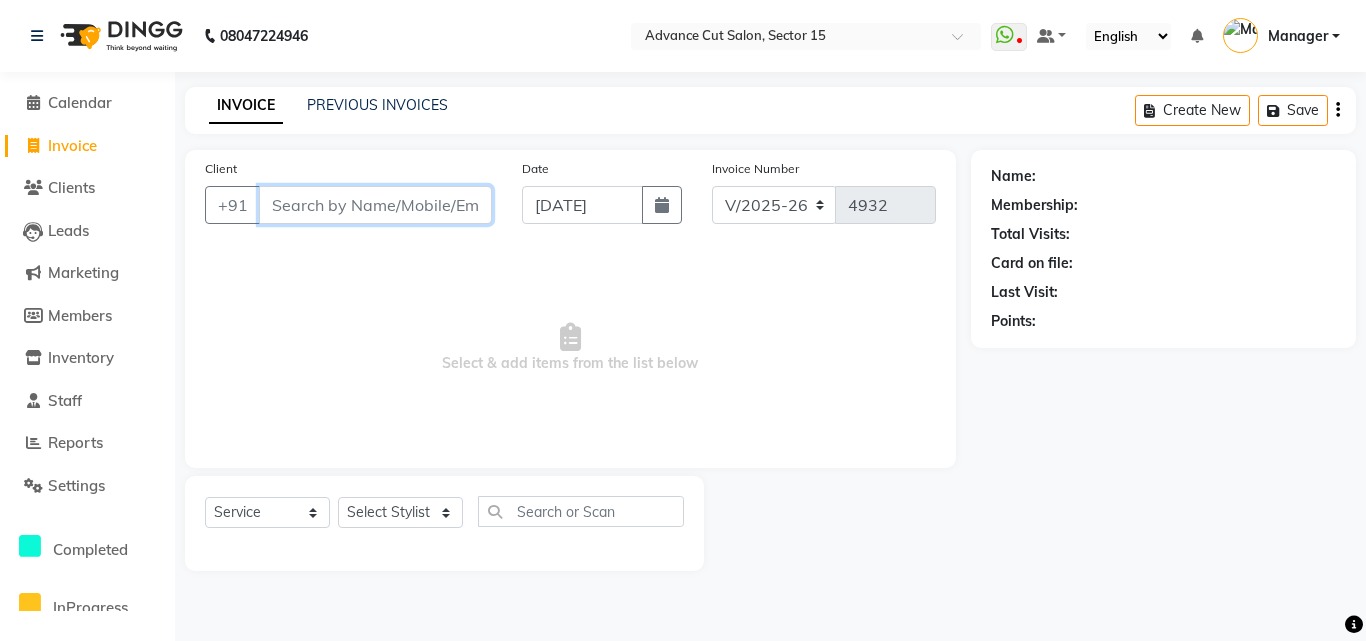 click on "Client" at bounding box center (375, 205) 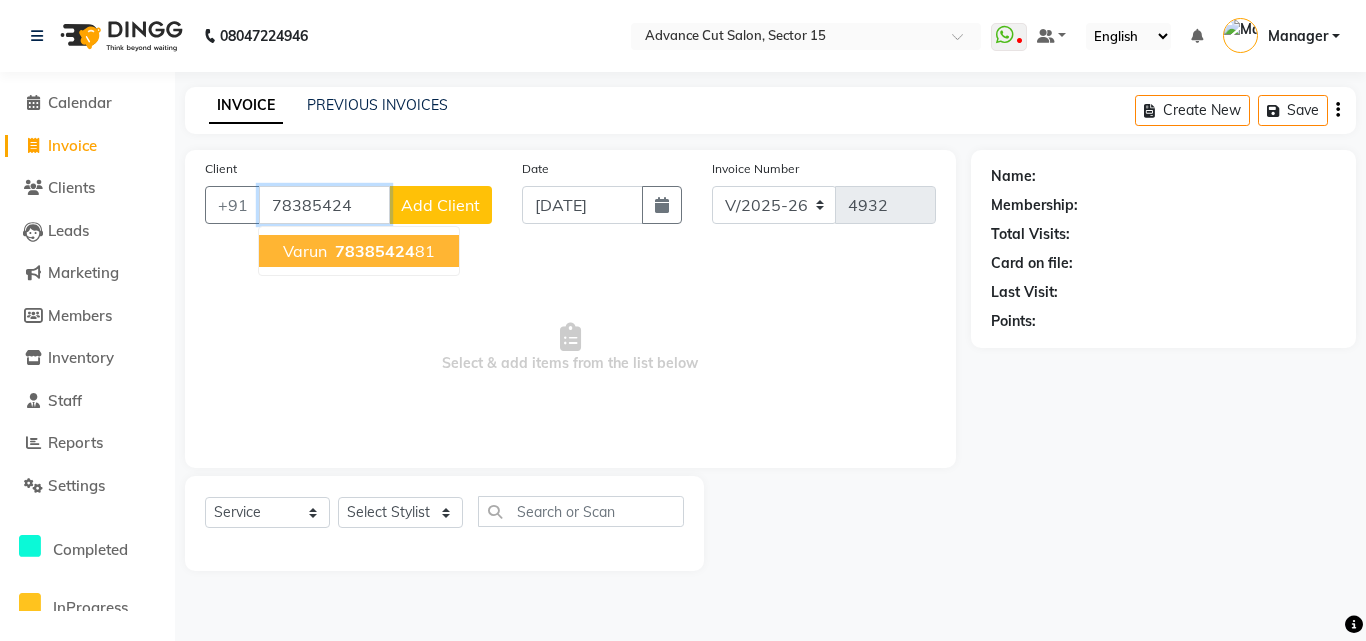 click on "78385424" at bounding box center (375, 251) 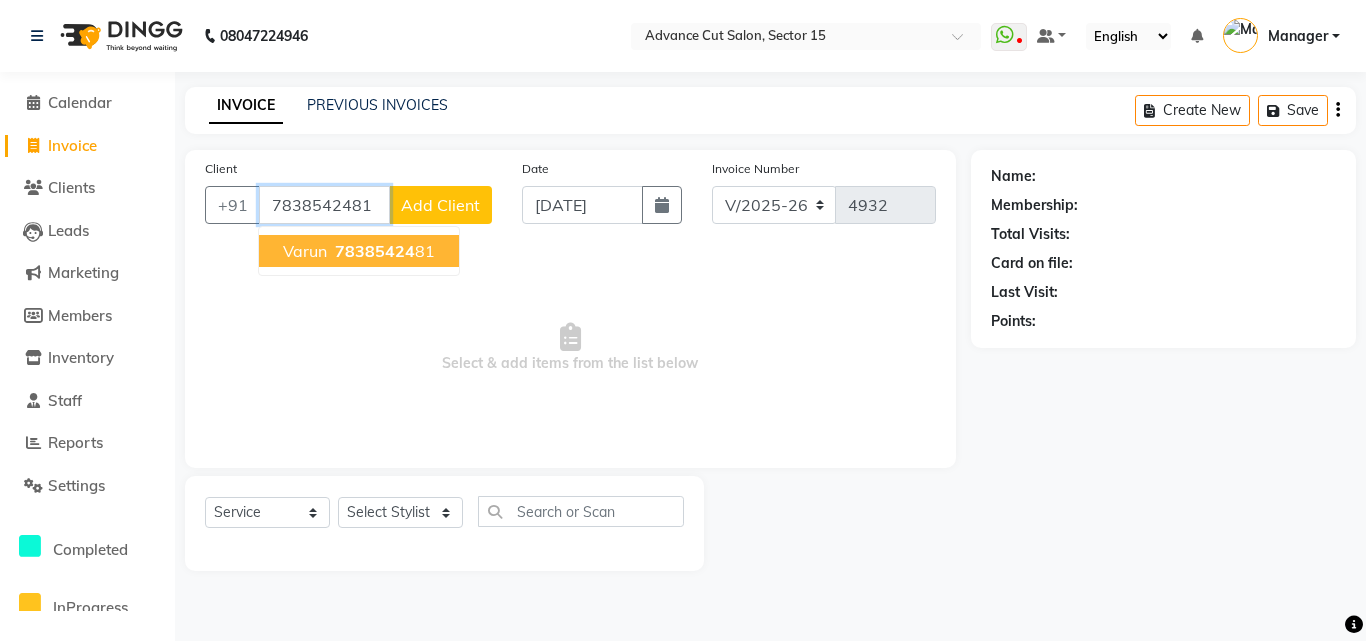 type on "7838542481" 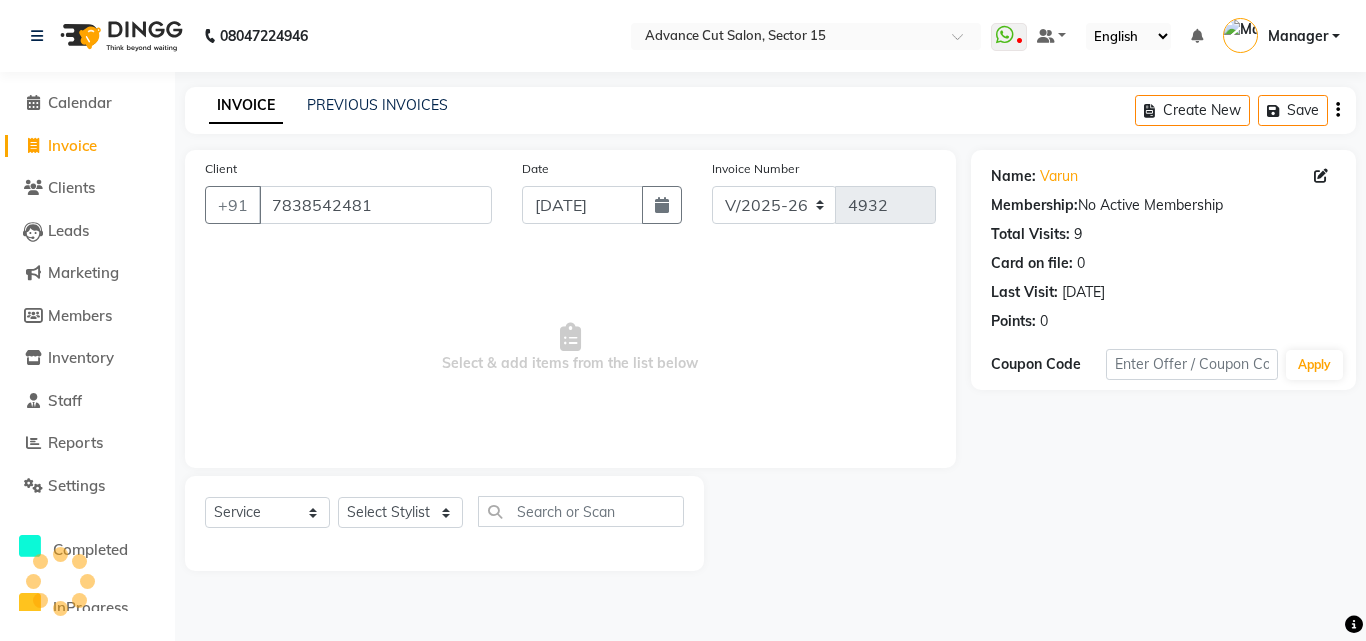 click on "Select  Service  Product  Membership  Package Voucher Prepaid Gift Card  Select Stylist Advance Cut  [PERSON_NAME] [PERSON_NAME] [PERSON_NAME] LUCKY Manager [PERSON_NAME] [PERSON_NAME] Pooja  [PERSON_NAME] RANI [PERSON_NAME] [PERSON_NAME] [PERSON_NAME] [PERSON_NAME] [PERSON_NAME]" 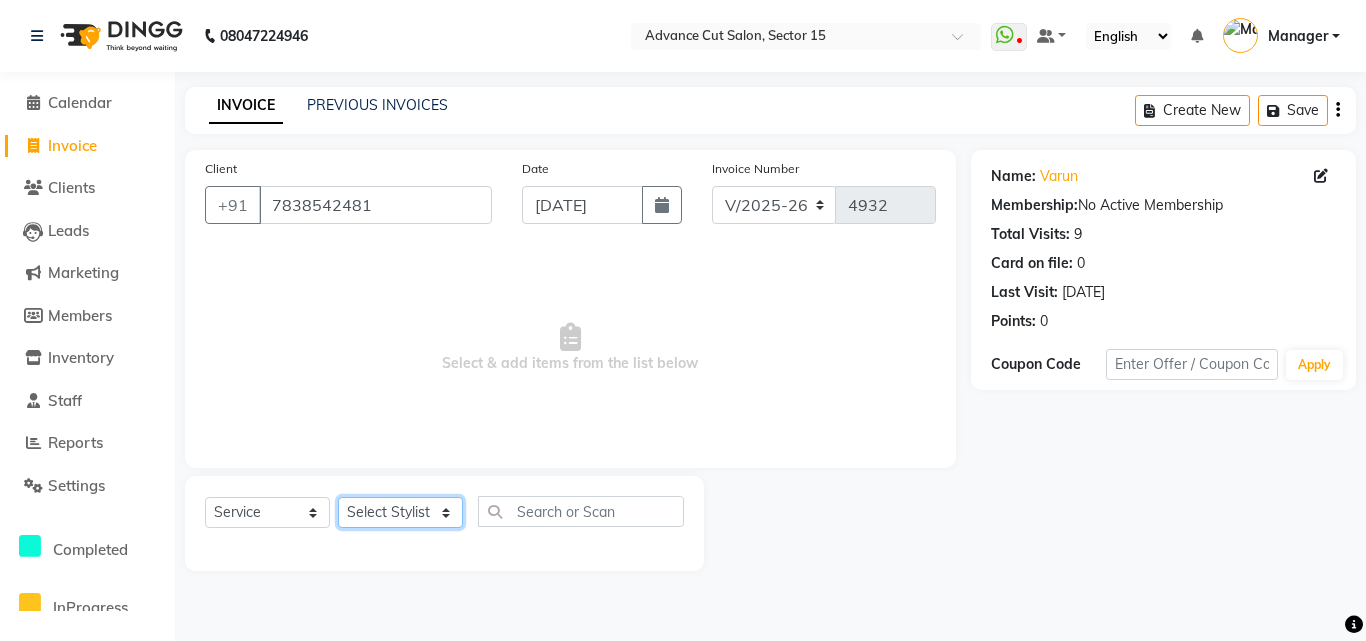 click on "Select Stylist Advance Cut  [PERSON_NAME] [PERSON_NAME] [PERSON_NAME] LUCKY Manager [PERSON_NAME] [PERSON_NAME] Pooja  [PERSON_NAME] RANI [PERSON_NAME] [PERSON_NAME] [PERSON_NAME] [PERSON_NAME] [PERSON_NAME]" 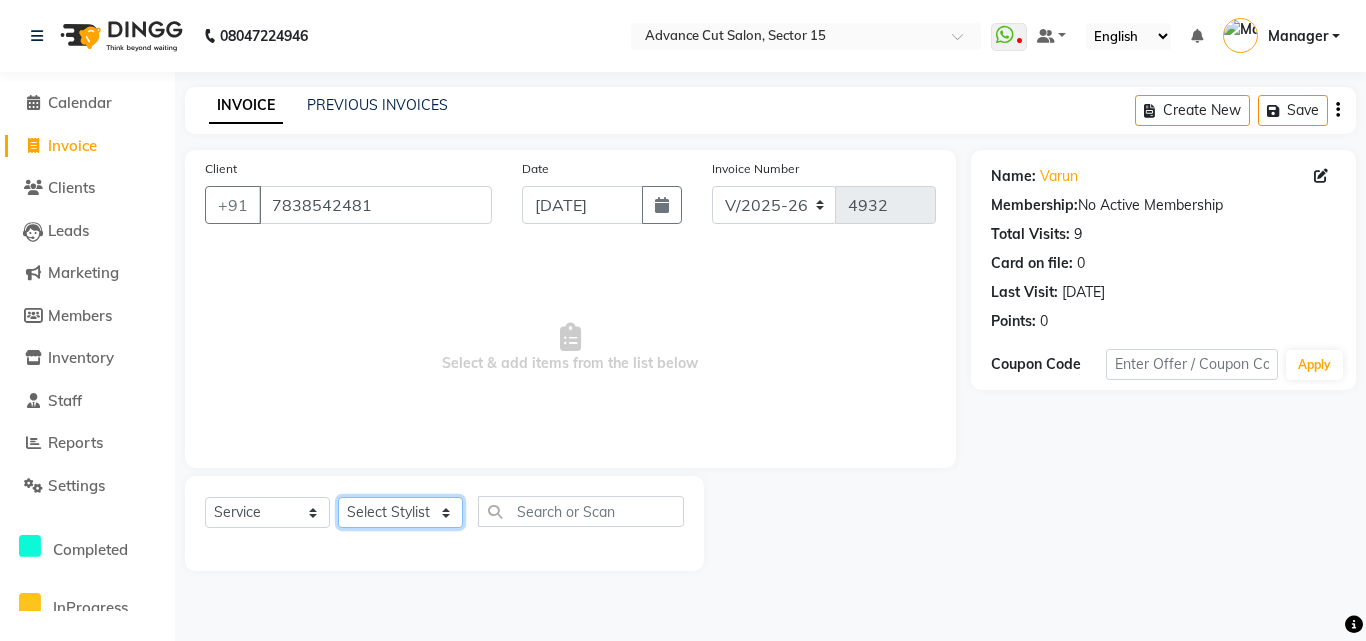 select on "46502" 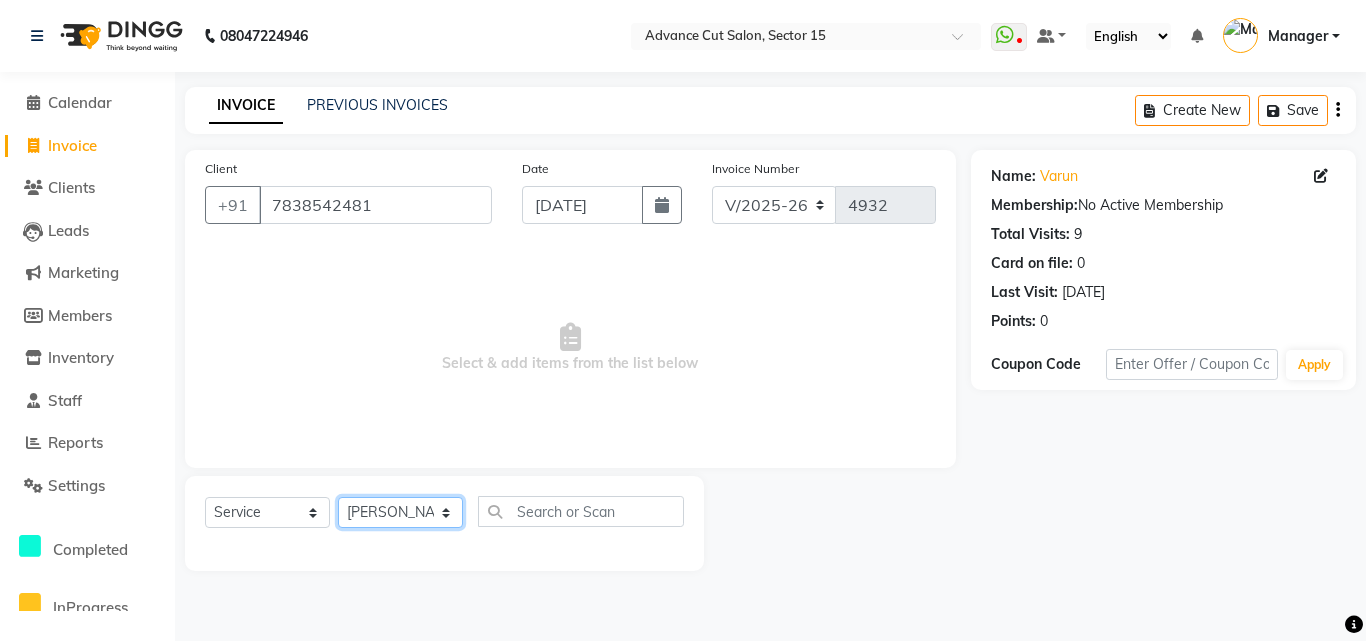 click on "Select Stylist Advance Cut  [PERSON_NAME] [PERSON_NAME] [PERSON_NAME] LUCKY Manager [PERSON_NAME] [PERSON_NAME] Pooja  [PERSON_NAME] RANI [PERSON_NAME] [PERSON_NAME] [PERSON_NAME] [PERSON_NAME] [PERSON_NAME]" 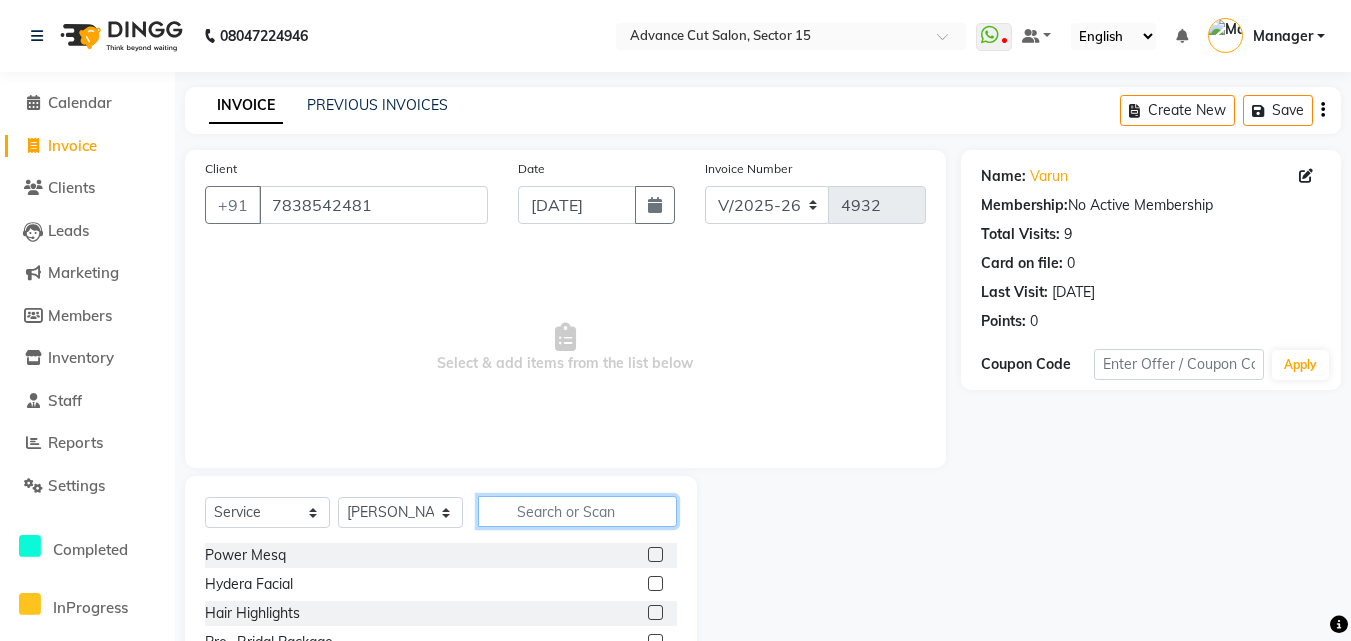 click 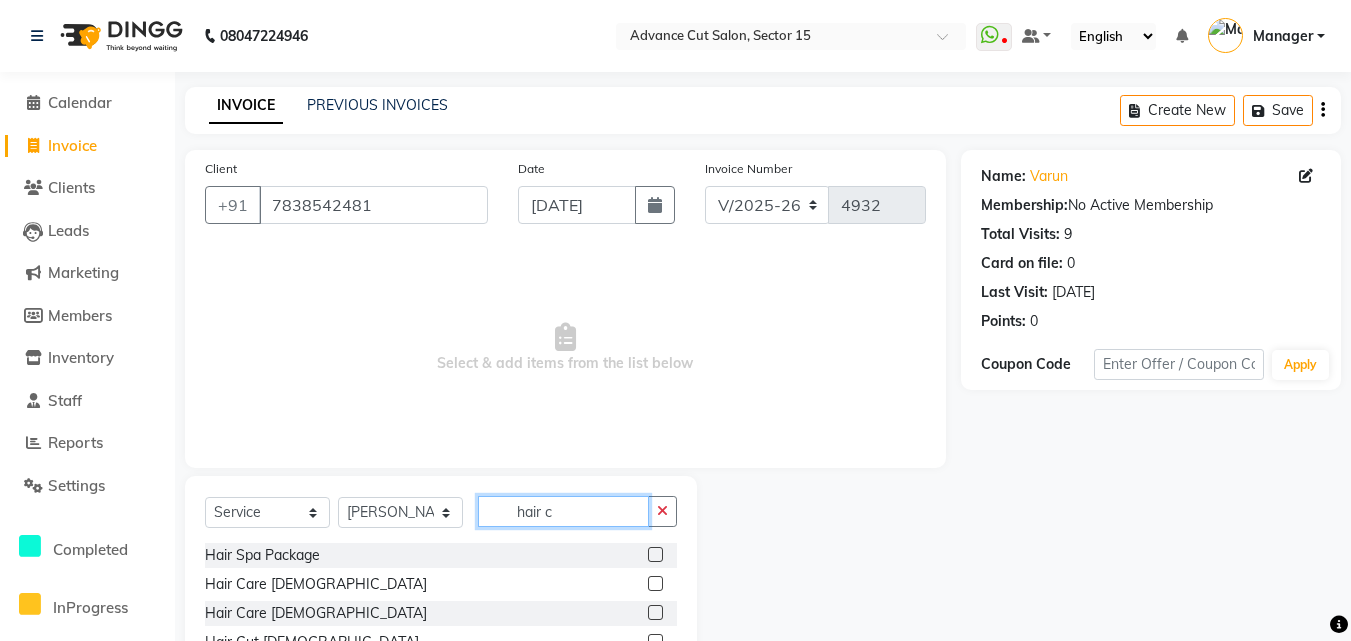 scroll, scrollTop: 134, scrollLeft: 0, axis: vertical 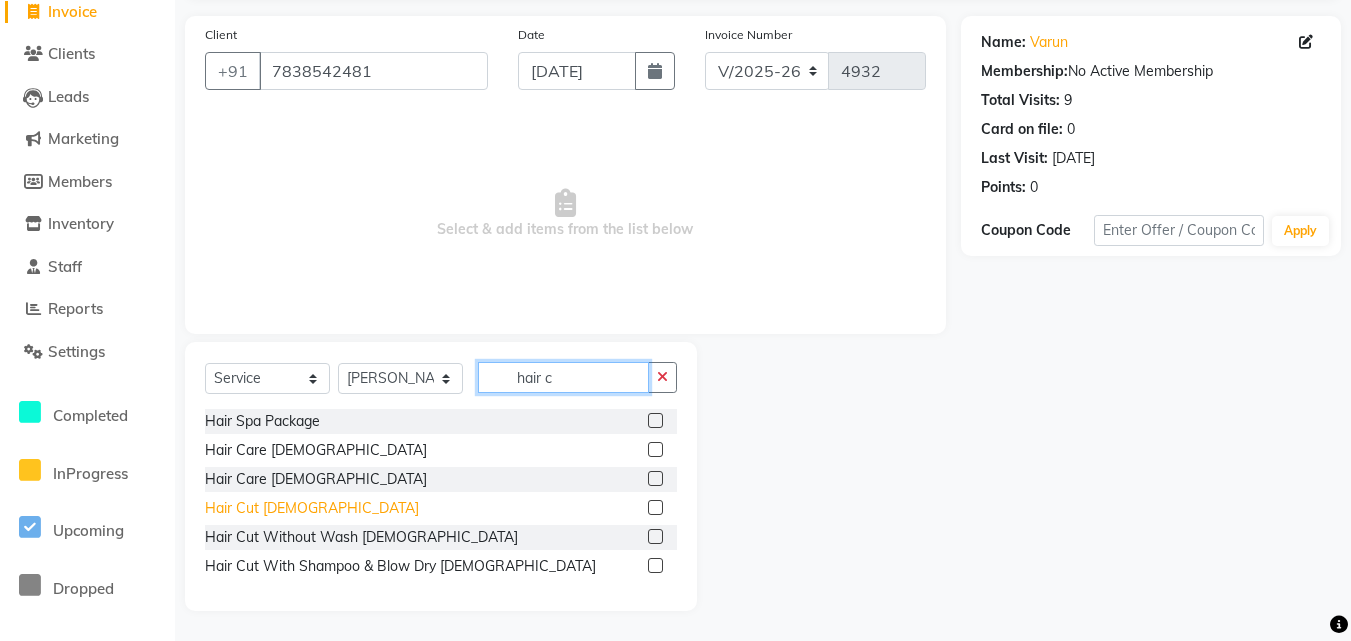 type on "hair c" 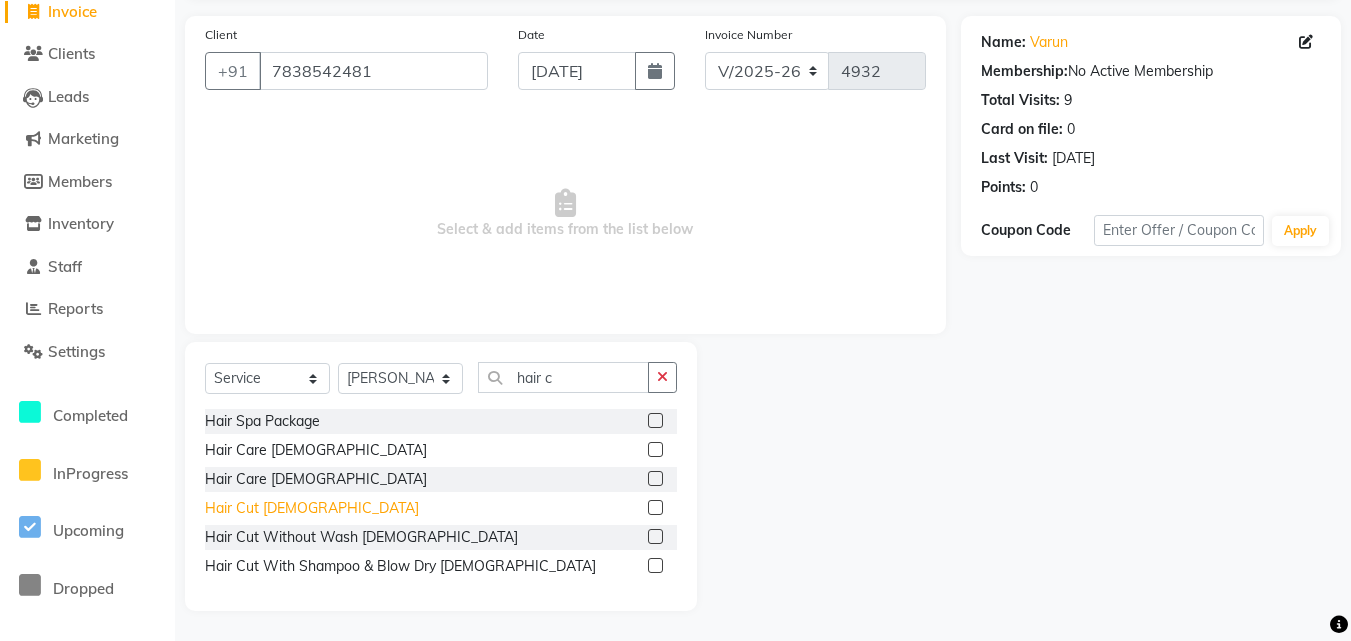 click on "Hair Cut  [DEMOGRAPHIC_DATA]" 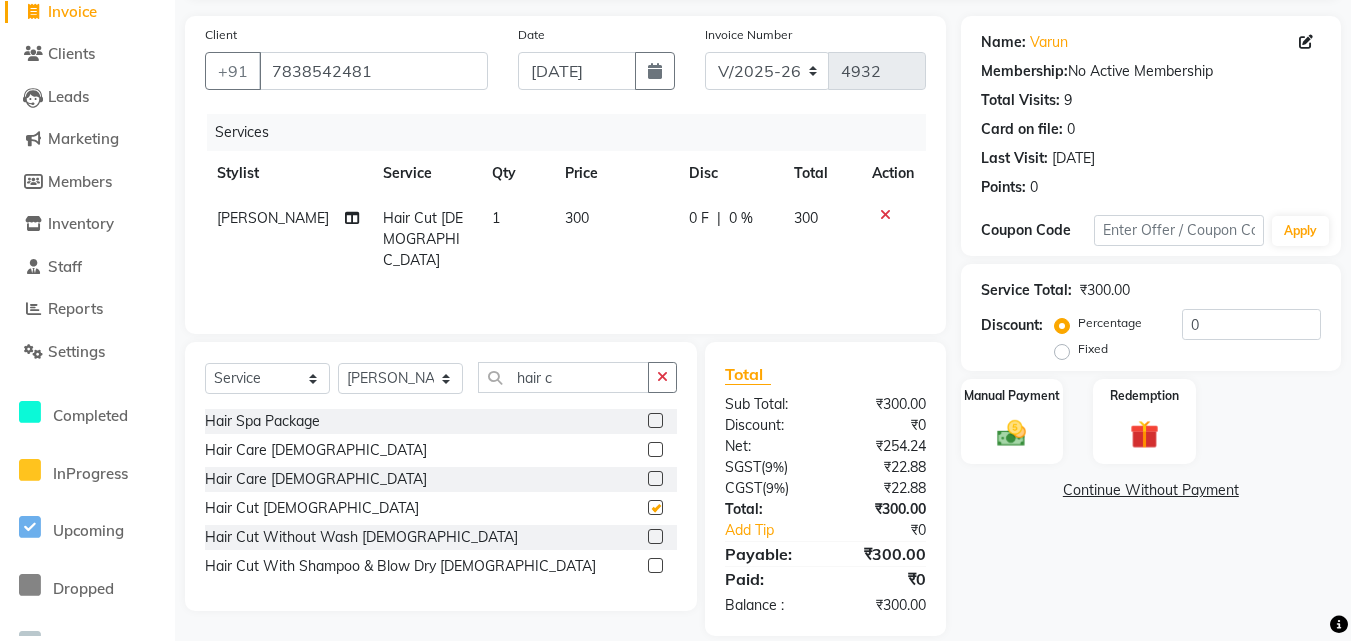 checkbox on "false" 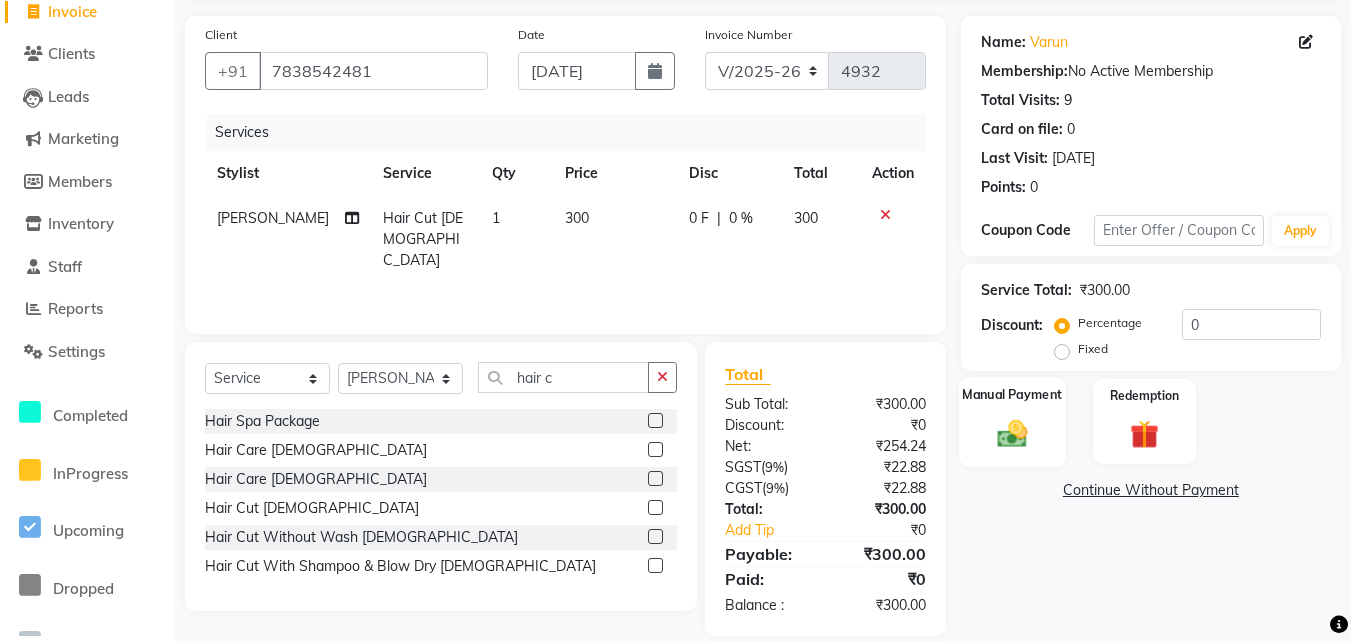 click 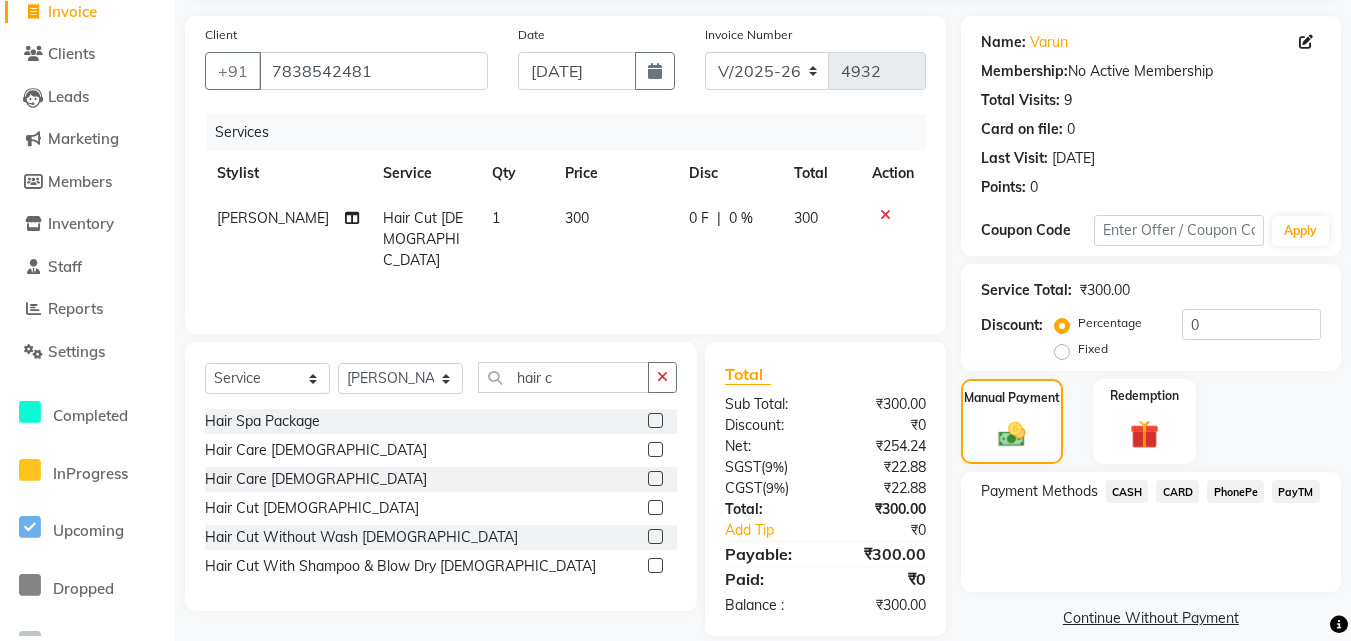 click on "Payment Methods  CASH   CARD   PhonePe   PayTM" 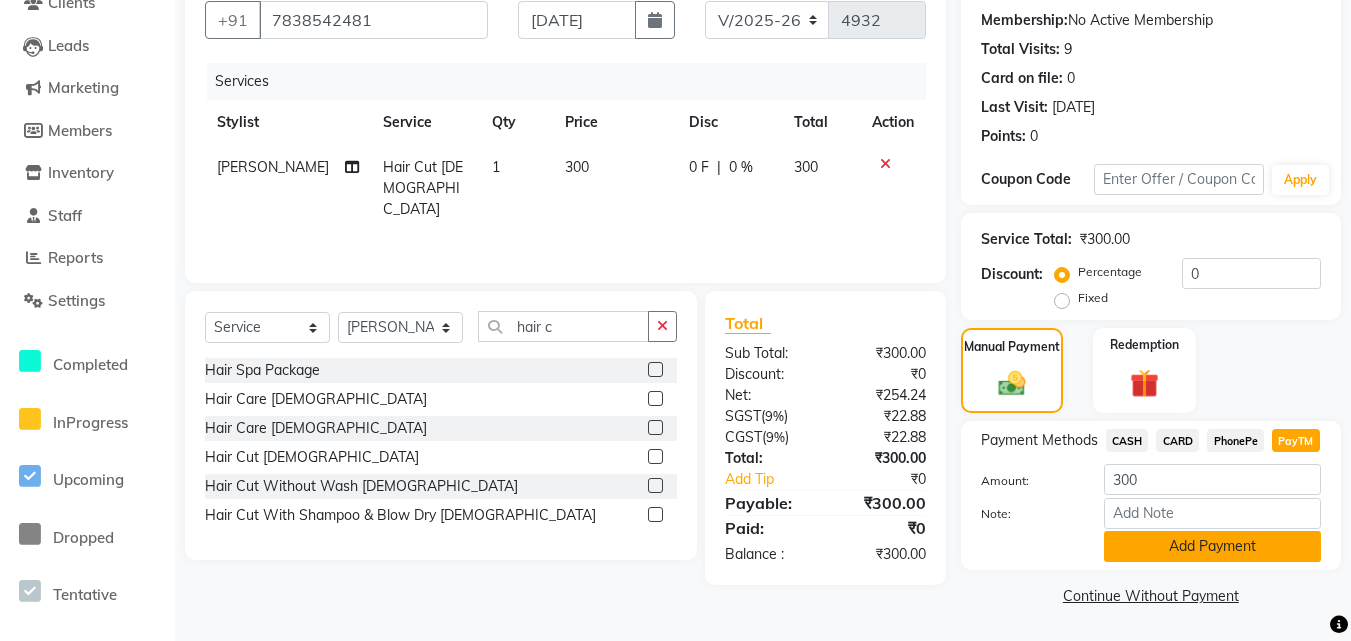 click on "Add Payment" 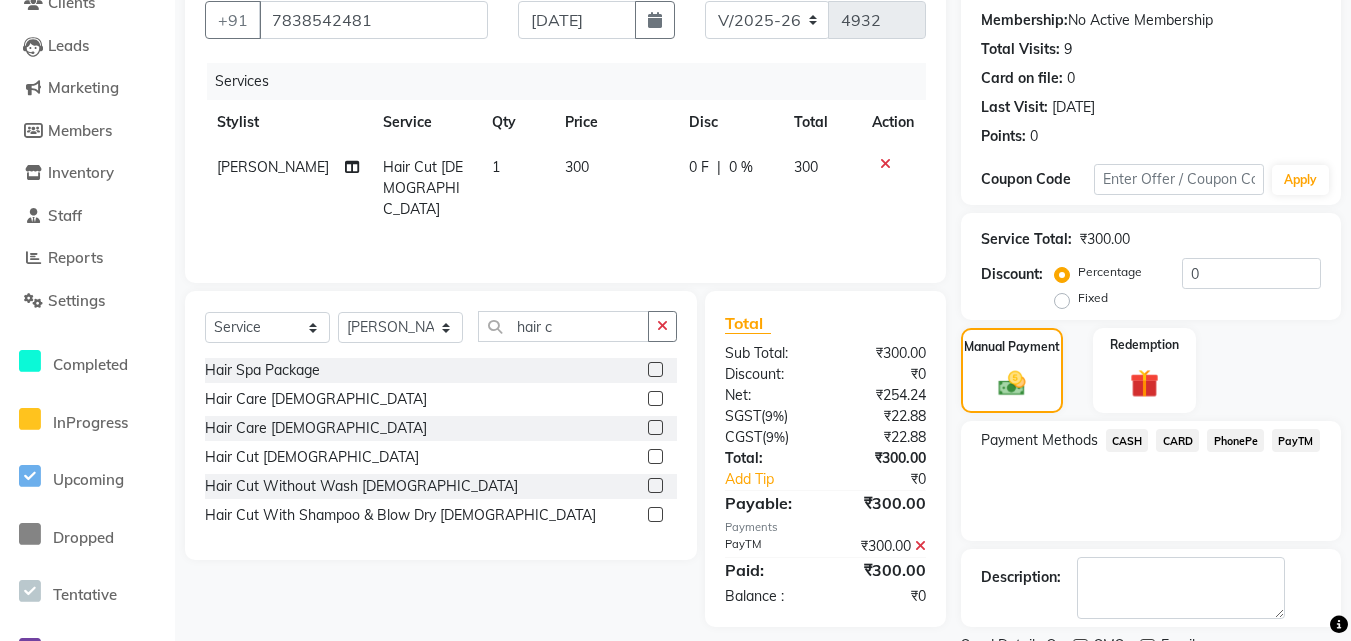 scroll, scrollTop: 269, scrollLeft: 0, axis: vertical 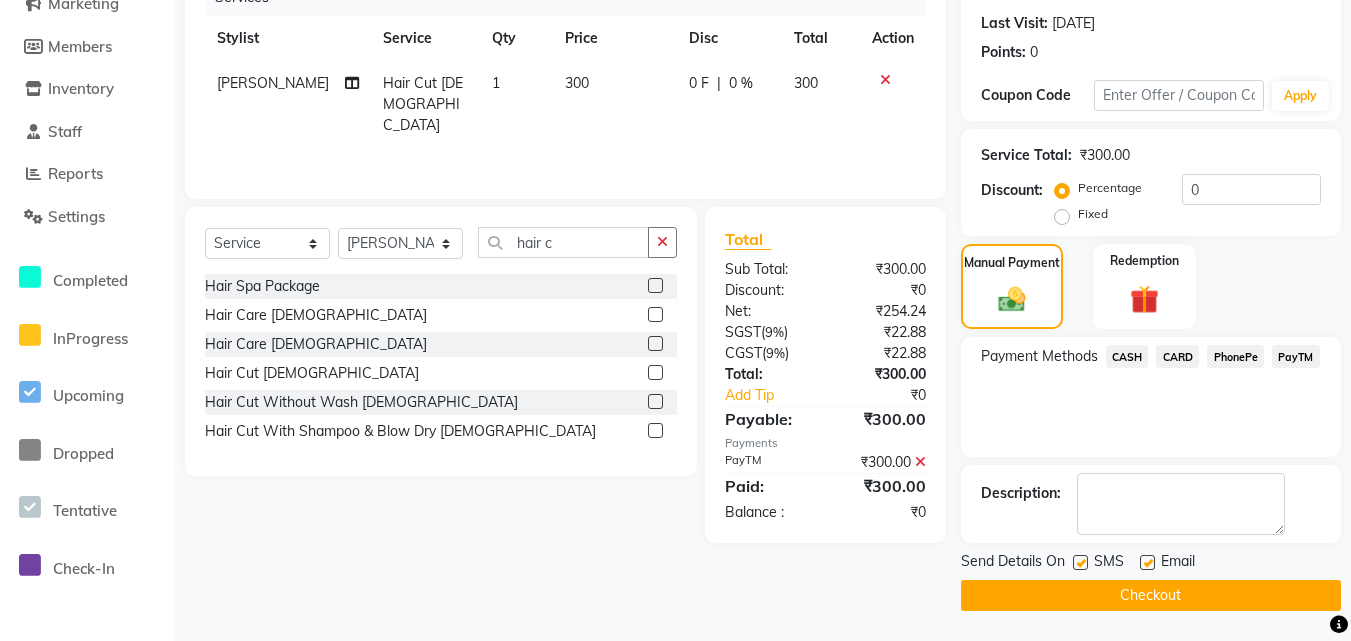 click on "Checkout" 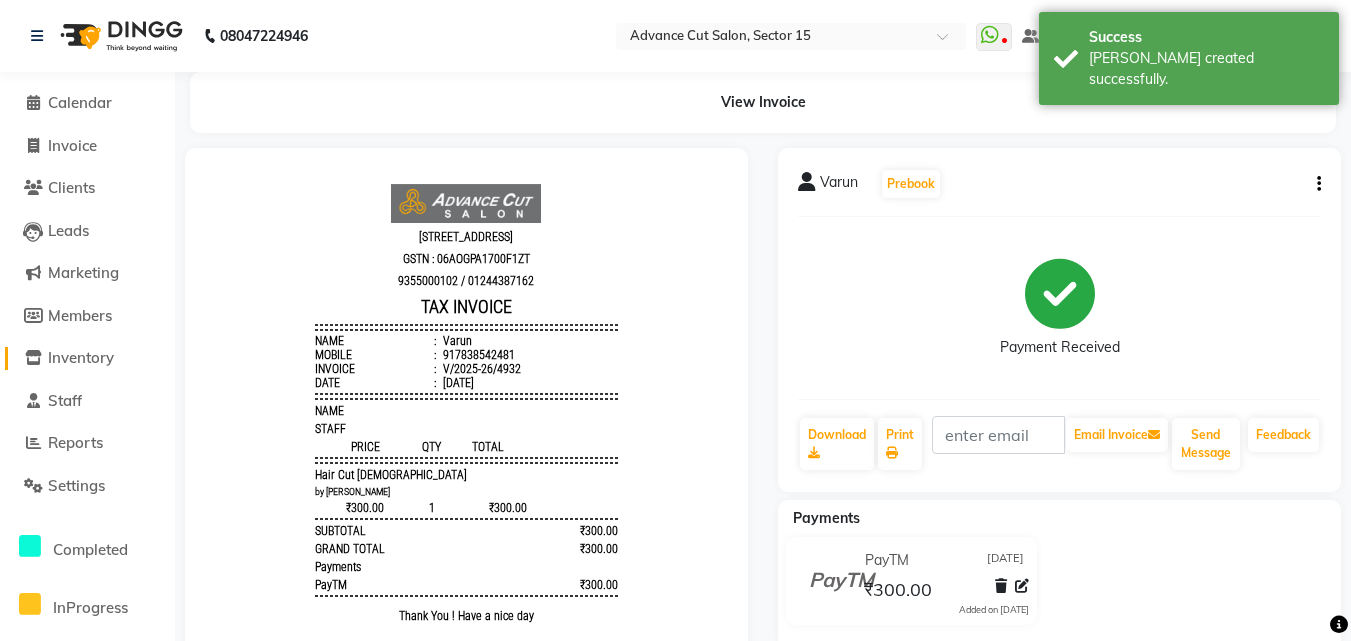 scroll, scrollTop: 0, scrollLeft: 0, axis: both 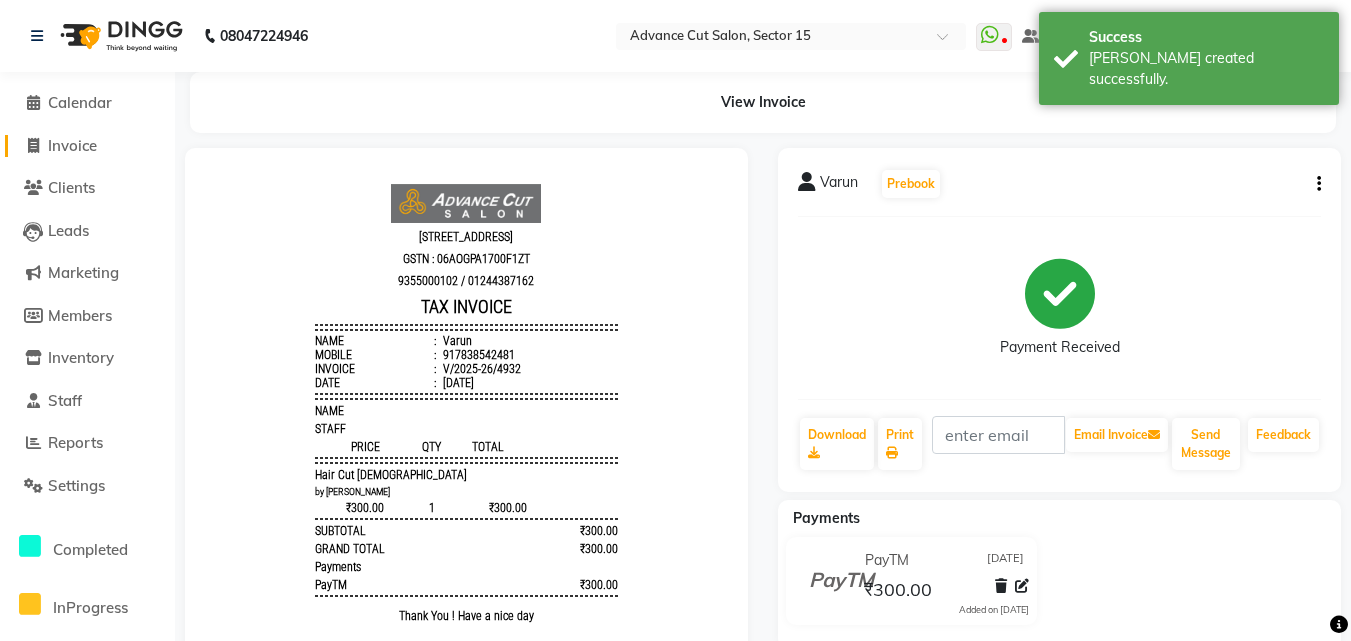 click on "Invoice" 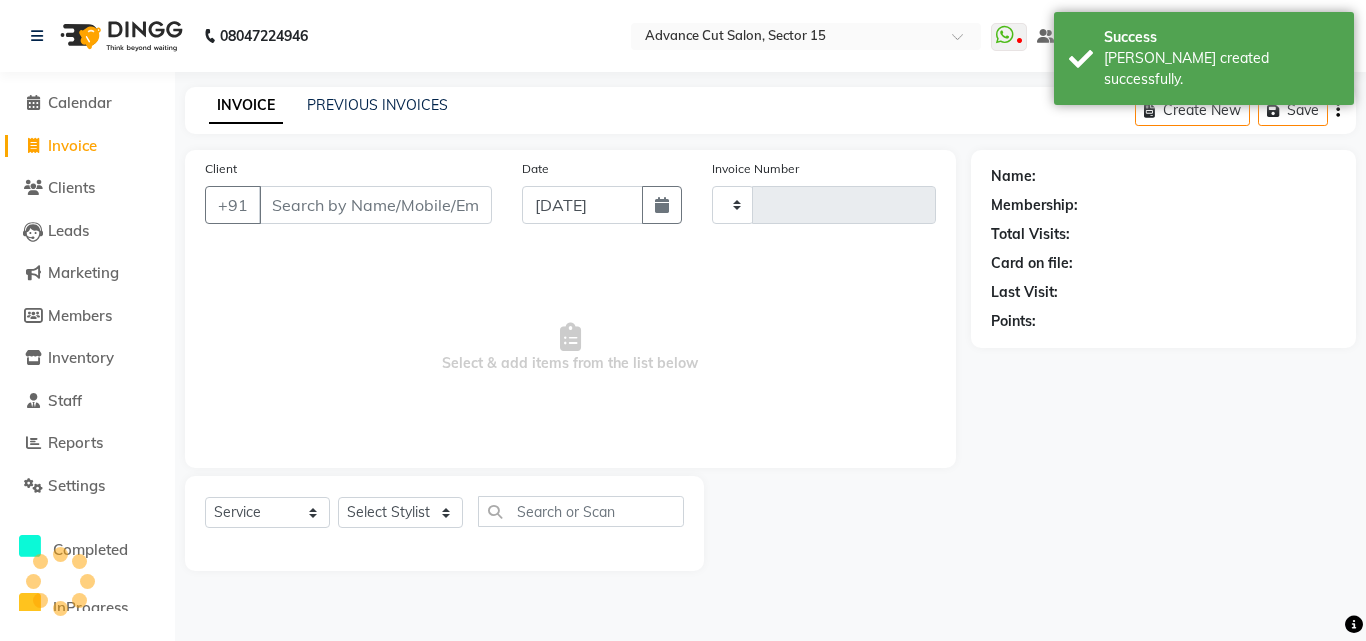 type on "4933" 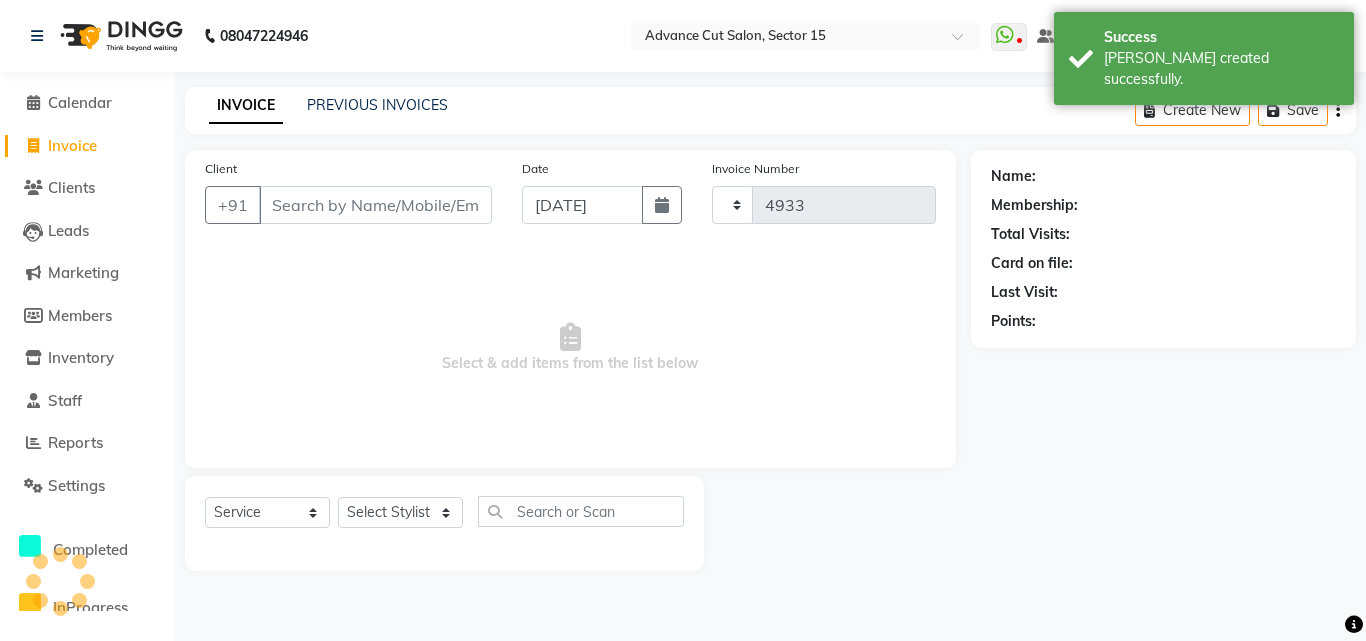 select on "6255" 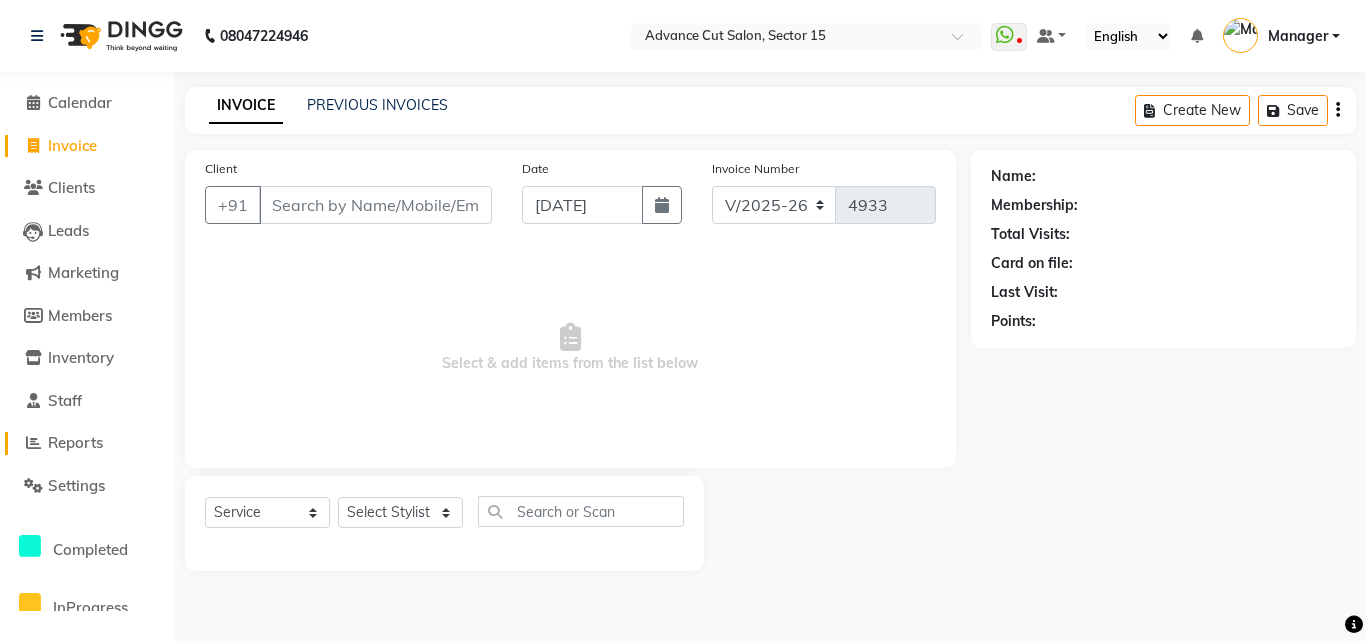 click on "Reports" 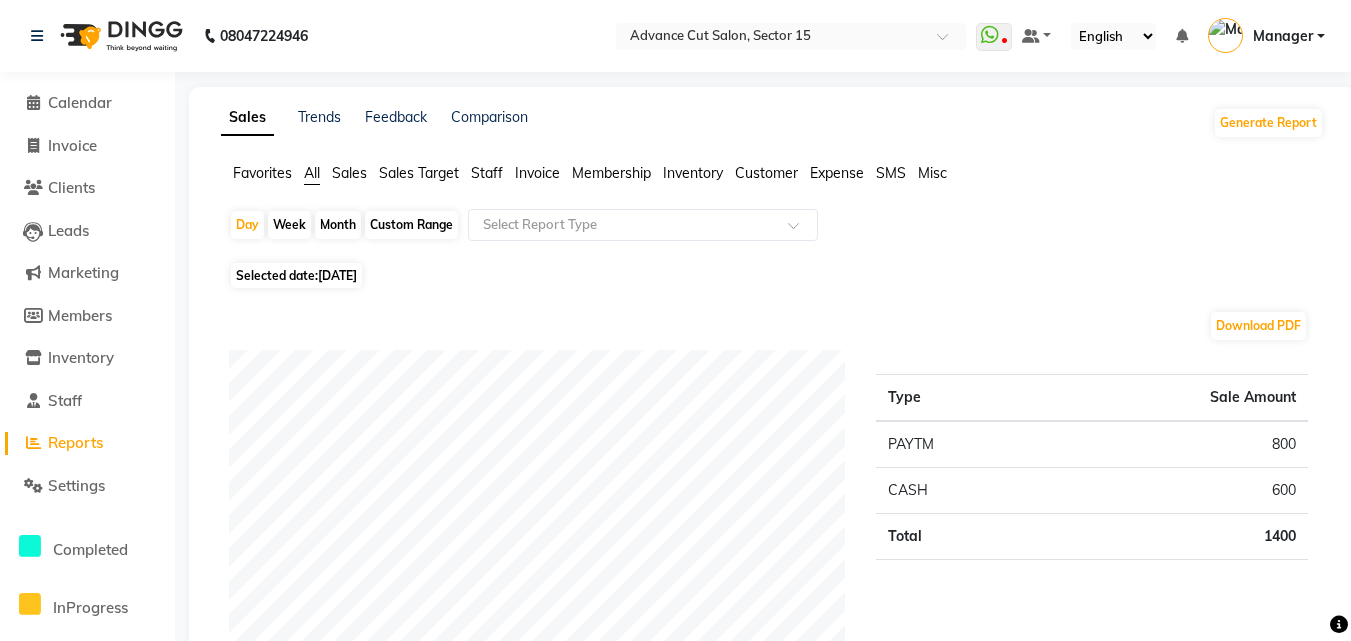 click on "[DATE]" 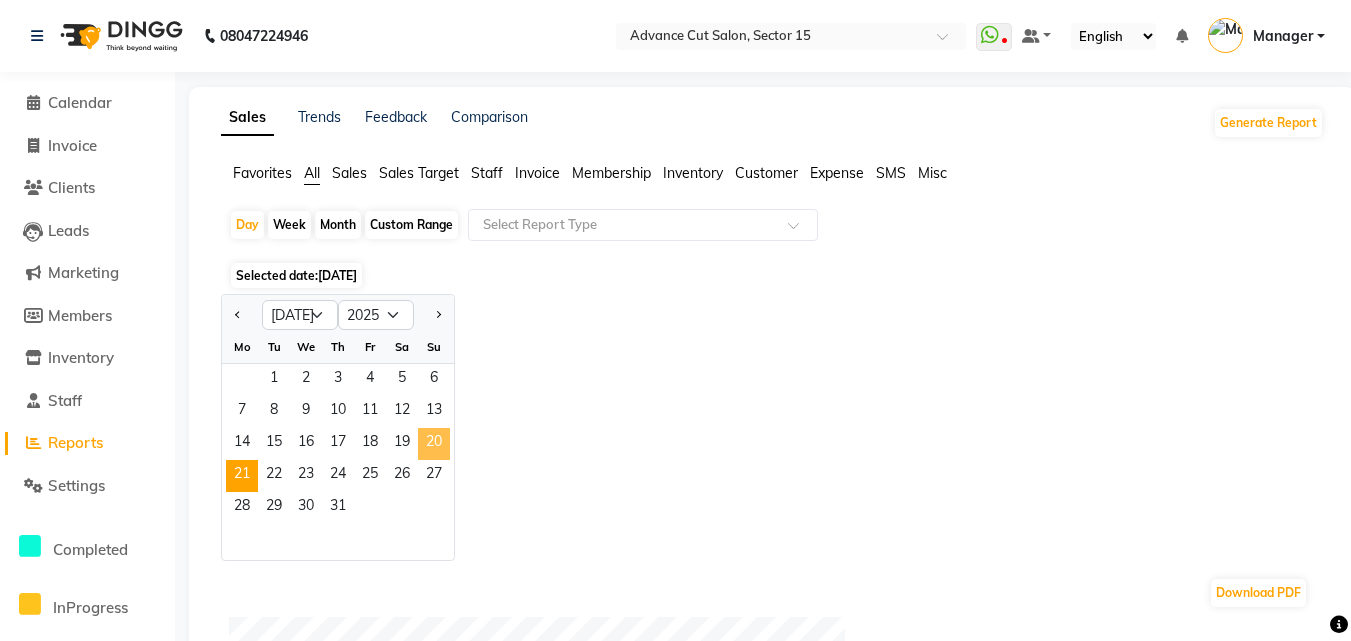 click on "20" 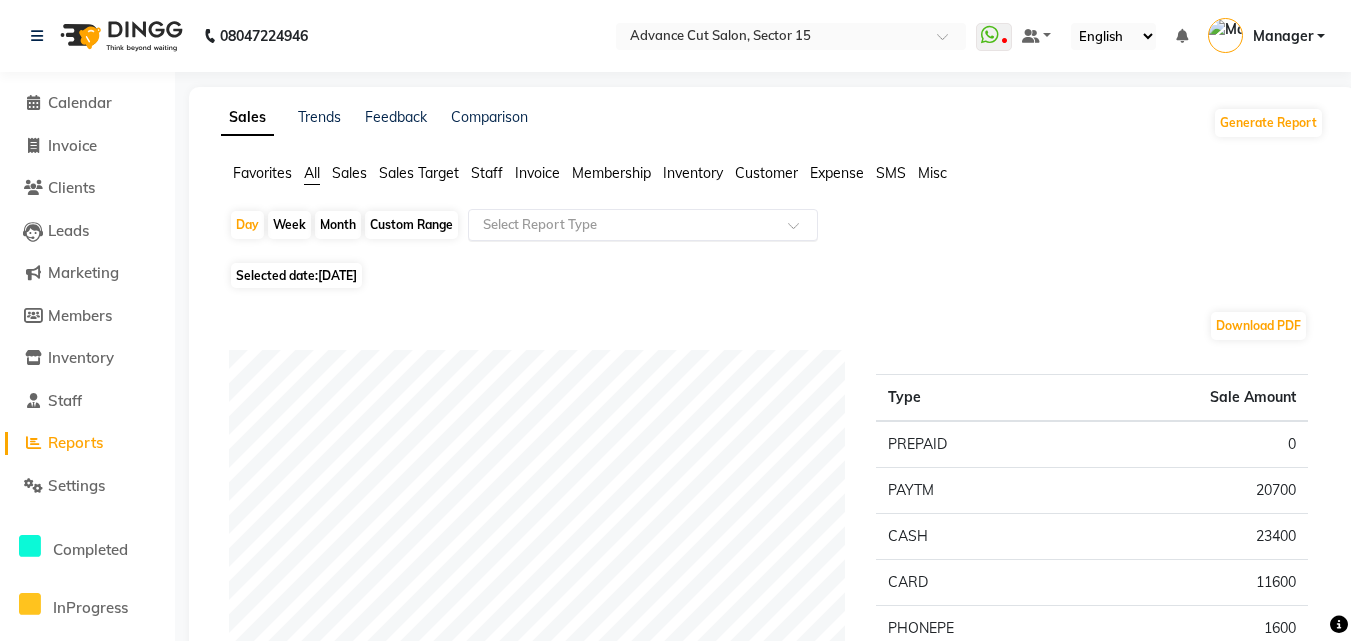 click on "Select Report Type" 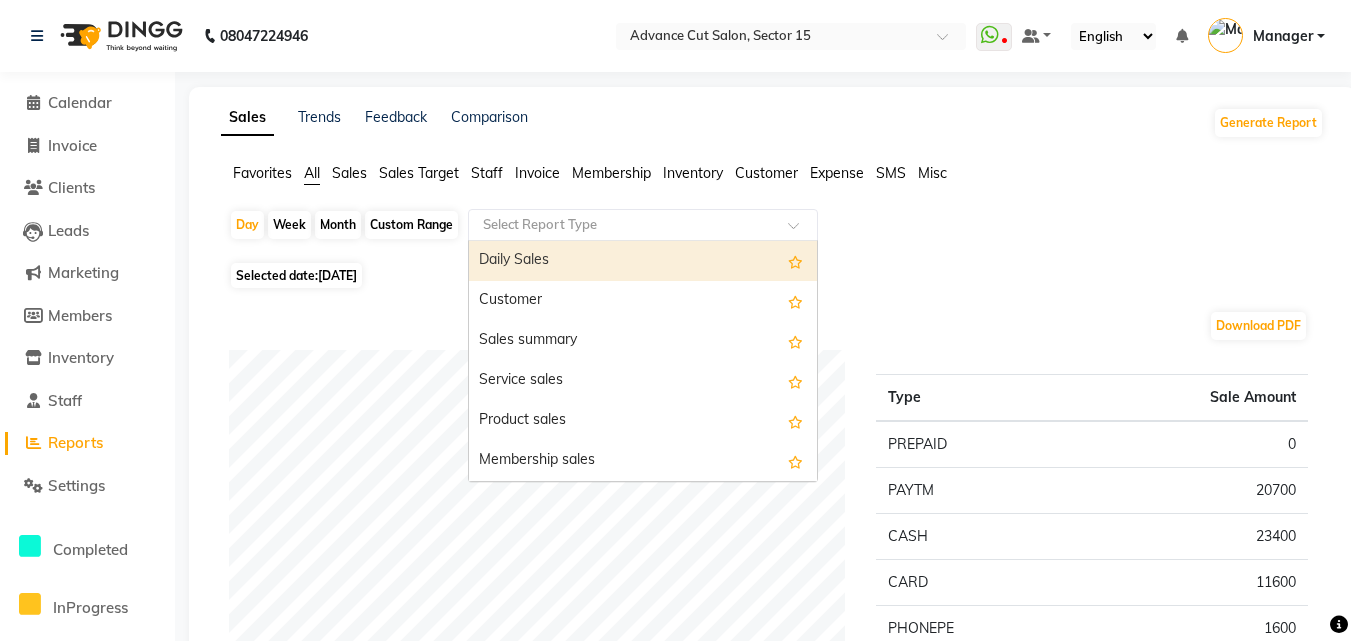 click 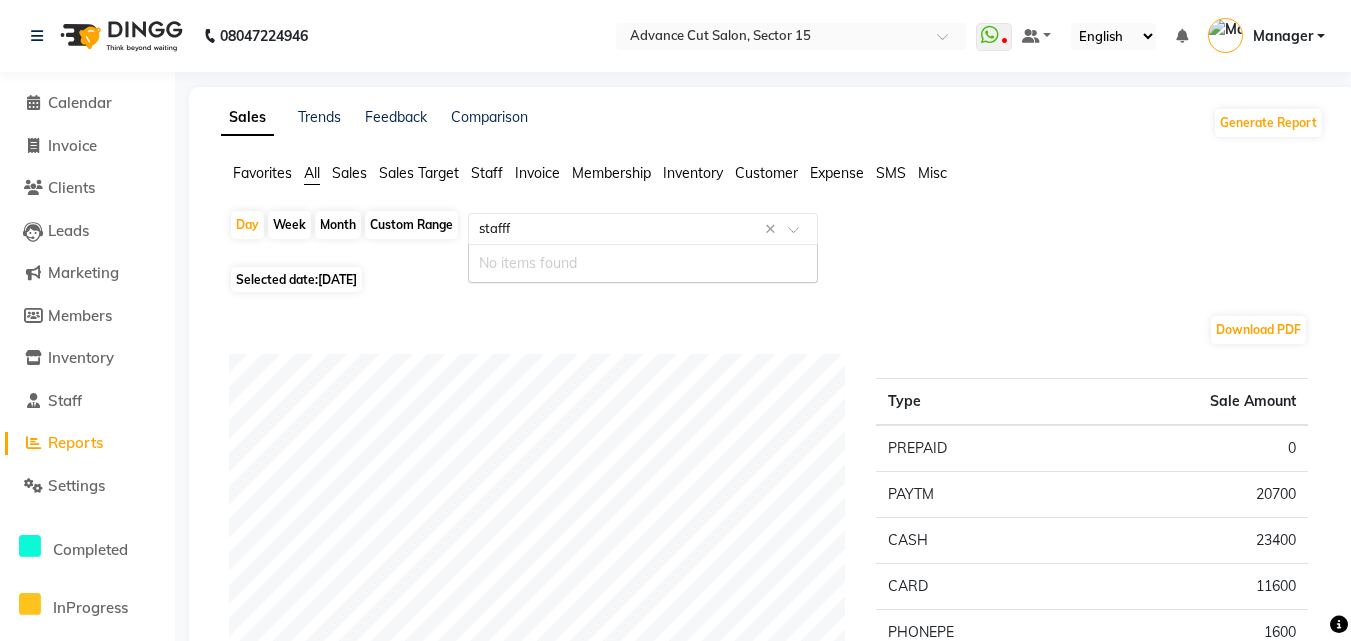click on "No items found" at bounding box center [643, 263] 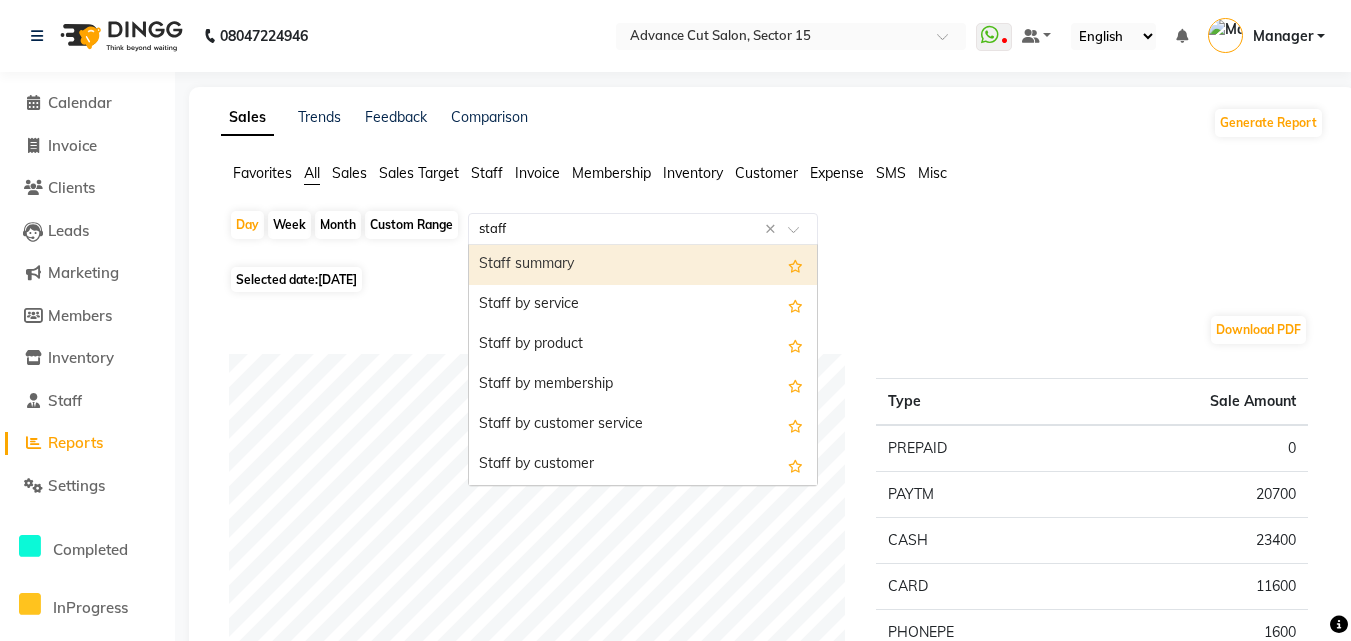click on "Staff summary   Staff by service   Staff by product   Staff by membership   Staff by customer service   Staff by customer   Staff attendance   Staff attendance logs   Staff performance   Staff performance service   Staff performance product   Staff combined summary   Staff service summary   Staff product summary   Staff membership summary   Staff prepaid summary   Staff voucher summary   Staff package summary   Staff transfer   Staff performance summary   Staff Gift card Summary   Staff Tip Summary" at bounding box center (643, 365) 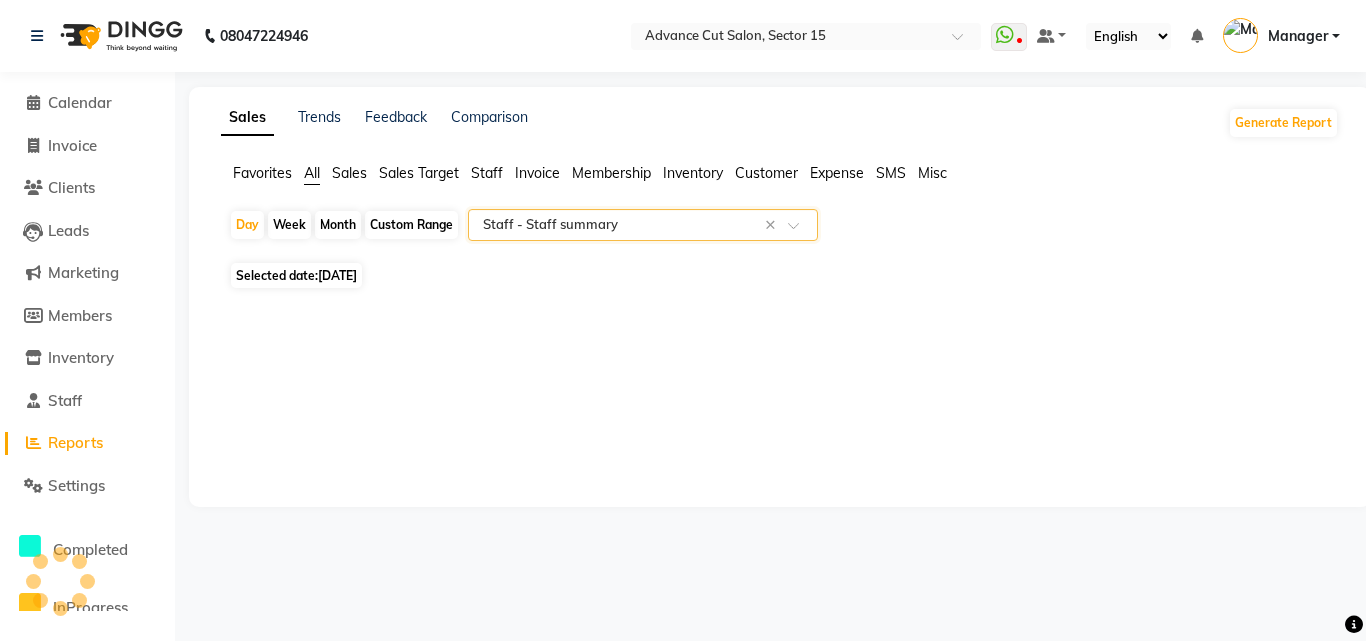 select on "full_report" 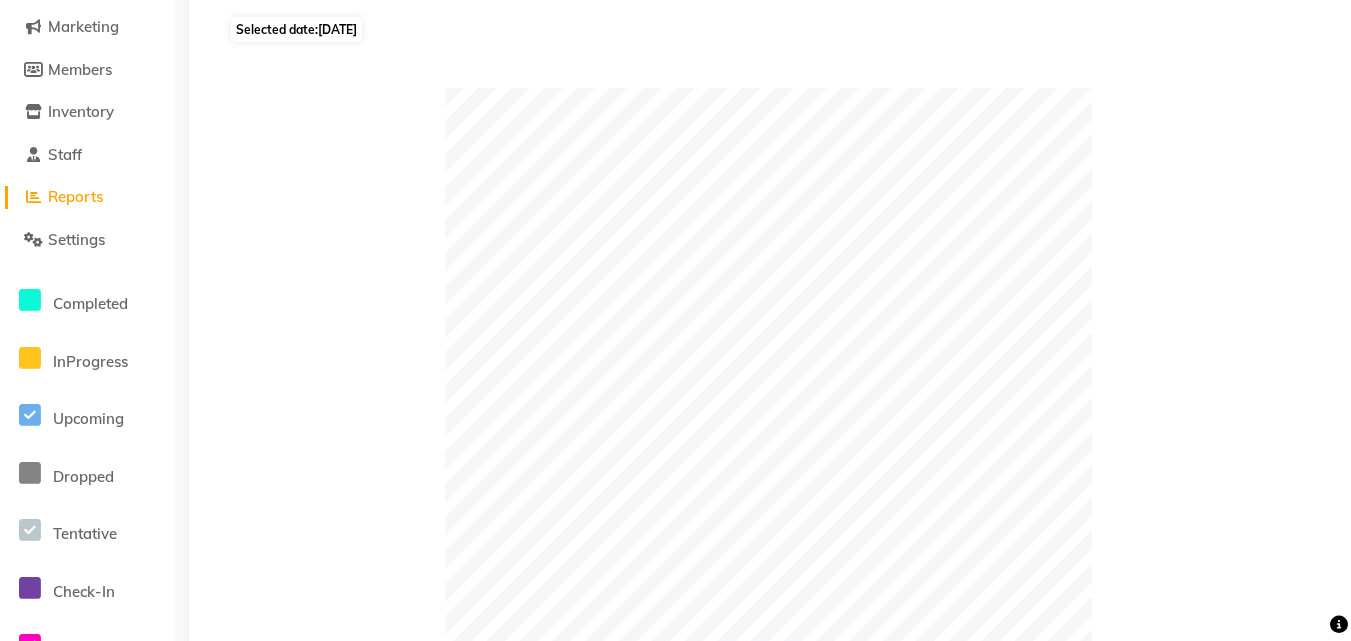 scroll, scrollTop: 772, scrollLeft: 0, axis: vertical 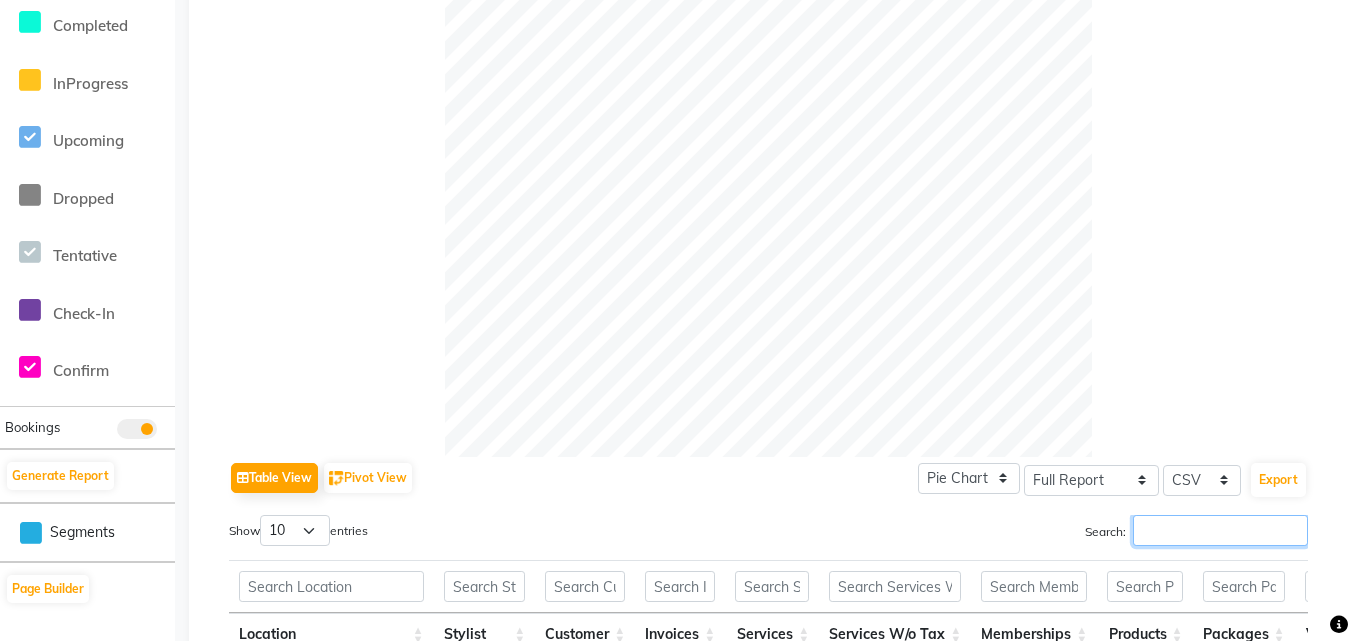 click on "Search:" at bounding box center [1220, 530] 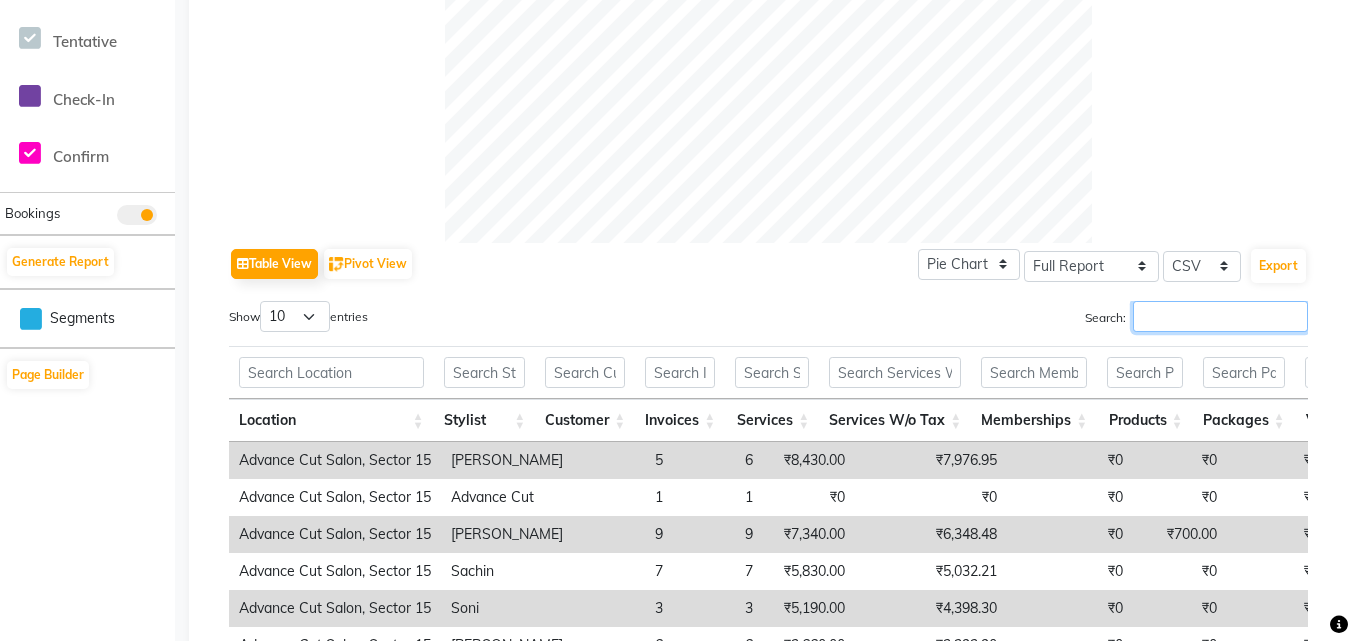 scroll, scrollTop: 747, scrollLeft: 0, axis: vertical 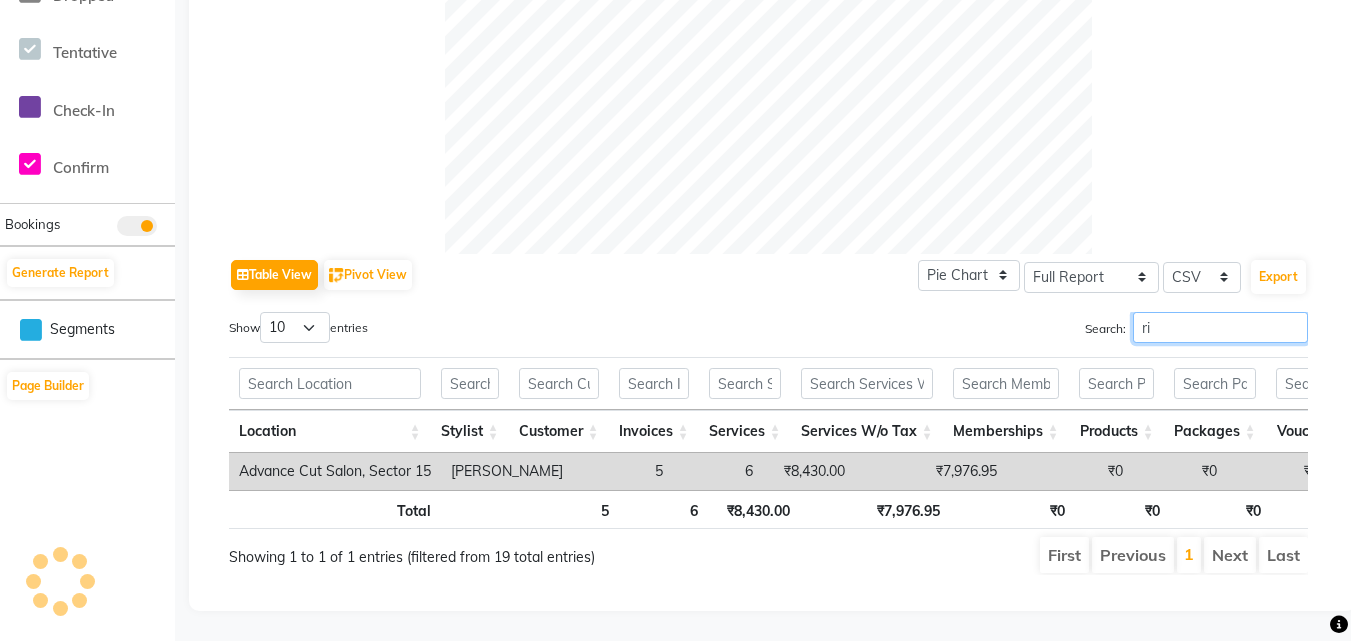 type on "r" 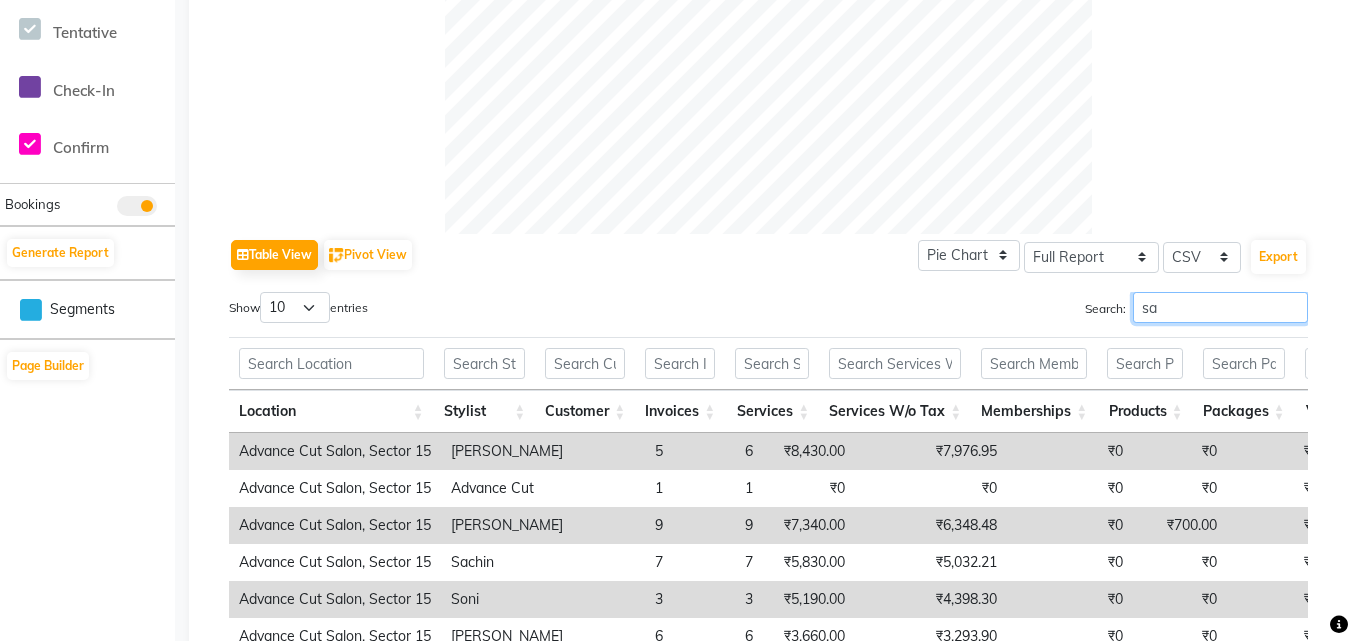 type on "s" 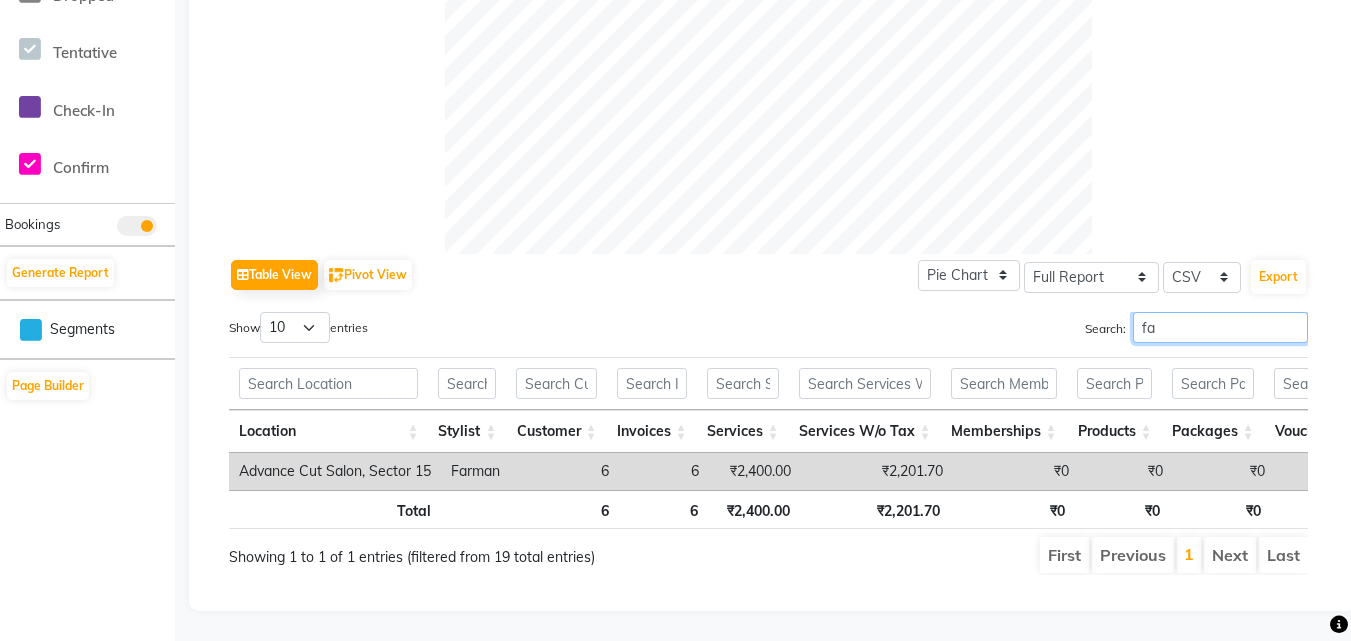 type on "f" 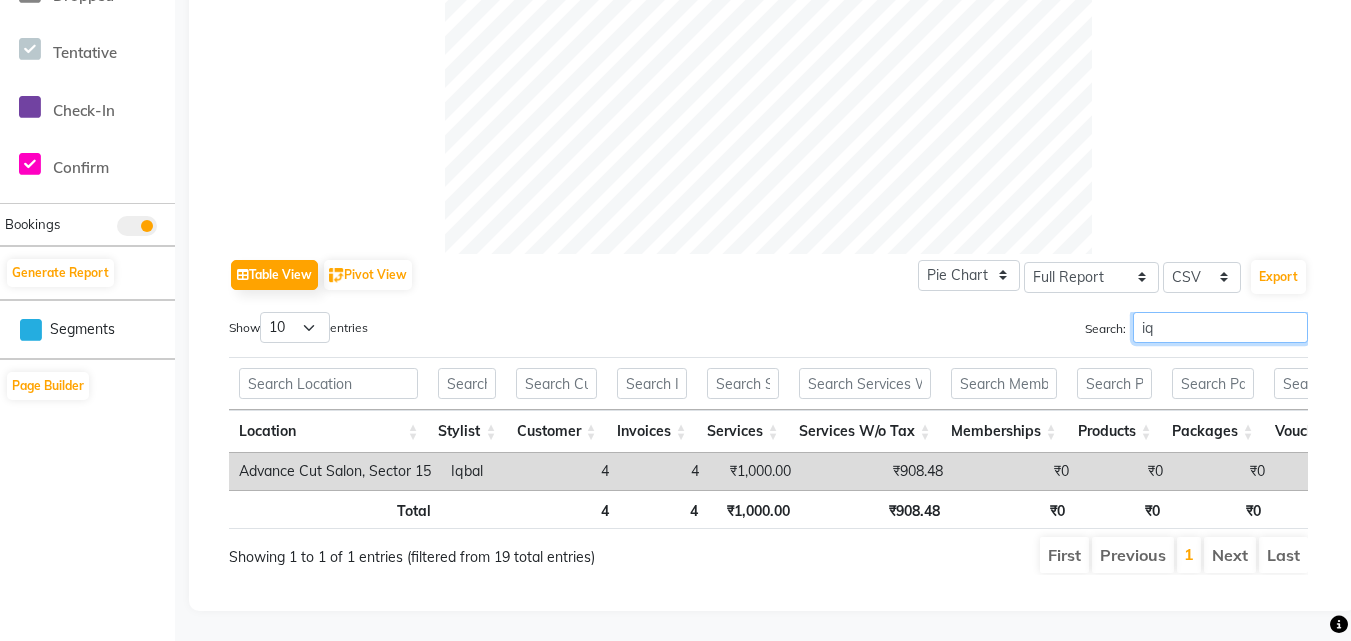 type on "i" 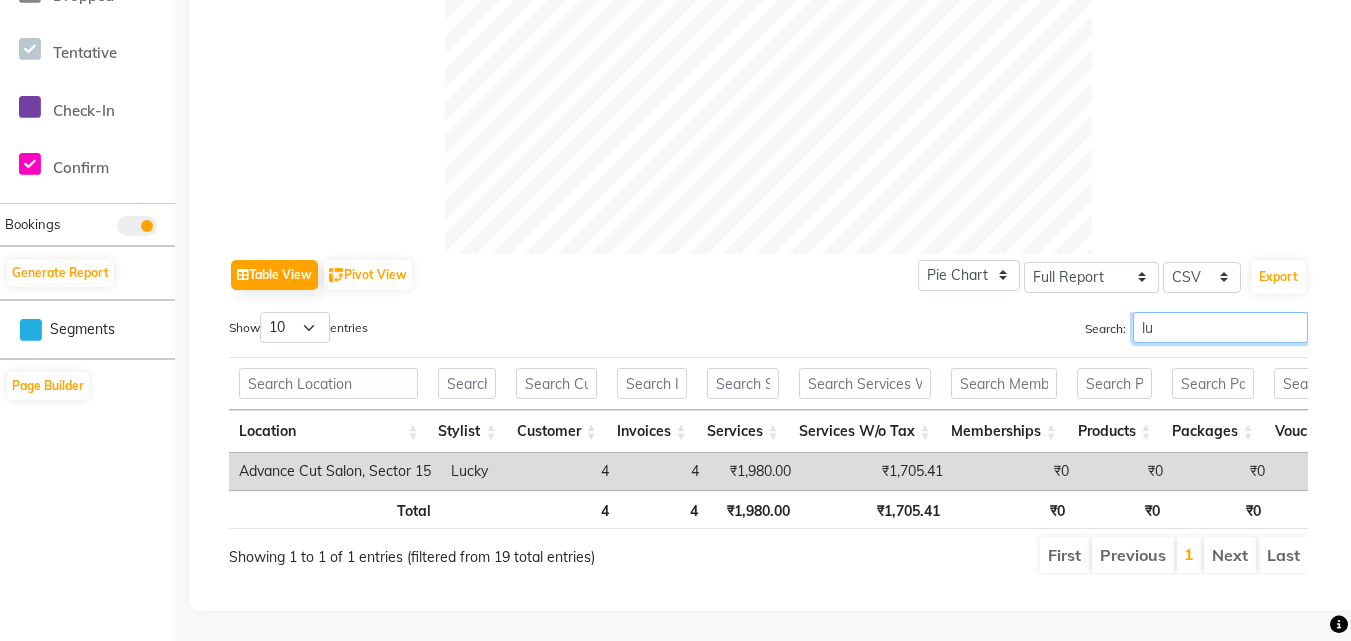 type on "l" 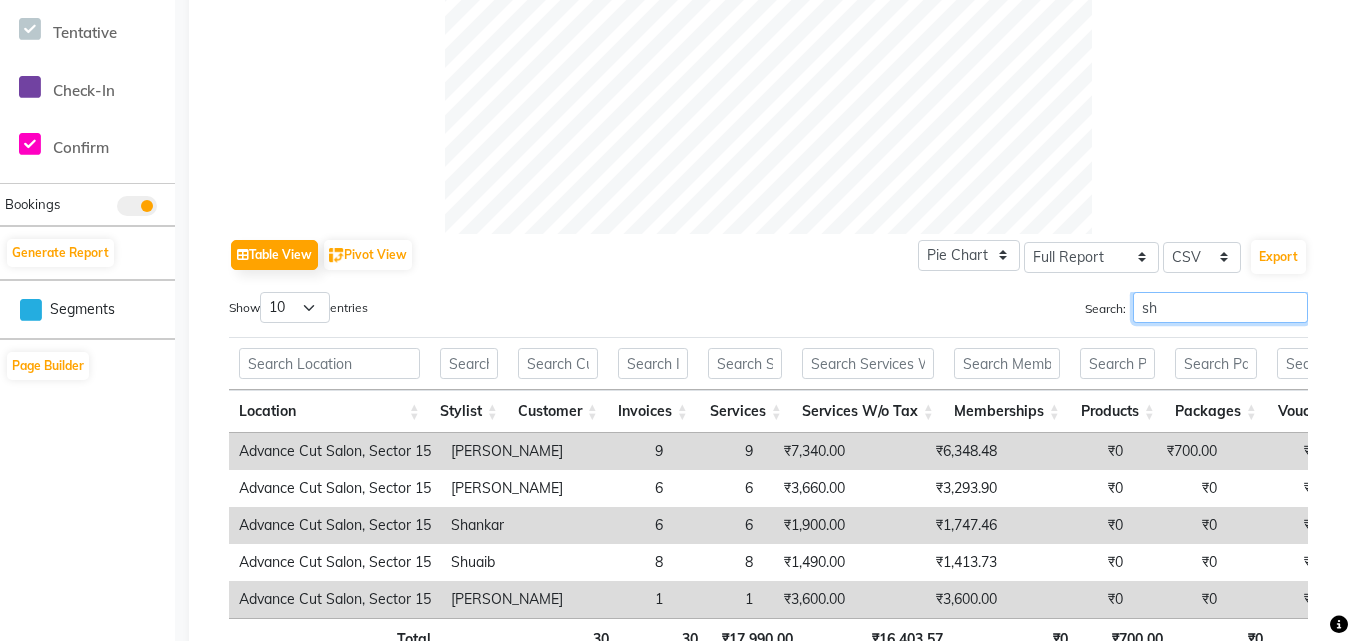 type on "s" 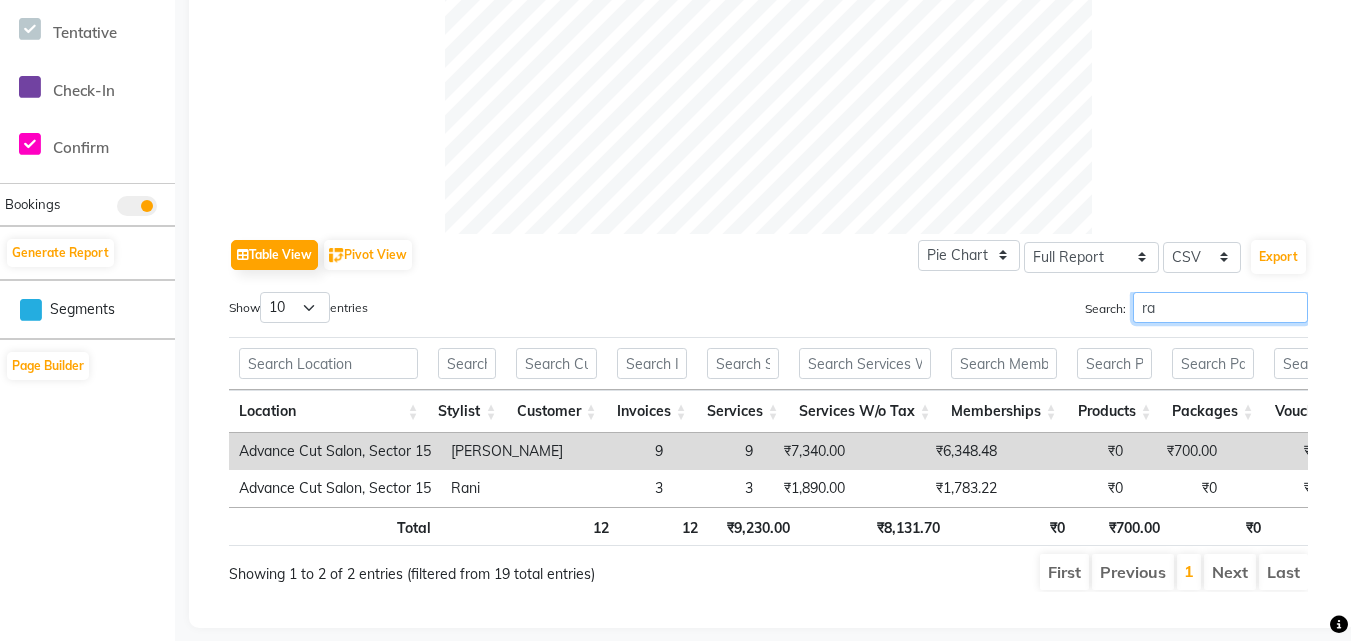 type on "r" 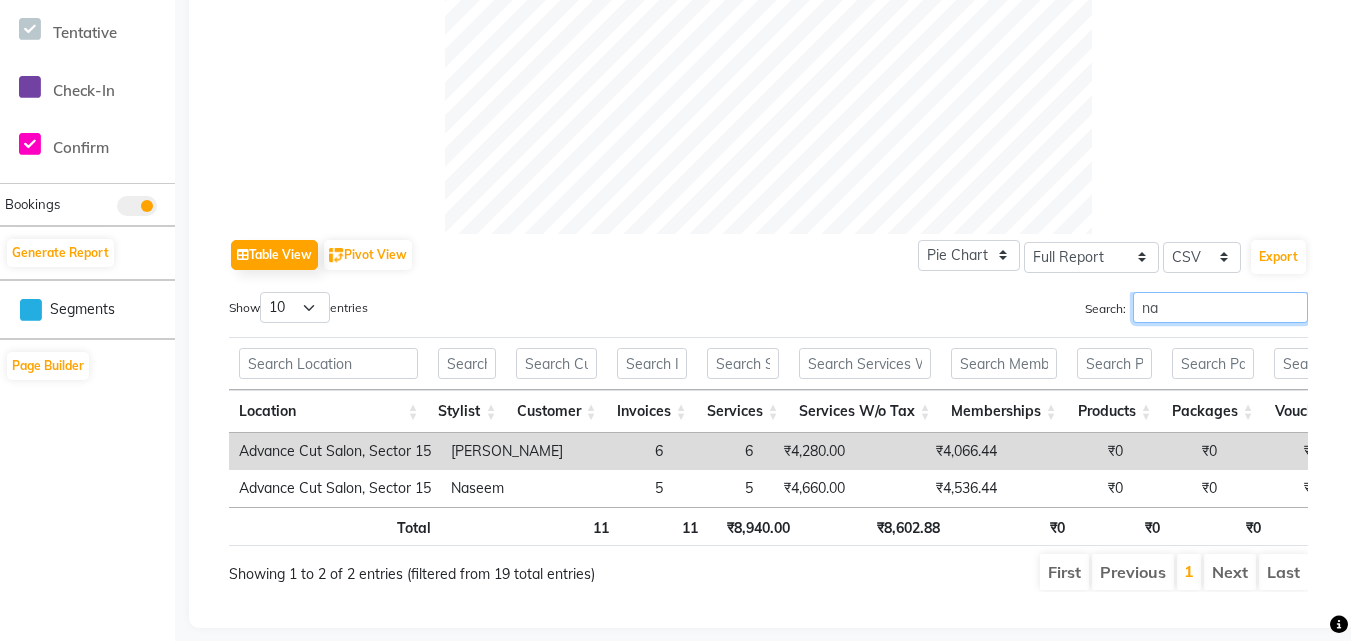 type on "n" 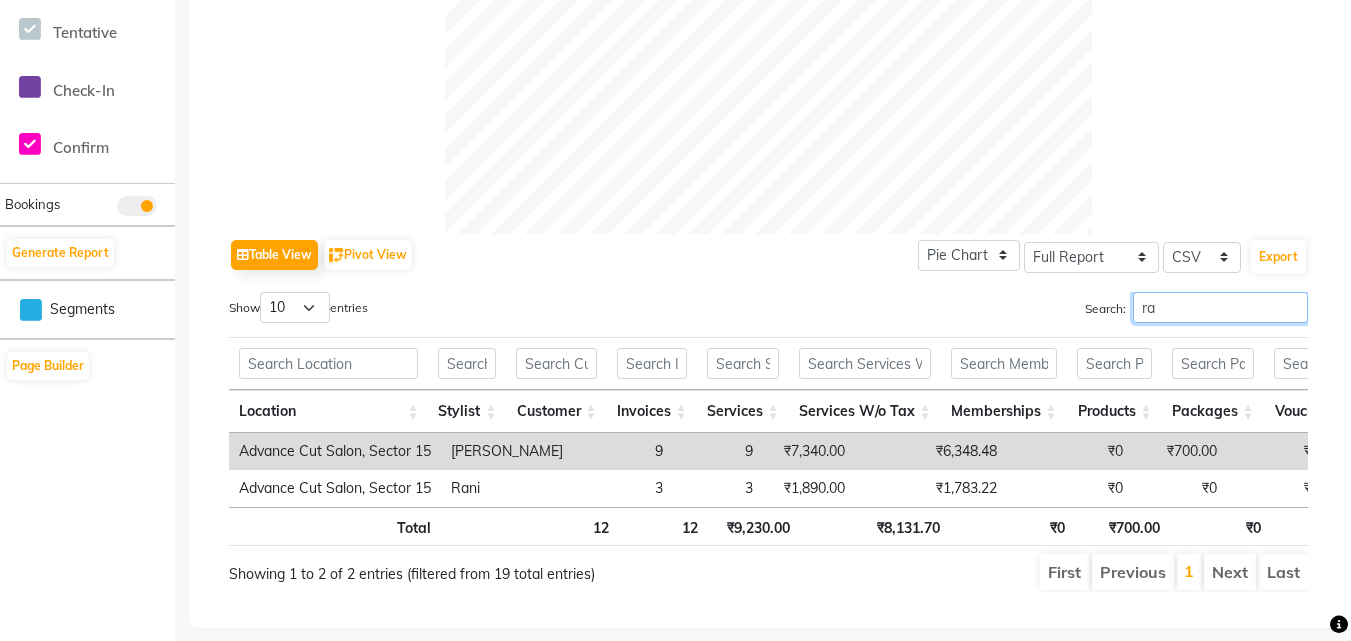 type on "r" 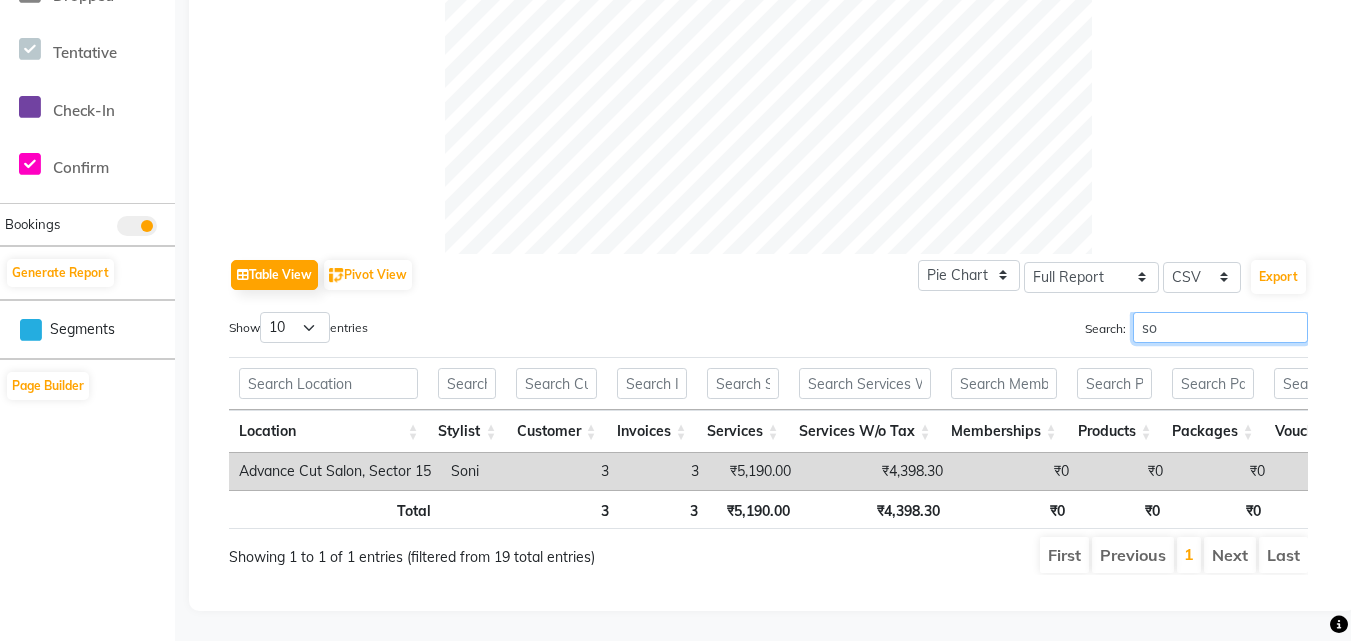 type on "s" 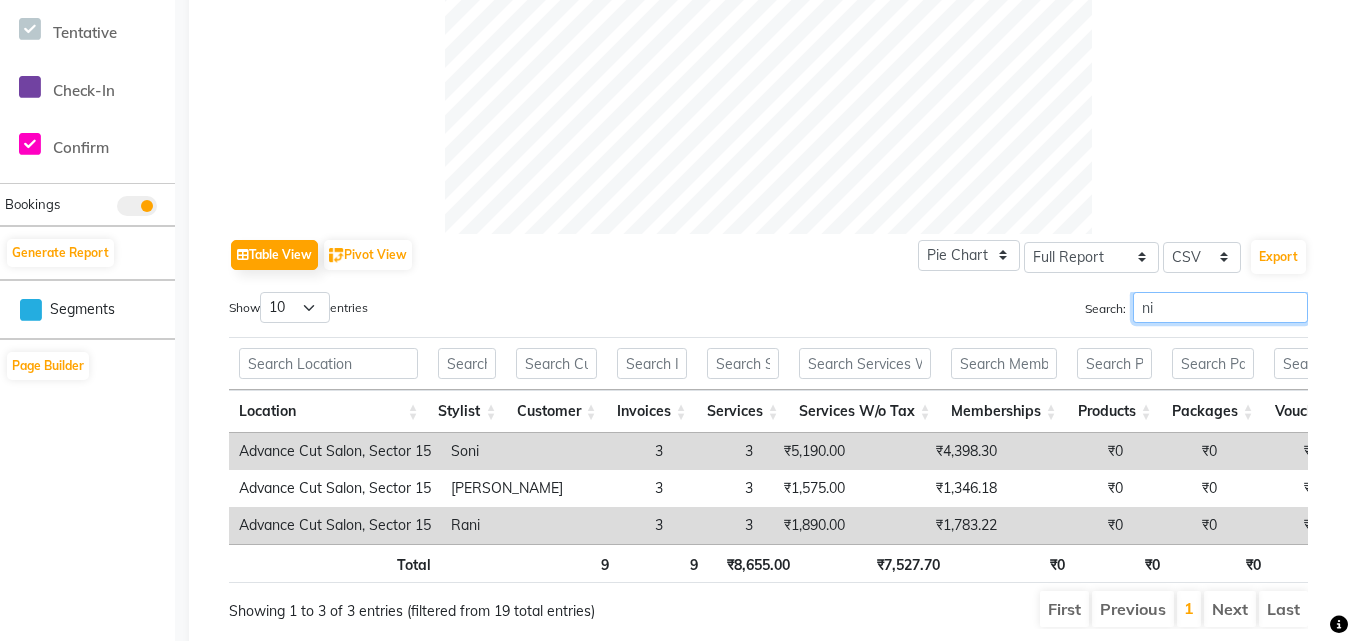 type on "n" 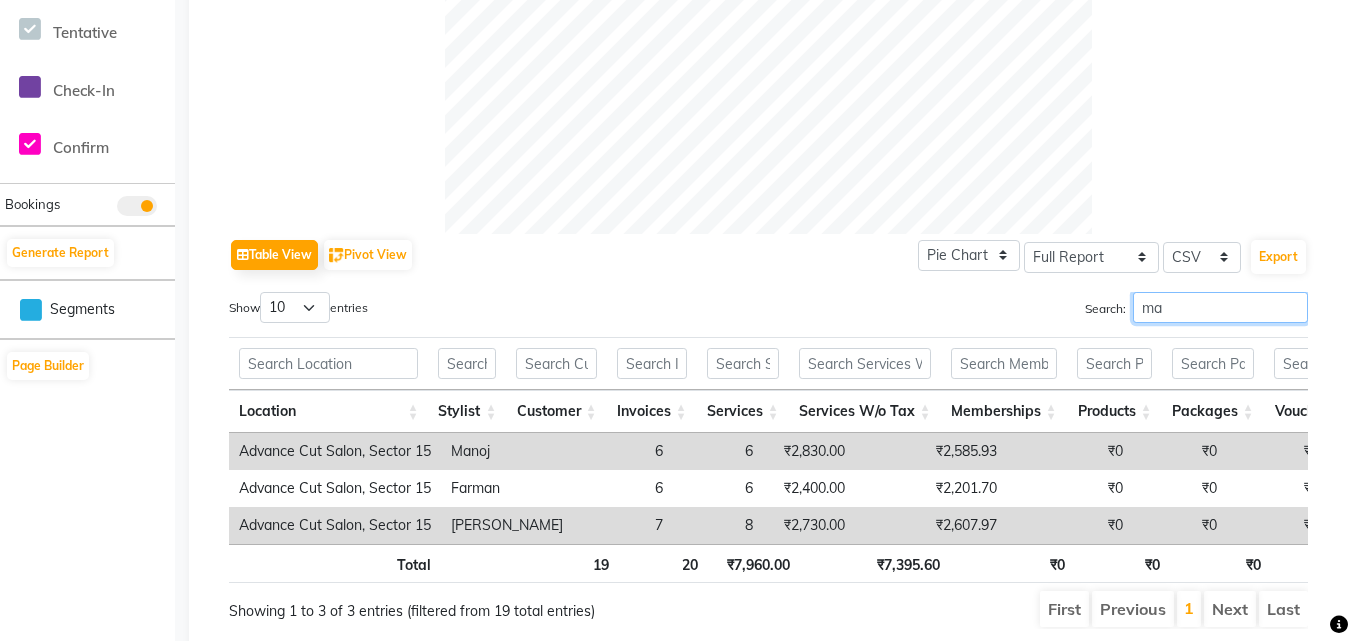 type on "m" 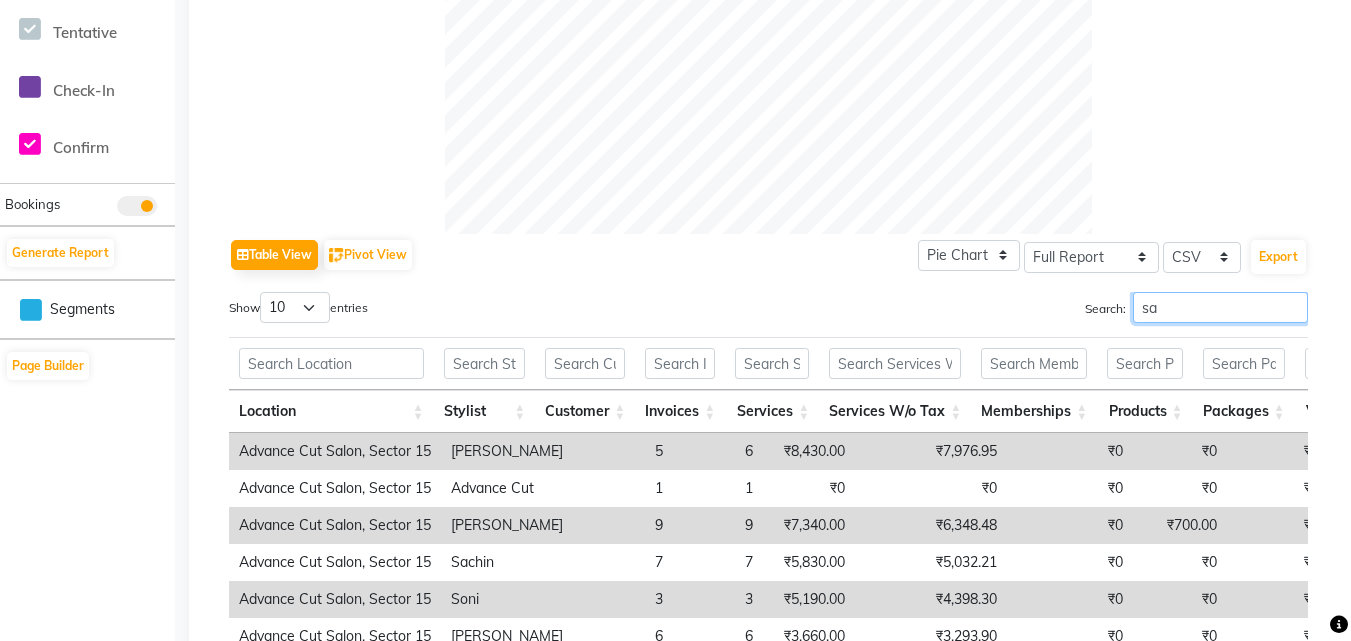 type on "s" 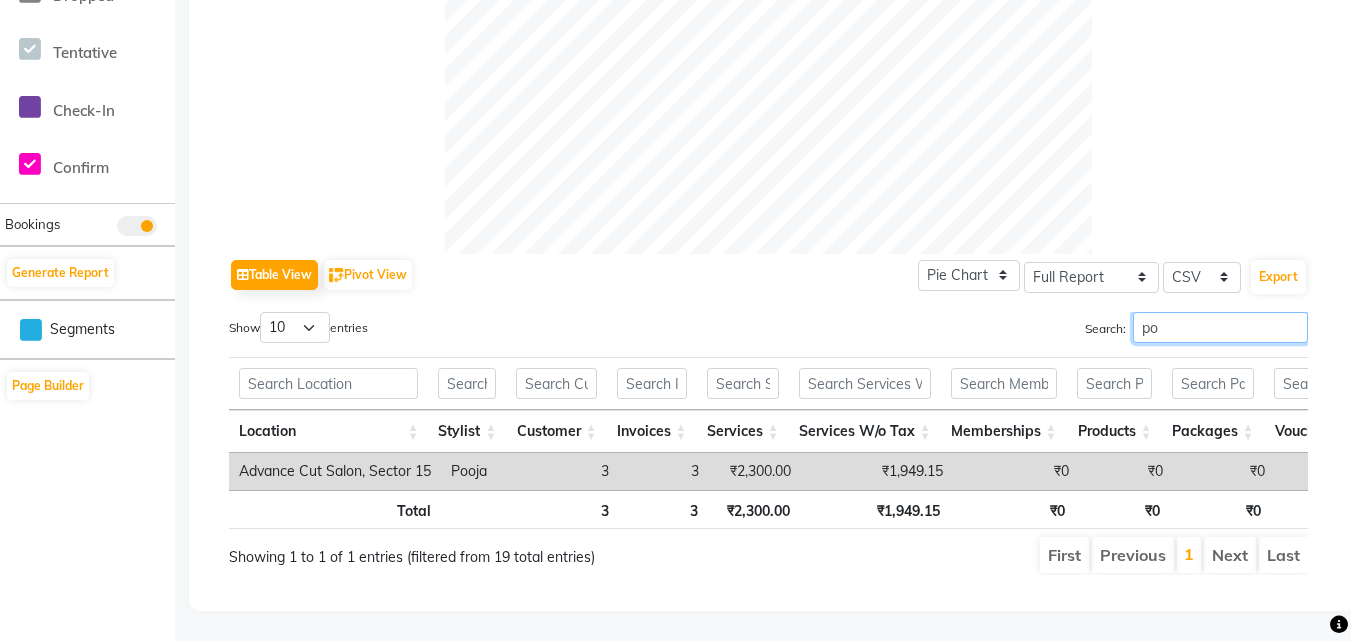 type on "p" 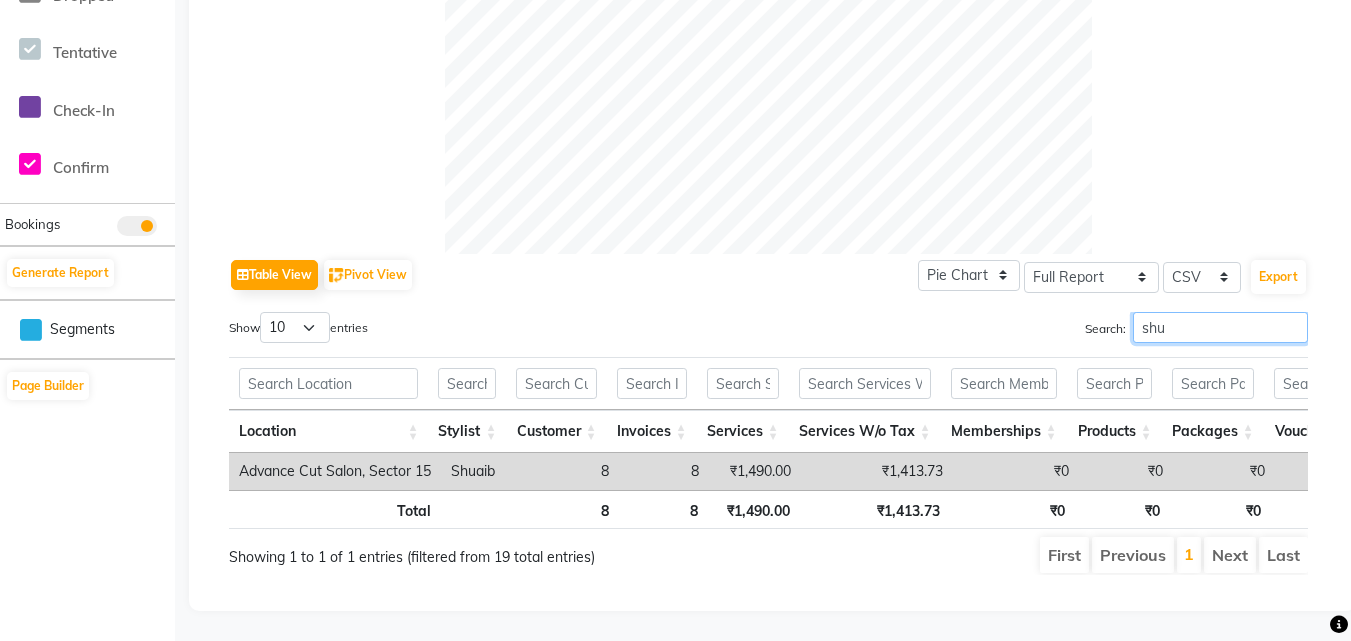 type on "shu" 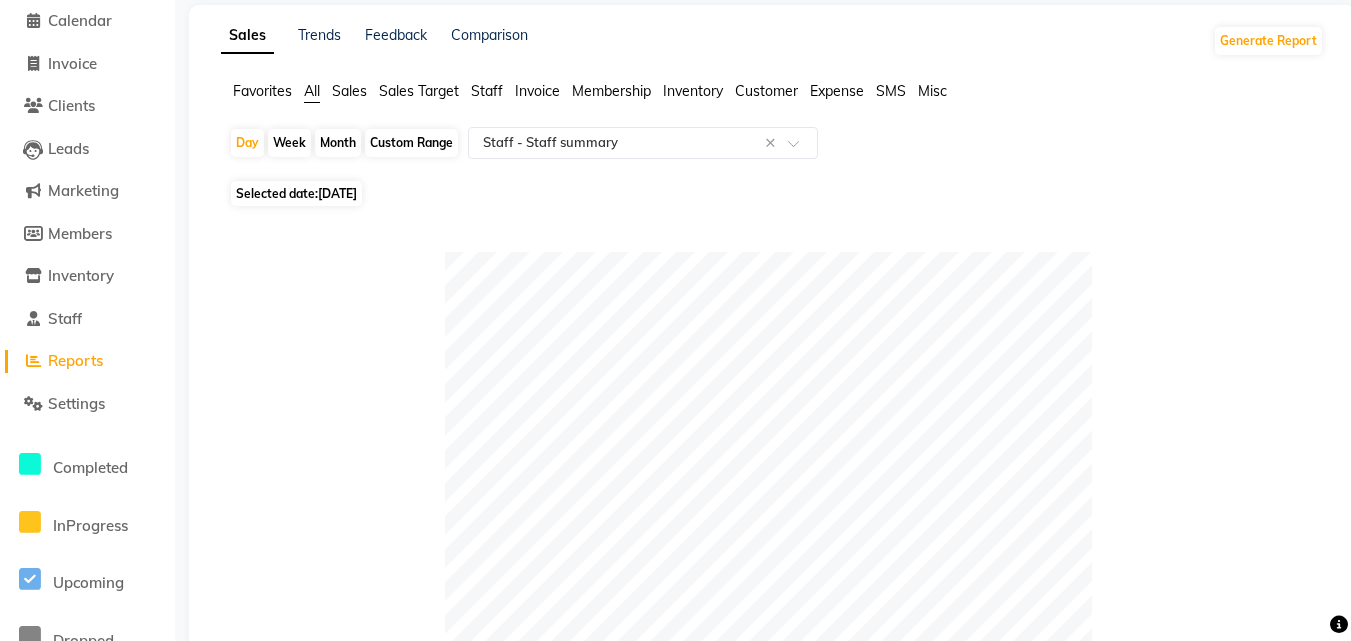 scroll, scrollTop: 13, scrollLeft: 0, axis: vertical 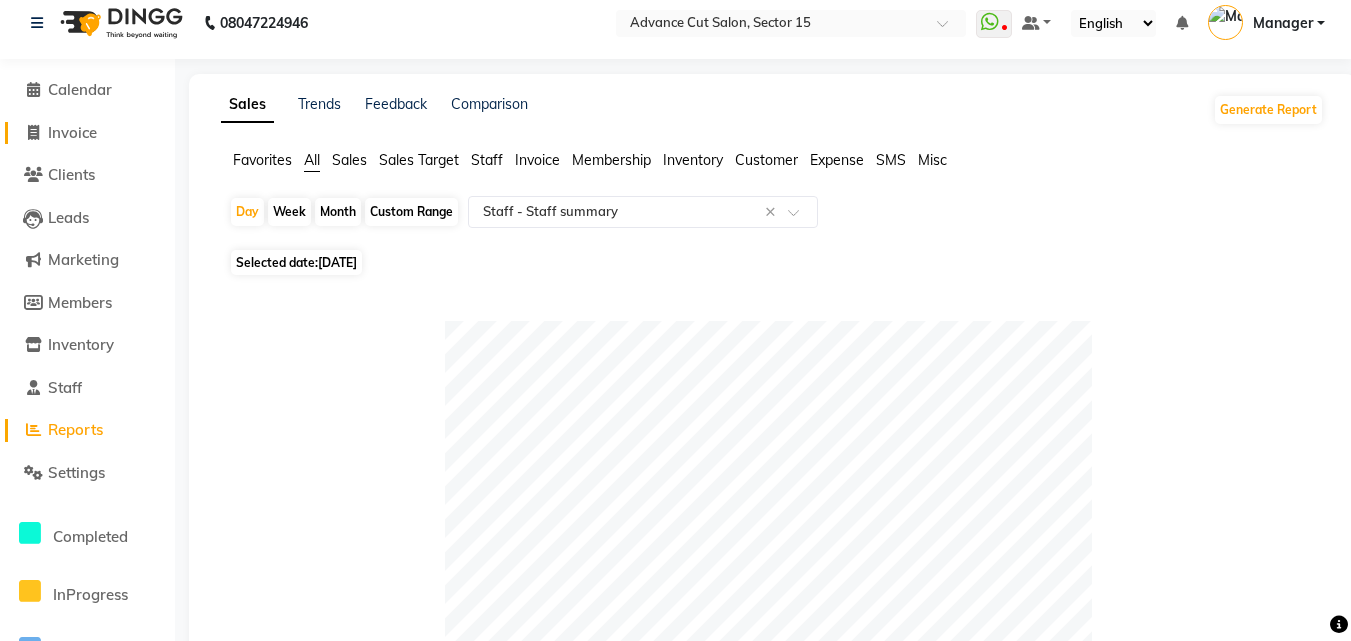 click 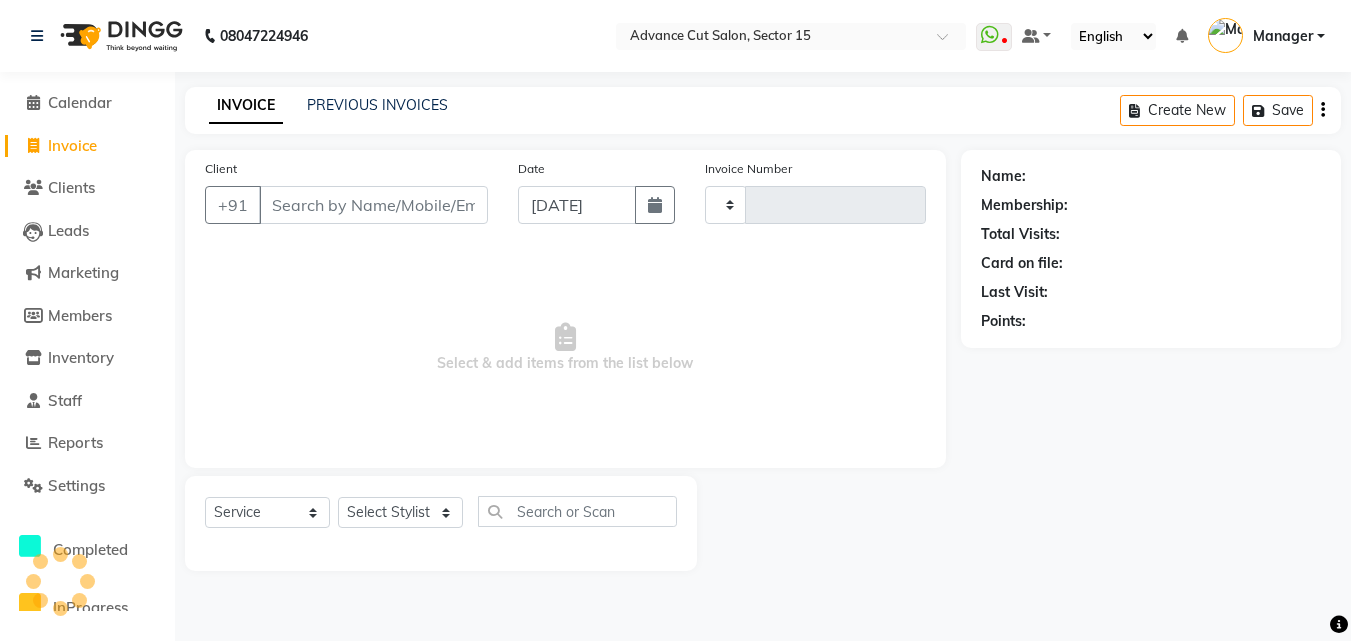 scroll, scrollTop: 0, scrollLeft: 0, axis: both 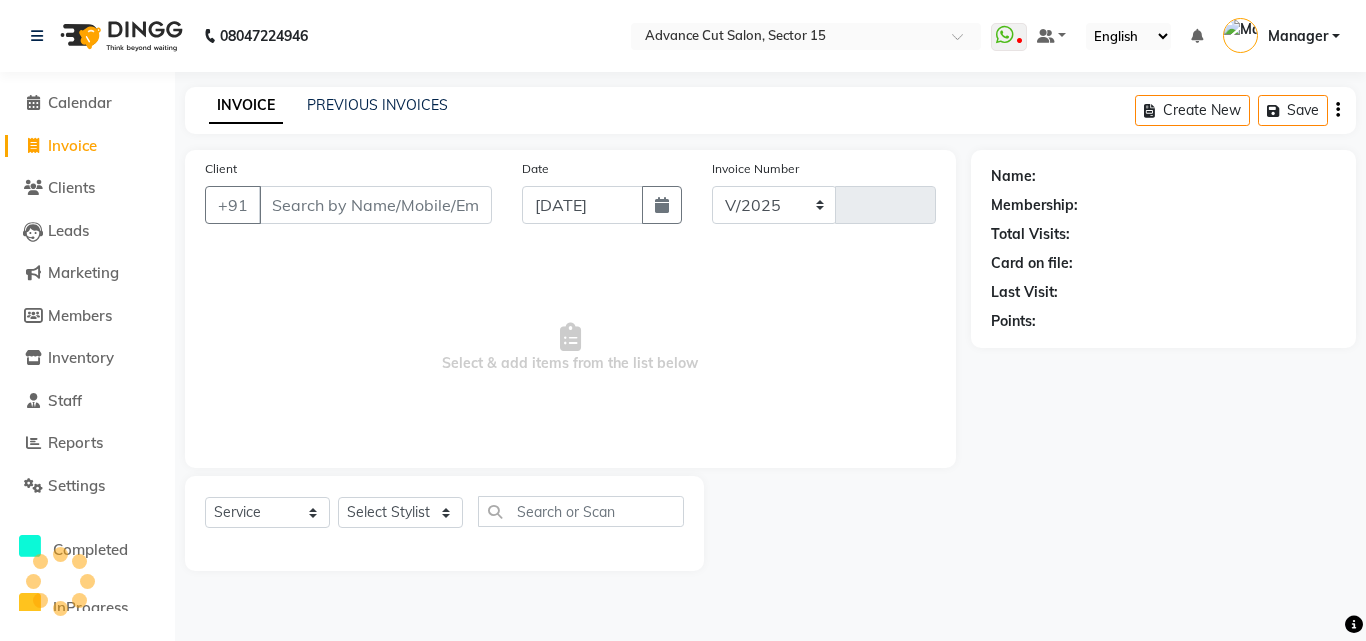 select on "6255" 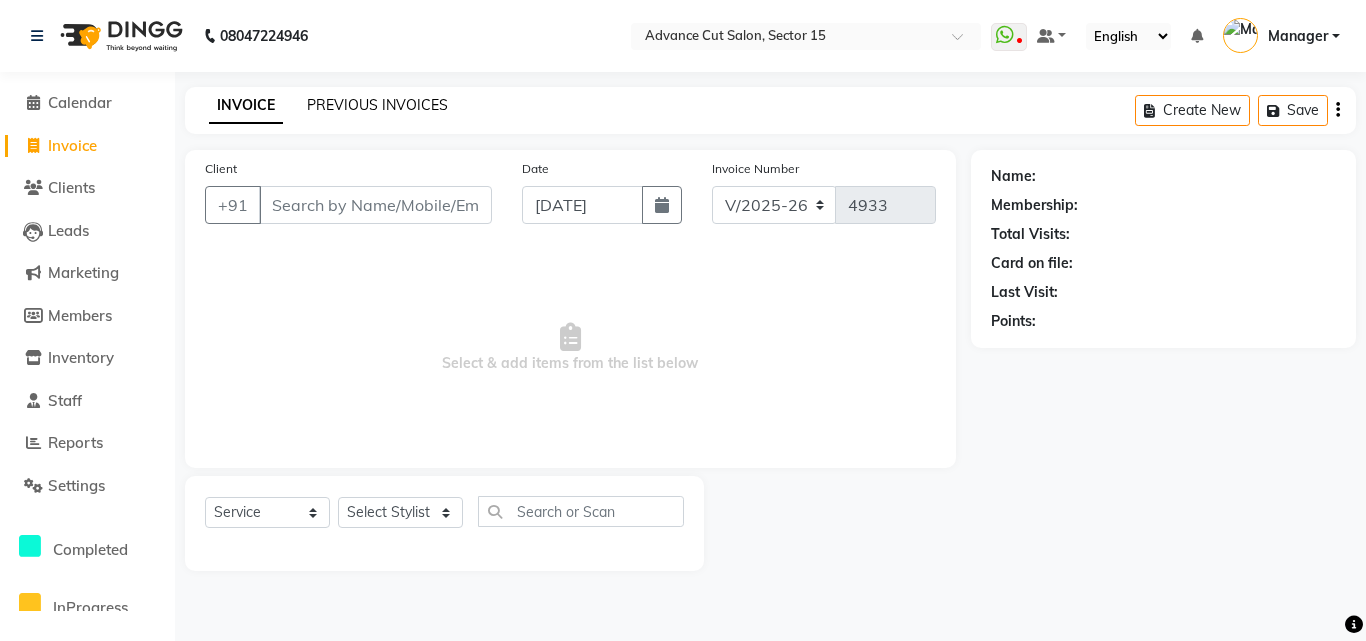 click on "PREVIOUS INVOICES" 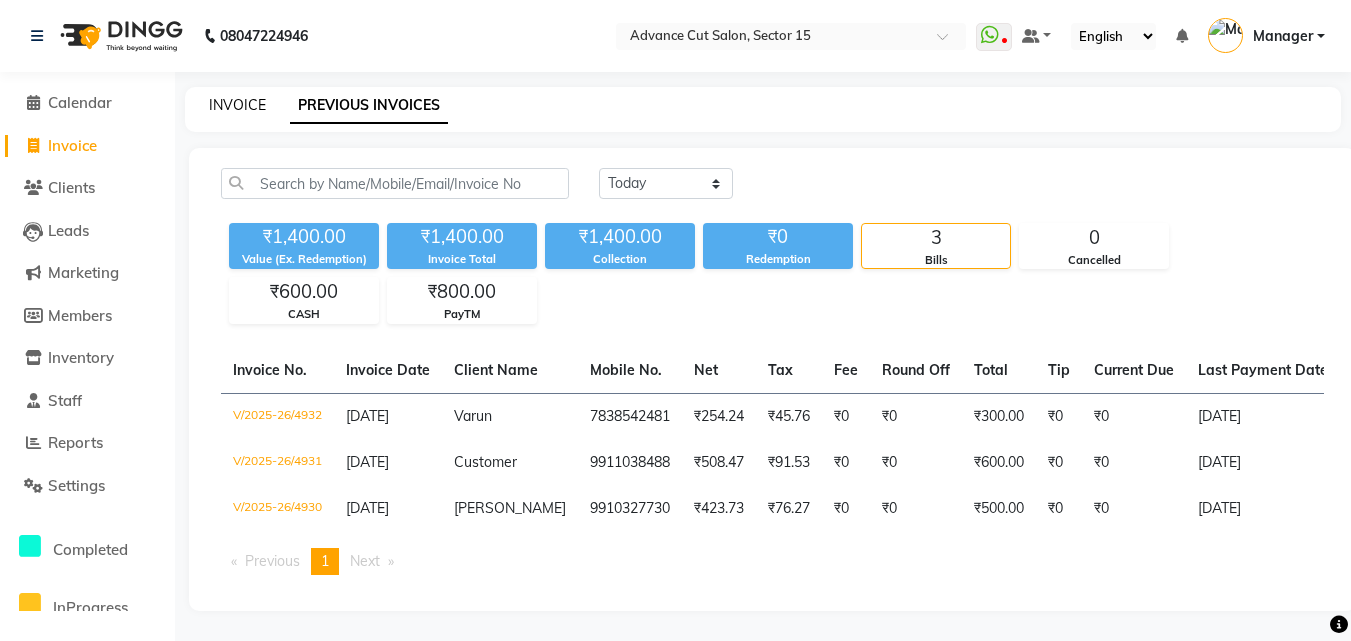 click on "INVOICE" 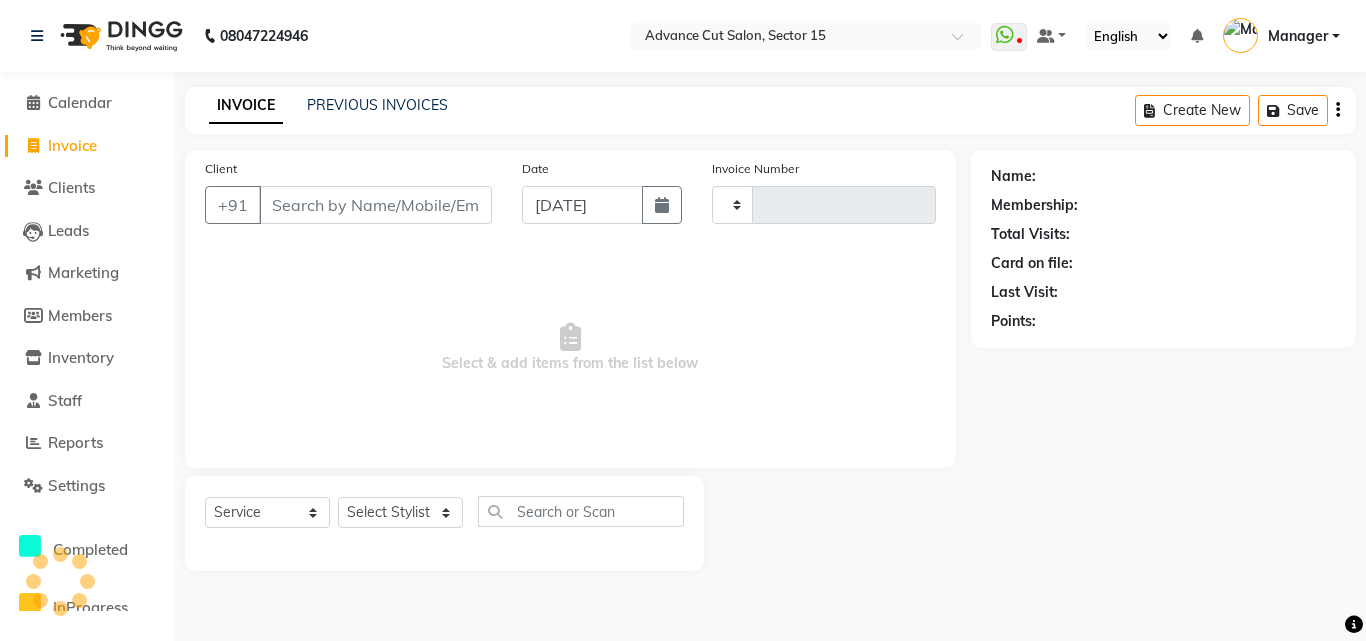 type on "4933" 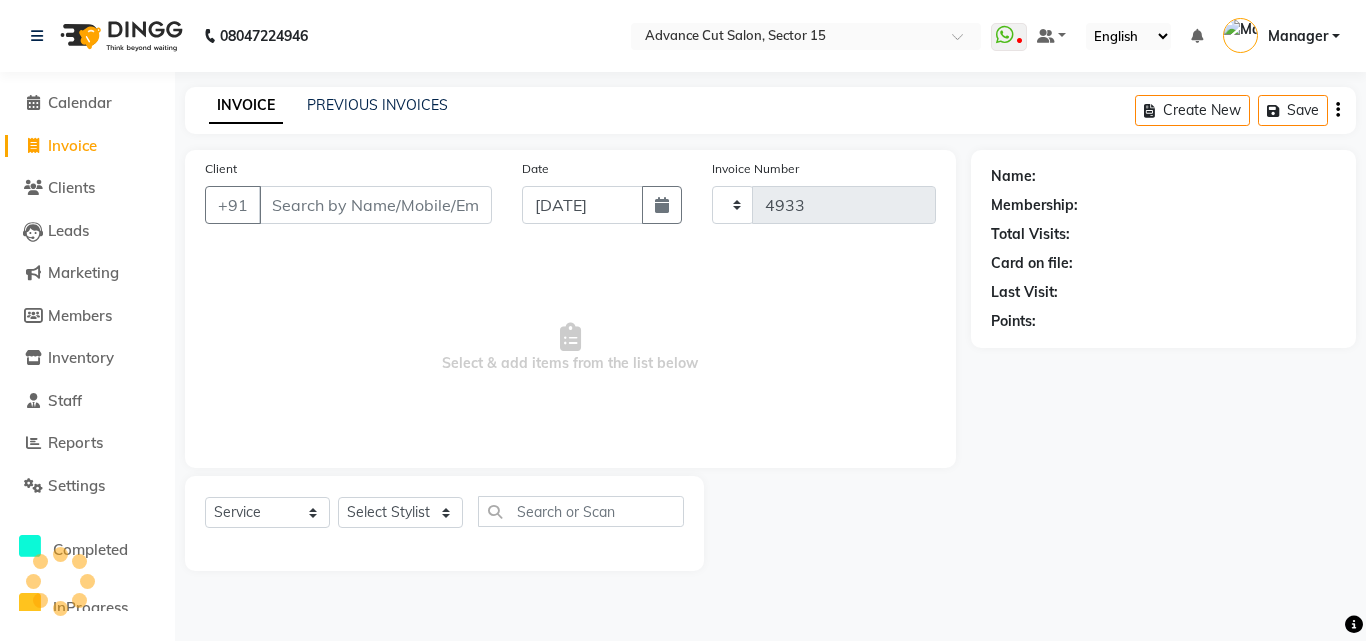 select on "6255" 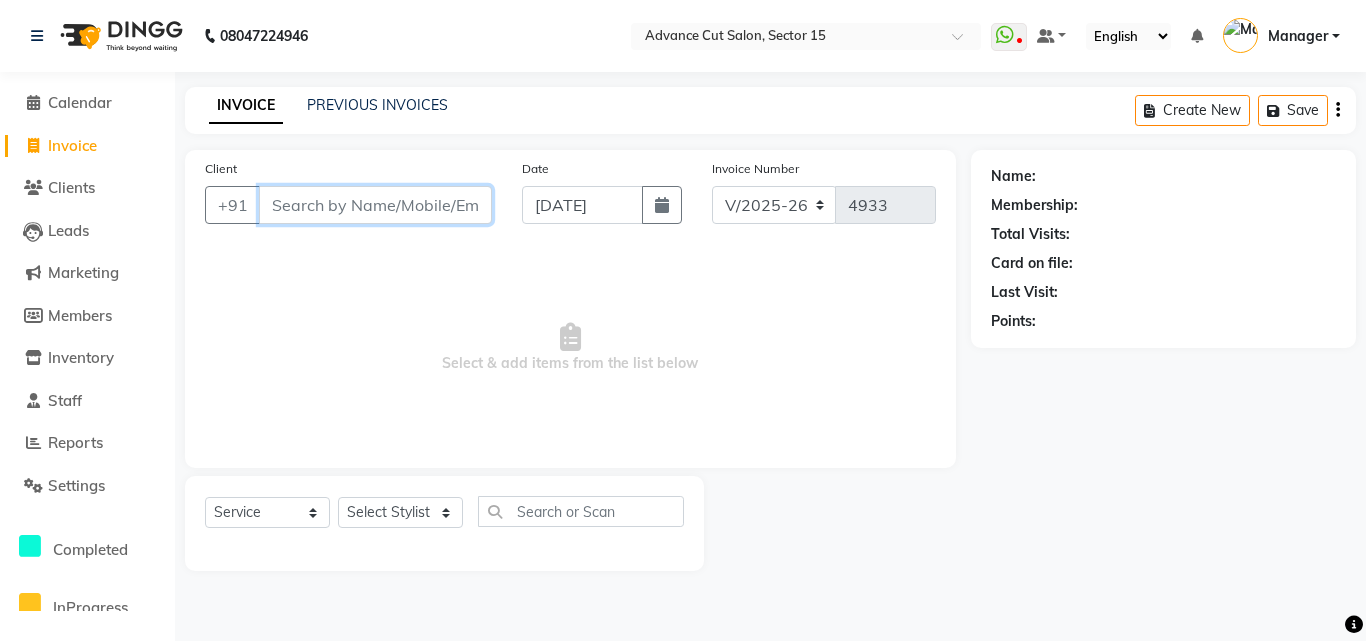 click on "Client" at bounding box center (375, 205) 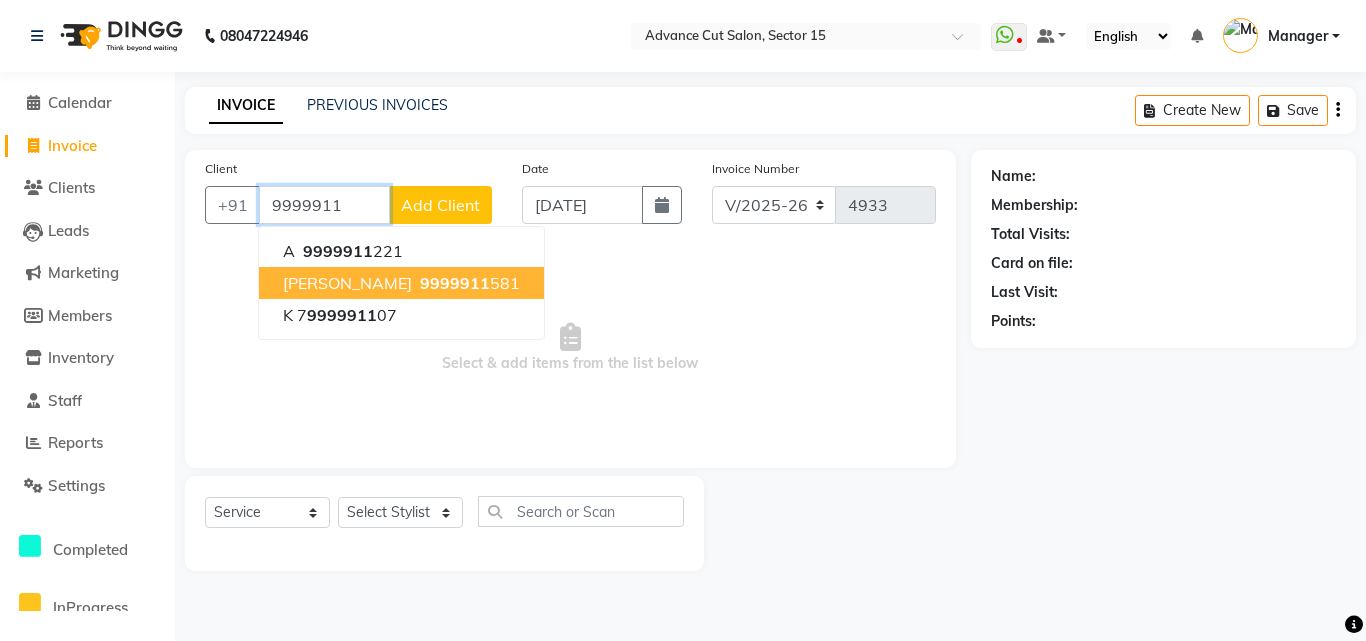 click on "[PERSON_NAME]   9999911 581" at bounding box center (401, 283) 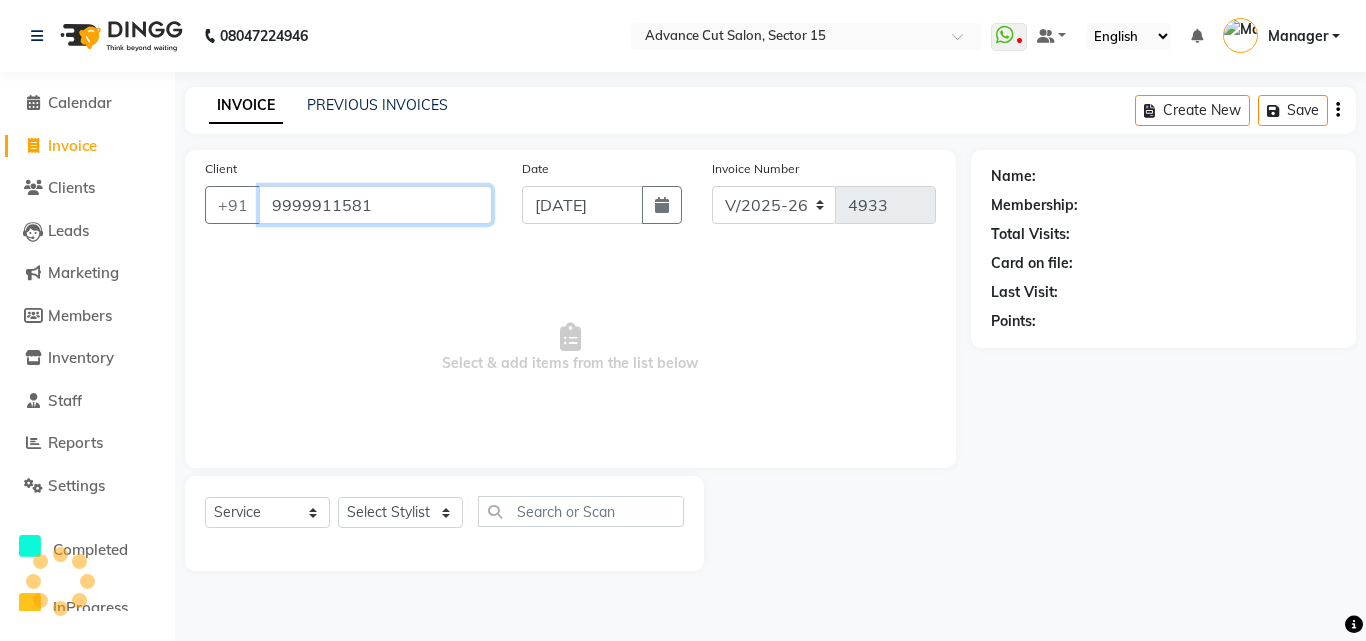 type on "9999911581" 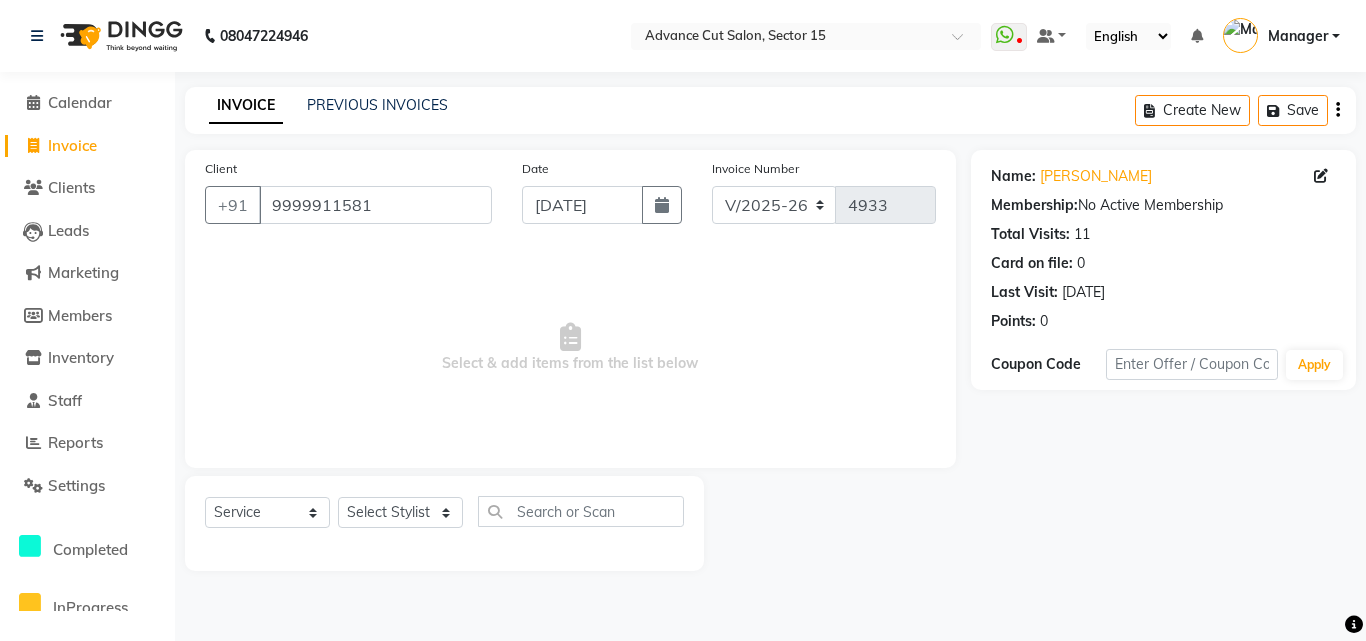 click on "Name: [PERSON_NAME]  Membership:  No Active Membership  Total Visits:  11 Card on file:  0 Last Visit:   [DATE] Points:   0  Coupon Code Apply" 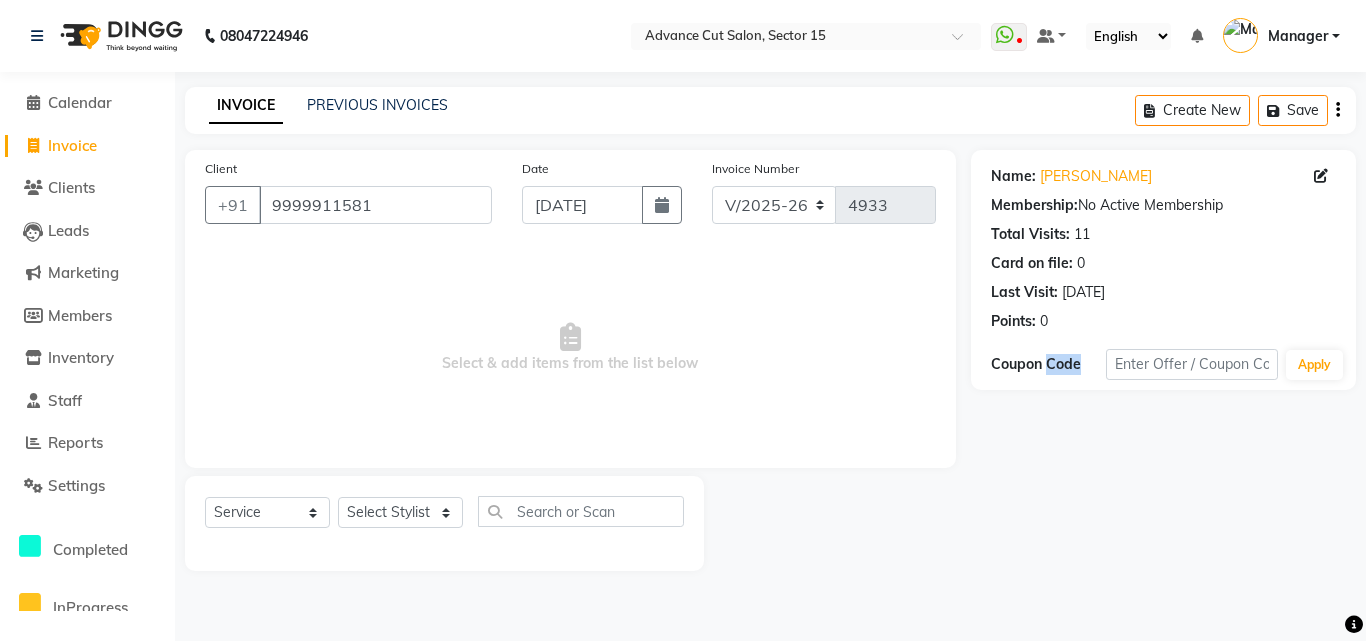 click on "Name: [PERSON_NAME]  Membership:  No Active Membership  Total Visits:  11 Card on file:  0 Last Visit:   [DATE] Points:   0  Coupon Code Apply" 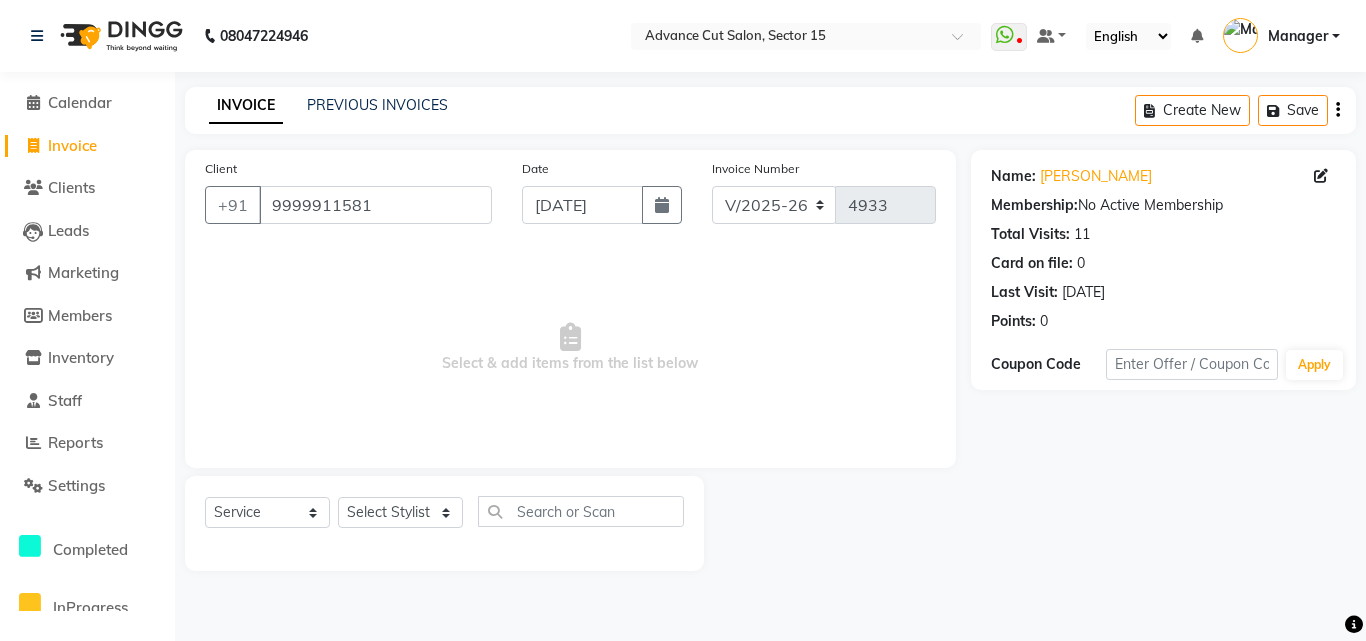 click on "Name: [PERSON_NAME]  Membership:  No Active Membership  Total Visits:  11 Card on file:  0 Last Visit:   [DATE] Points:   0  Coupon Code Apply" 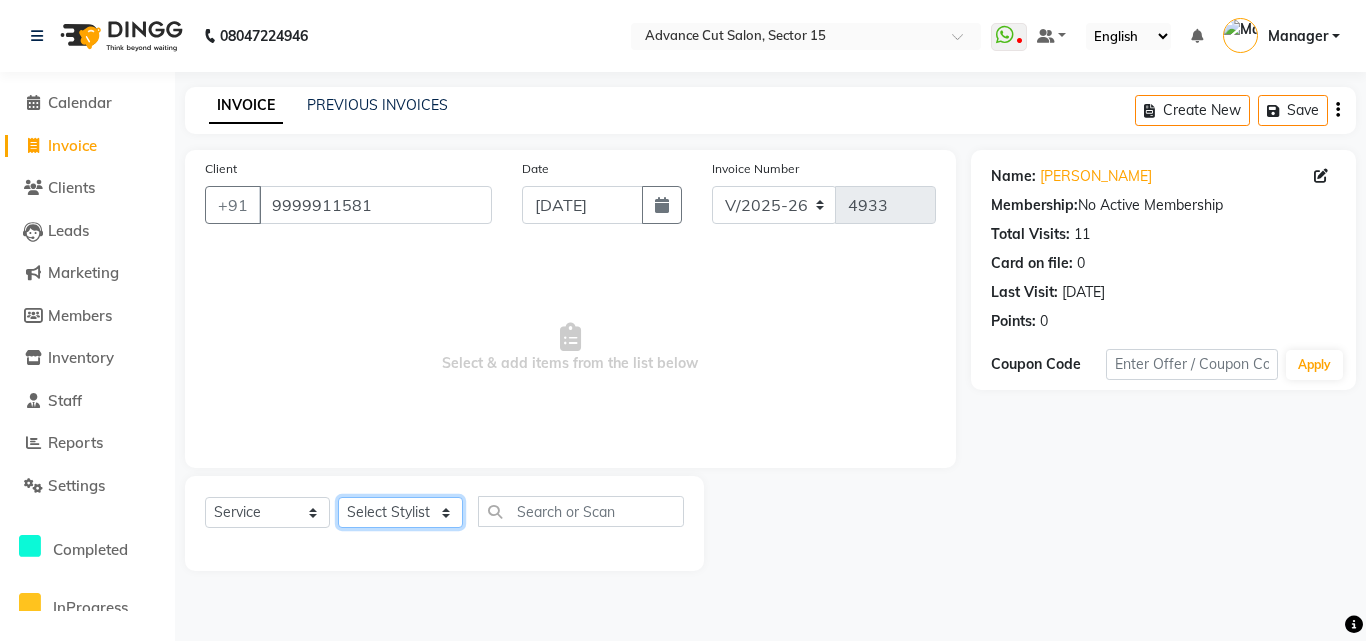 click on "Select Stylist Advance Cut  [PERSON_NAME] [PERSON_NAME] [PERSON_NAME] LUCKY Manager [PERSON_NAME] [PERSON_NAME] Pooja  [PERSON_NAME] RANI [PERSON_NAME] [PERSON_NAME] [PERSON_NAME] [PERSON_NAME] [PERSON_NAME]" 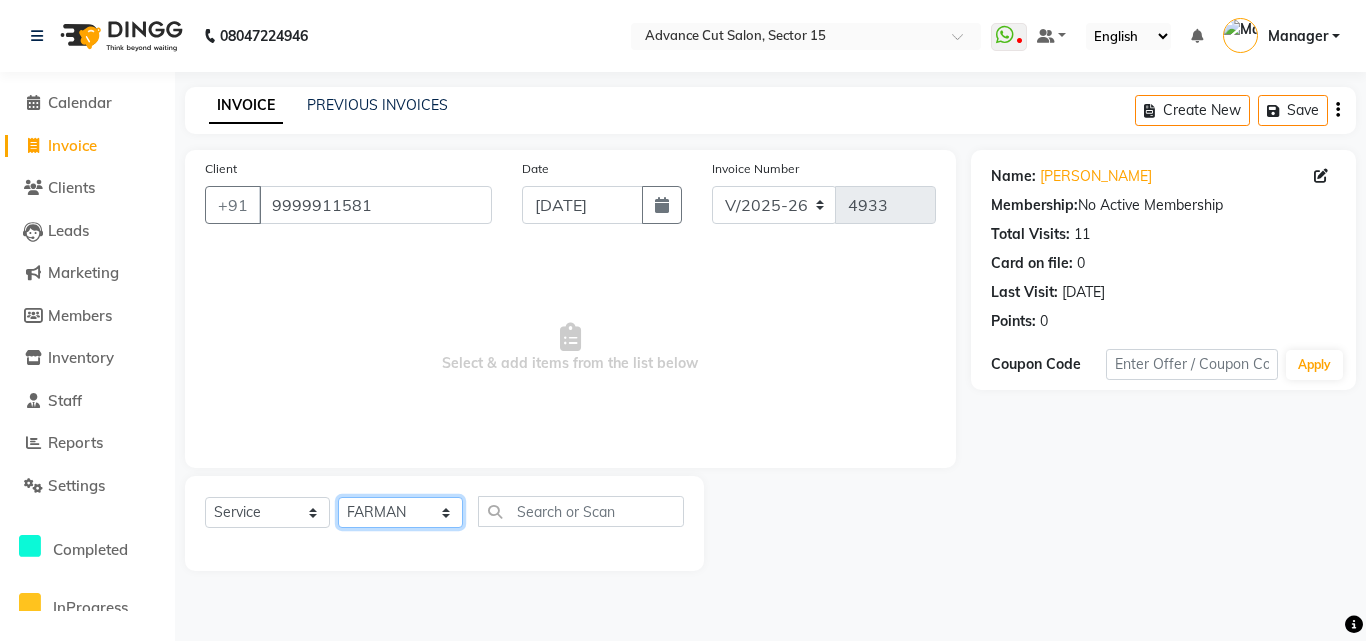drag, startPoint x: 410, startPoint y: 504, endPoint x: 427, endPoint y: 500, distance: 17.464249 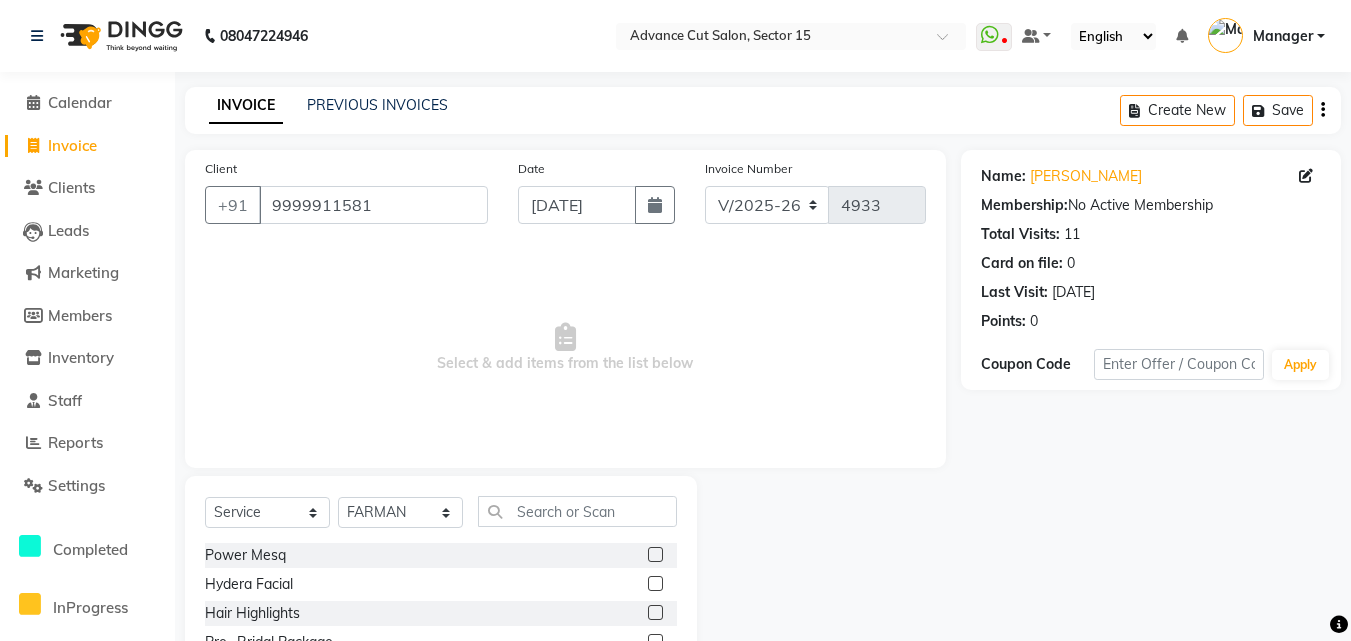 click on "Select  Service  Product  Membership  Package Voucher Prepaid Gift Card  Select Stylist Advance Cut  [PERSON_NAME] [PERSON_NAME] [PERSON_NAME] LUCKY Manager [PERSON_NAME] [PERSON_NAME] Pooja  PRIYA RAEES [PERSON_NAME] [PERSON_NAME] [PERSON_NAME] [PERSON_NAME] [PERSON_NAME] Power Mesq  Hydera [MEDICAL_DATA] Highlights  Pre- Bridal Package  [MEDICAL_DATA] Treatment  Face Cleanup/ Organic Facial  Organic Radiance Facial  Body Massage  Body Dtan  Body Polishing  Balayage Color  Kanpeki Facial  Face [PERSON_NAME]  Hair Spa Package  Skin Door Facial  Kara-Smooth  Groom Makeup  Hair Set  Package [DEMOGRAPHIC_DATA]  Keratin Treatment  Package [DEMOGRAPHIC_DATA]  Arms Trimming  Full Body Wax  Kanpeki Cleanup  Pro Longer Hair Treatment  Fiber Plex Hair Treatment  Foot Massage  [PERSON_NAME] Treatment  Metal Dx Hair Treatment  Nano Plastia  [PERSON_NAME] Color  Aminexil  [MEDICAL_DATA] Hair Treatment  Gel Nail Paint  Nail Extension  Nail Arts  Pre - Groom Package   [MEDICAL_DATA]   Pulpveda Facial  NanoGel Organic treatment   Ear wax   Nose wax  Pumming   Upper Lip Brazilian Wax [DEMOGRAPHIC_DATA]" 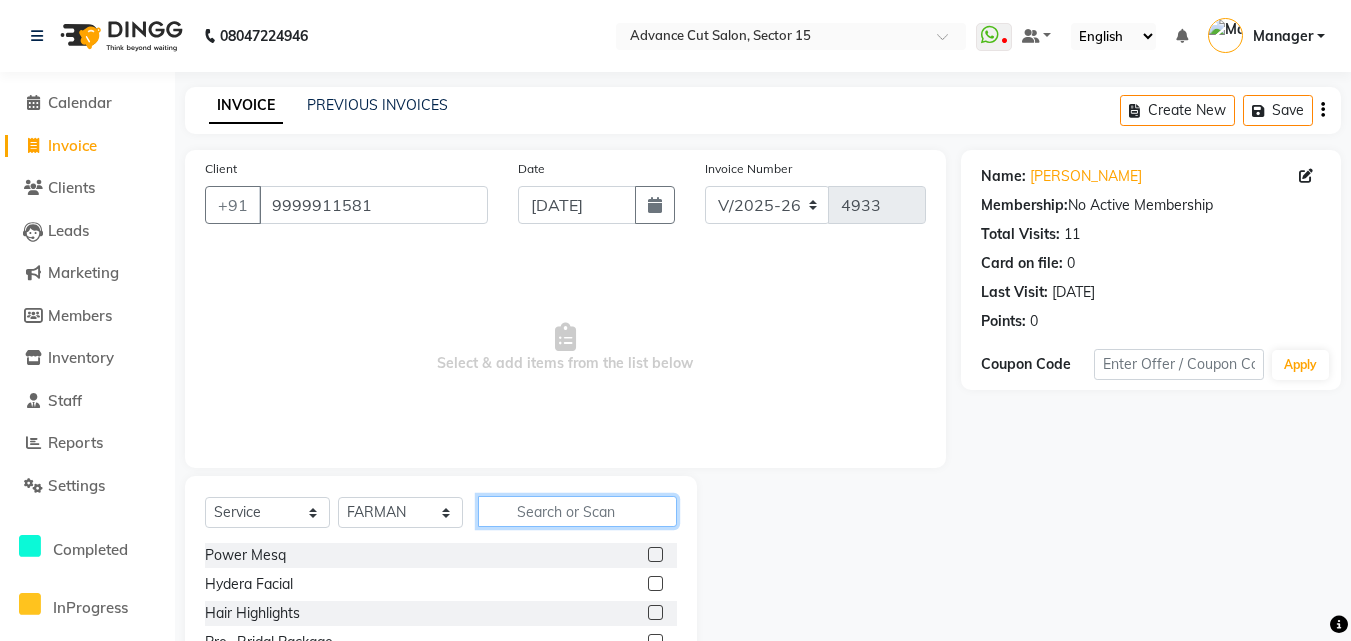 click 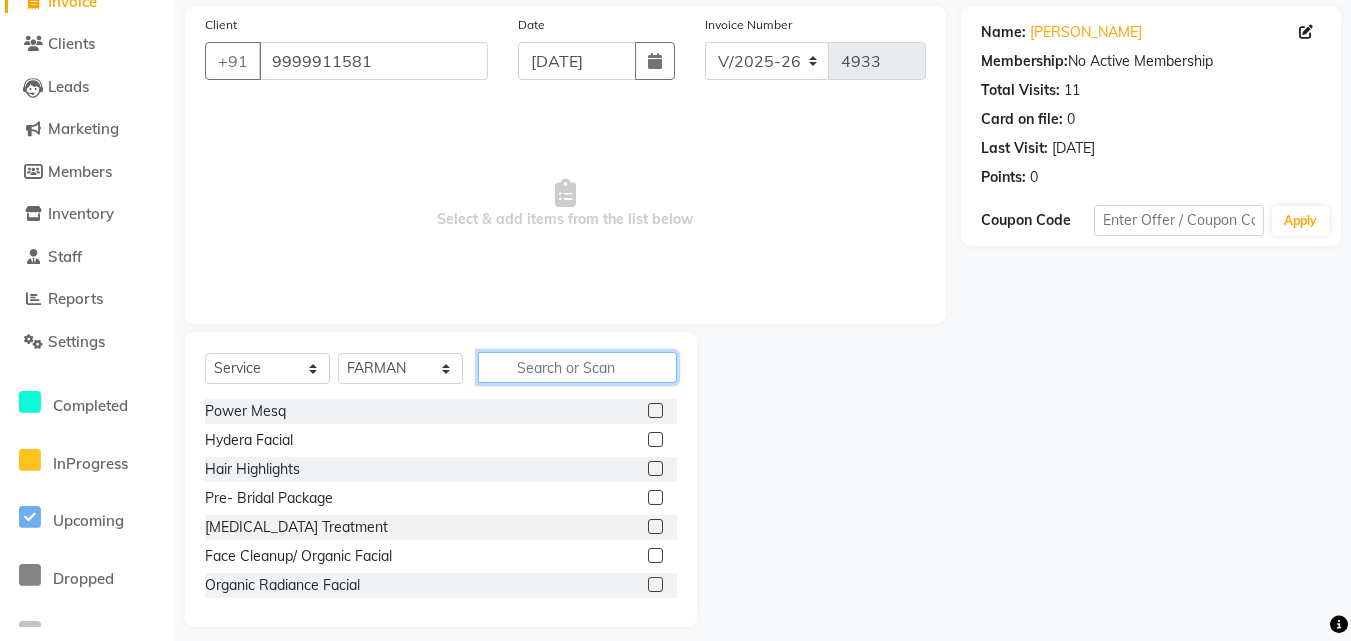 scroll, scrollTop: 160, scrollLeft: 0, axis: vertical 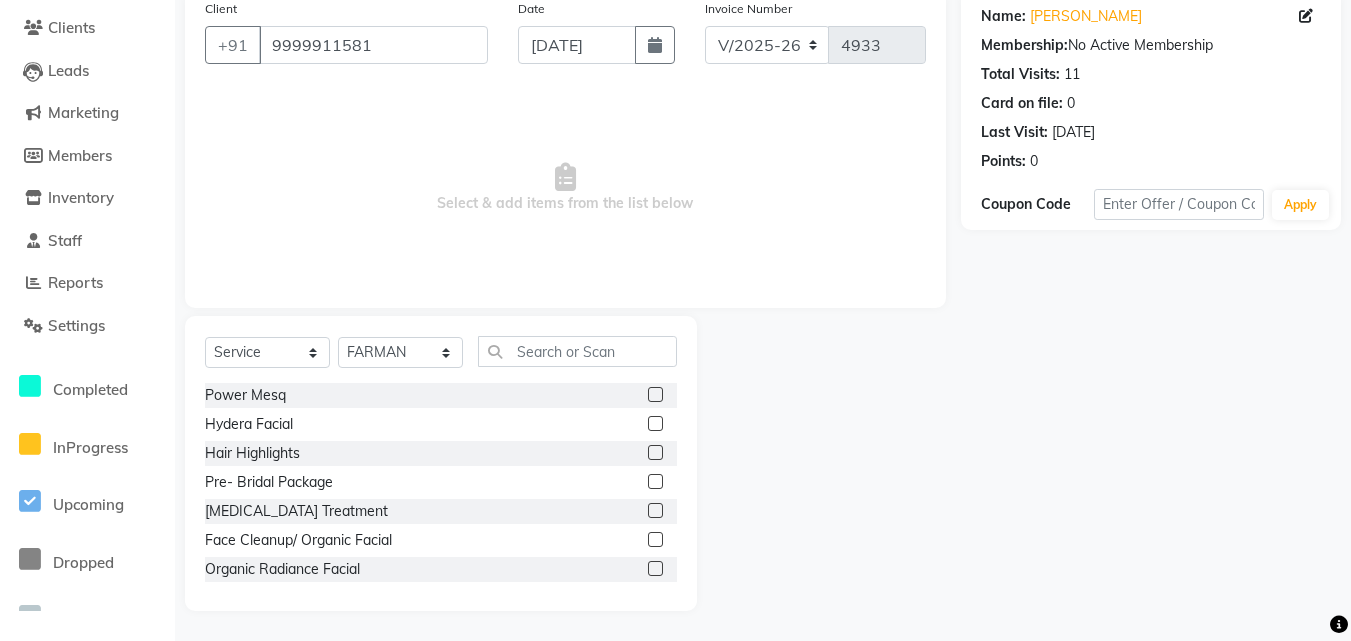 click on "Select  Service  Product  Membership  Package Voucher Prepaid Gift Card  Select Stylist Advance Cut  [PERSON_NAME] [PERSON_NAME] [PERSON_NAME] LUCKY Manager [PERSON_NAME] [PERSON_NAME] Pooja  [PERSON_NAME] RANI [PERSON_NAME] [PERSON_NAME] [PERSON_NAME] [PERSON_NAME] [PERSON_NAME]" 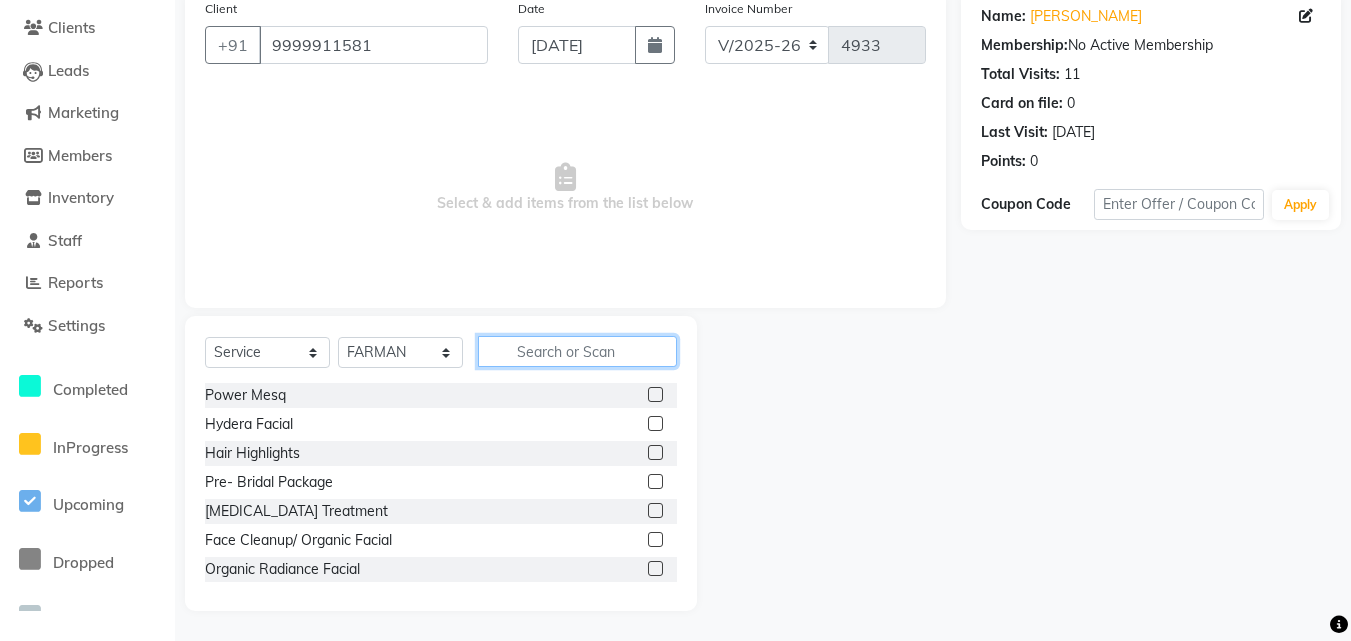 click 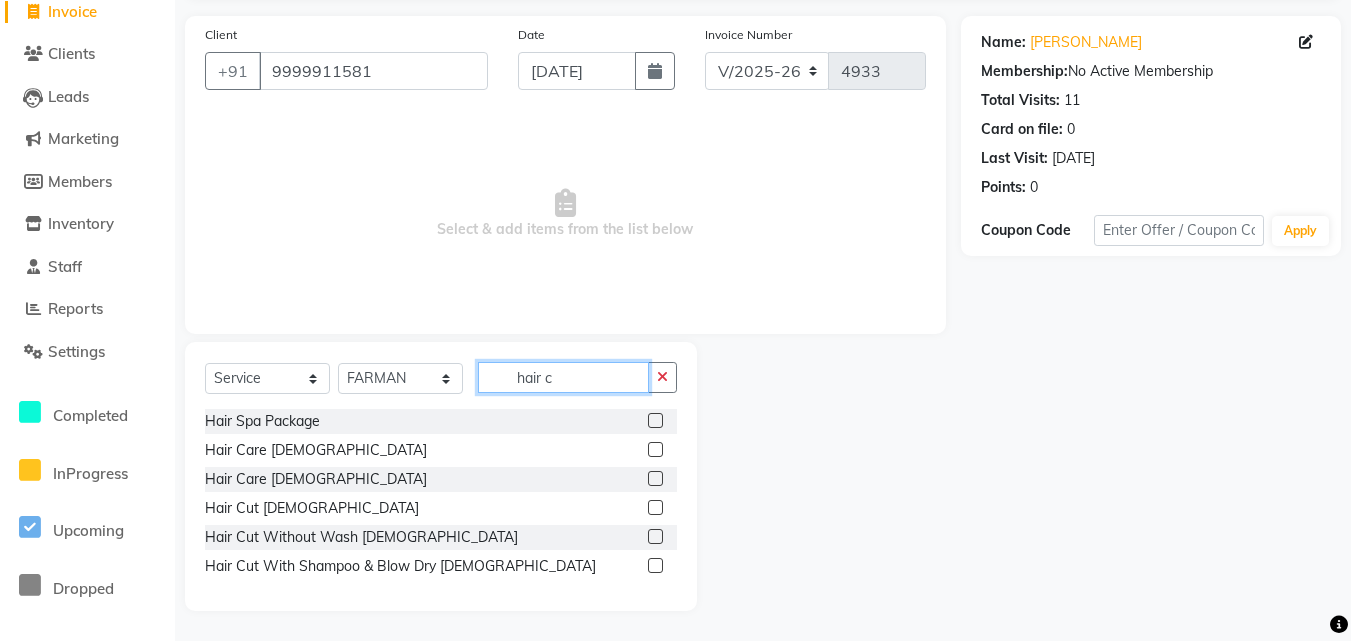 scroll, scrollTop: 134, scrollLeft: 0, axis: vertical 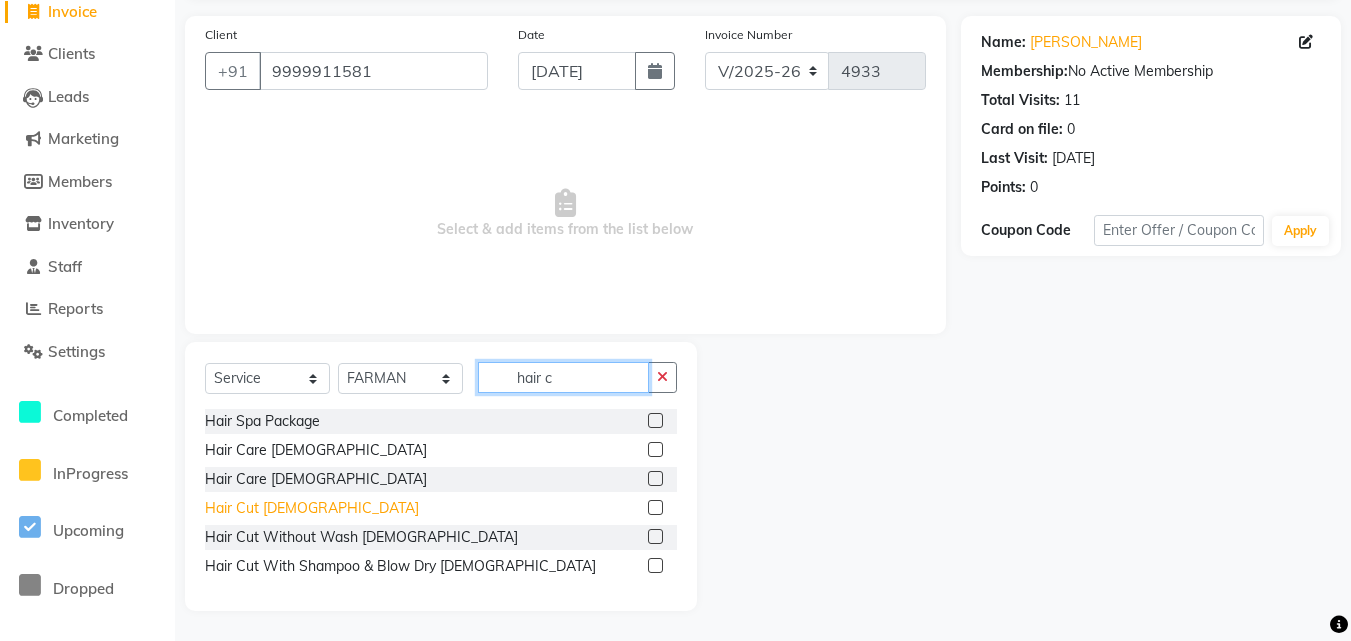 type on "hair c" 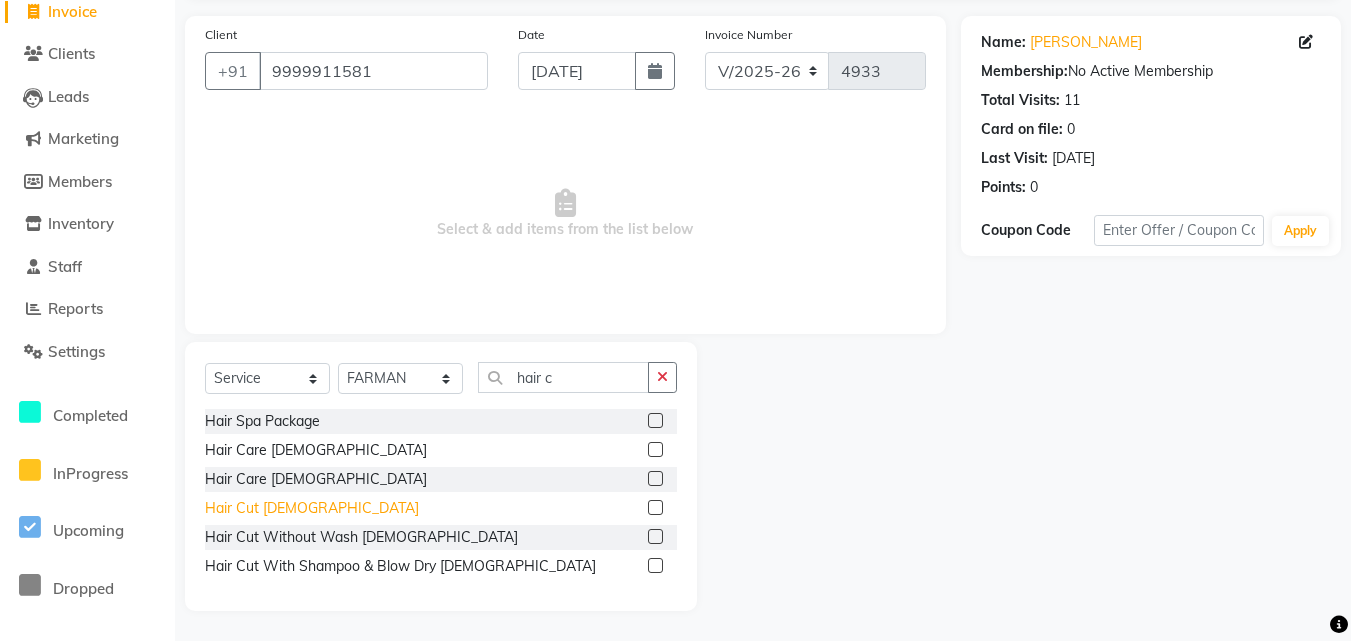 click on "Hair Cut  [DEMOGRAPHIC_DATA]" 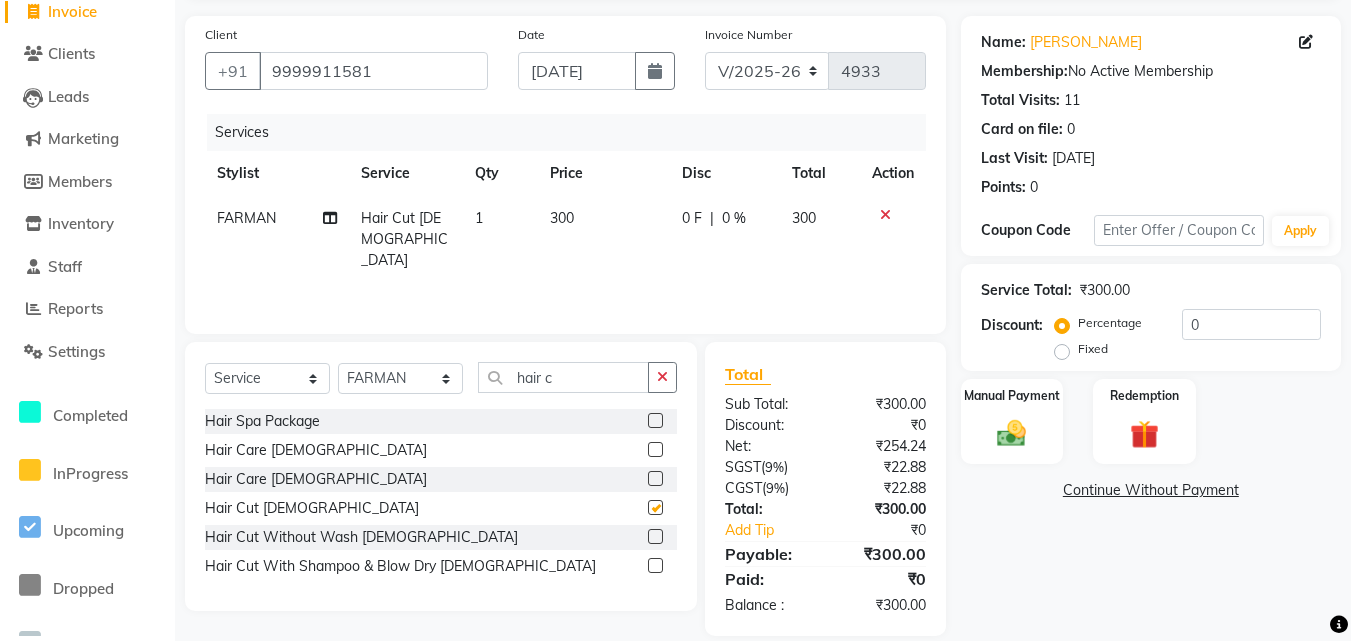 checkbox on "false" 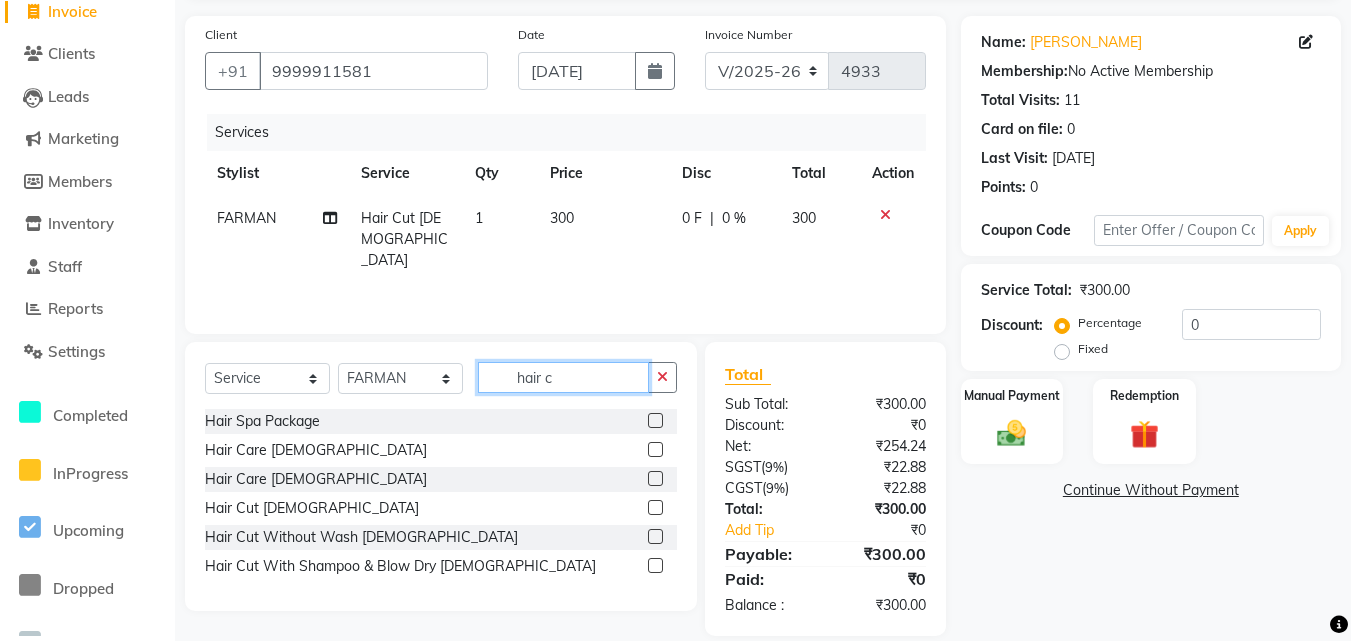 click on "hair c" 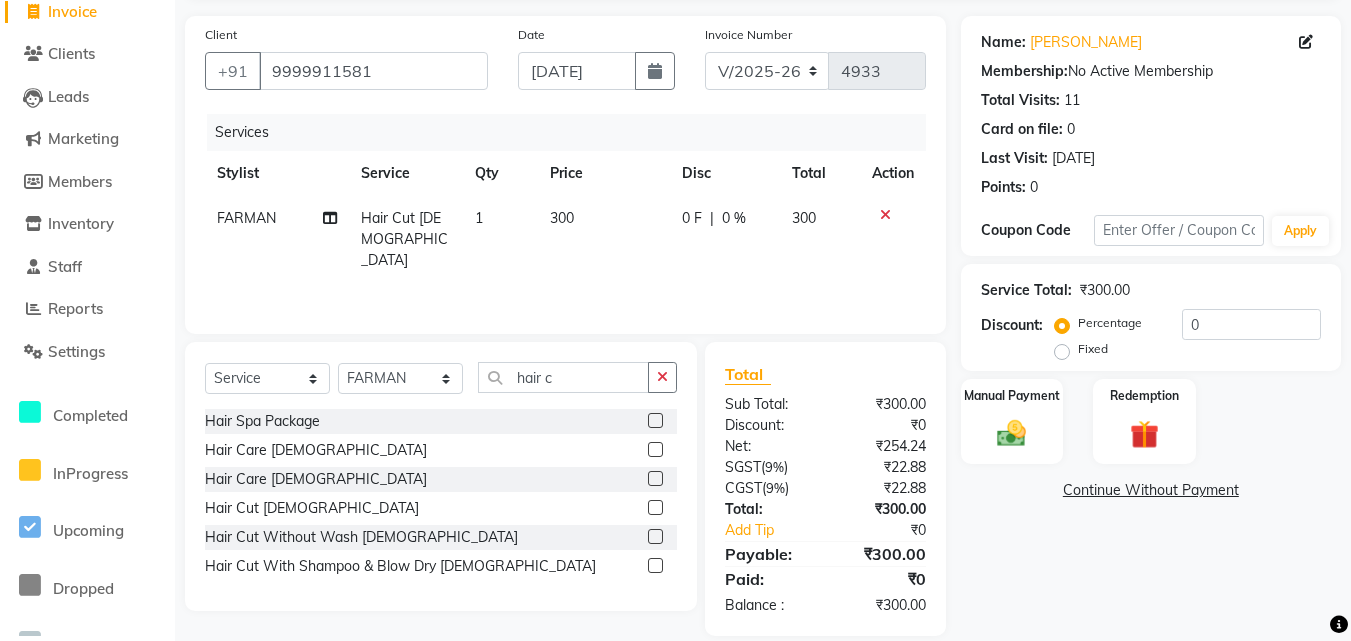 click 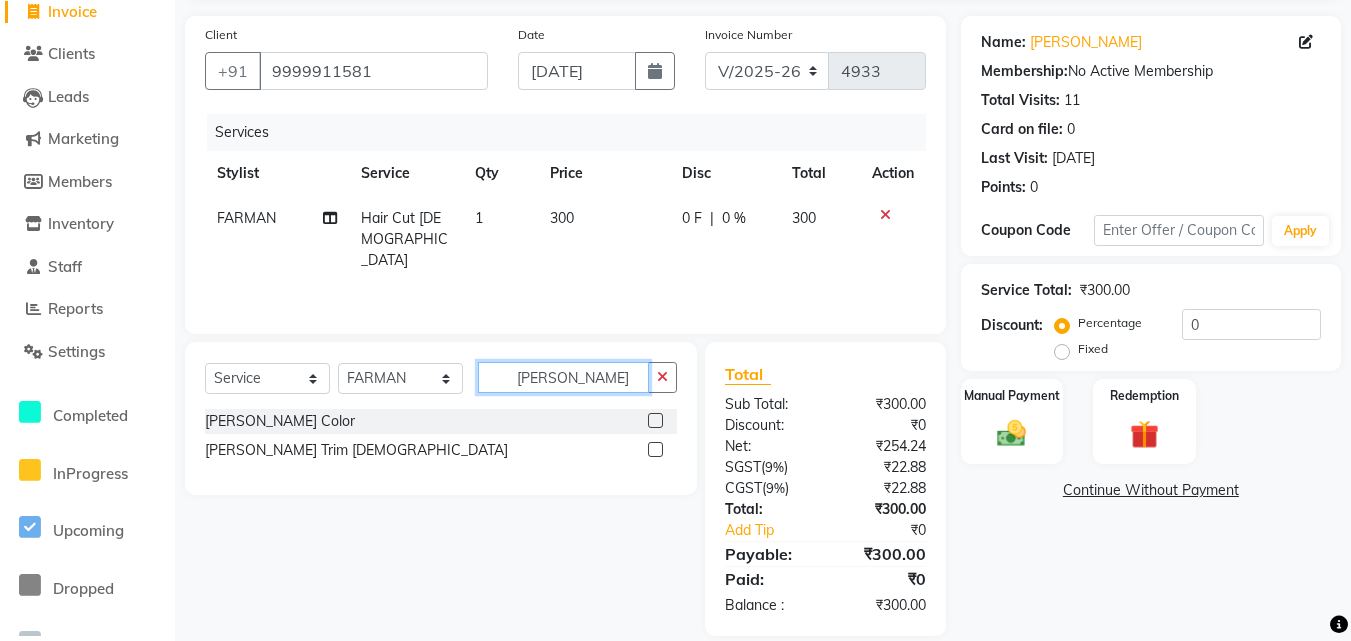 type on "[PERSON_NAME]" 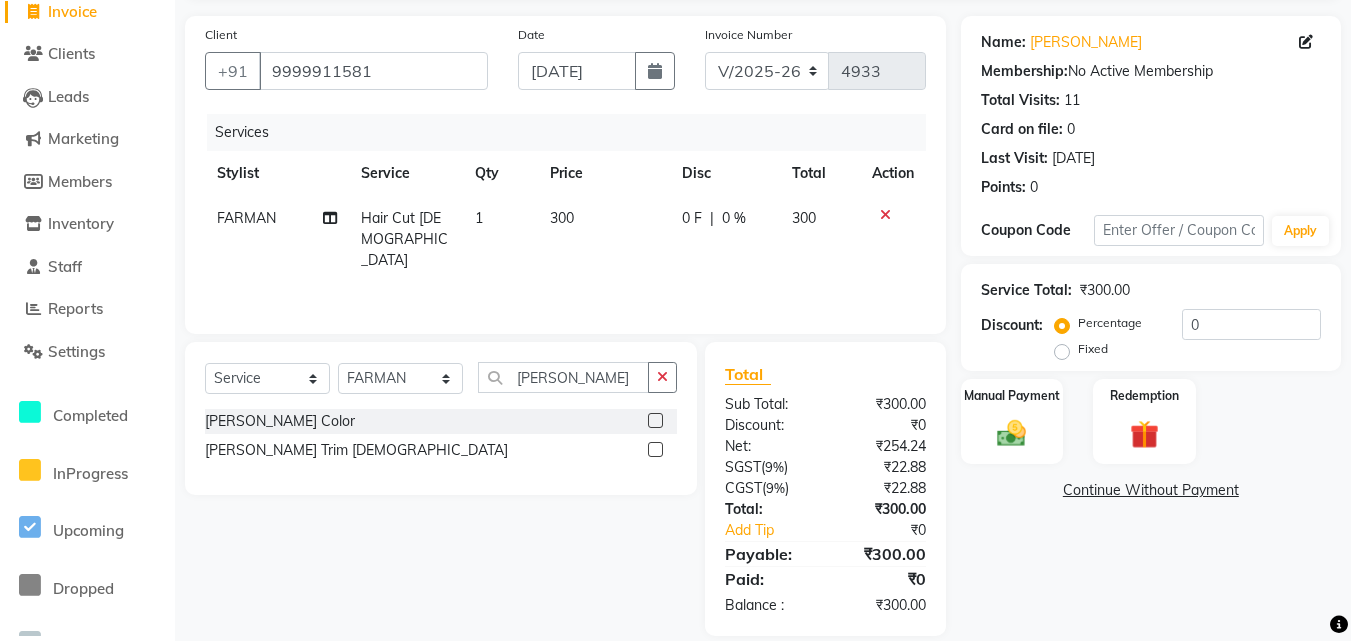 click on "[PERSON_NAME] Trim [DEMOGRAPHIC_DATA]" 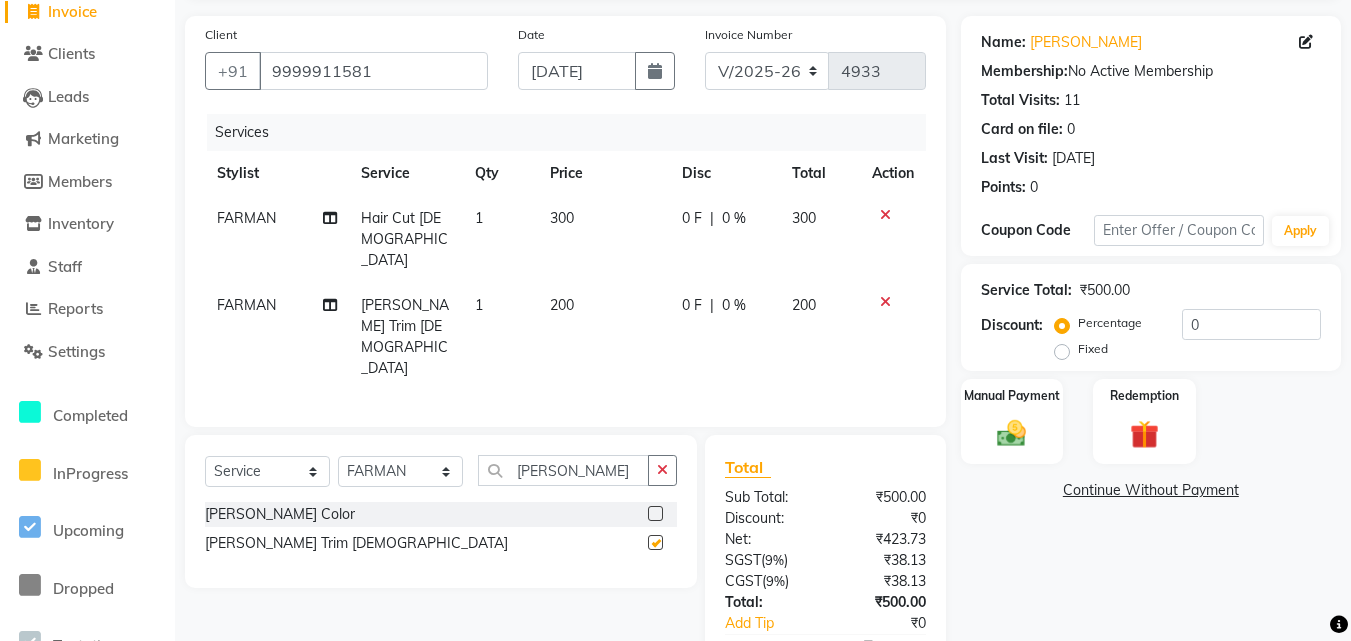 checkbox on "false" 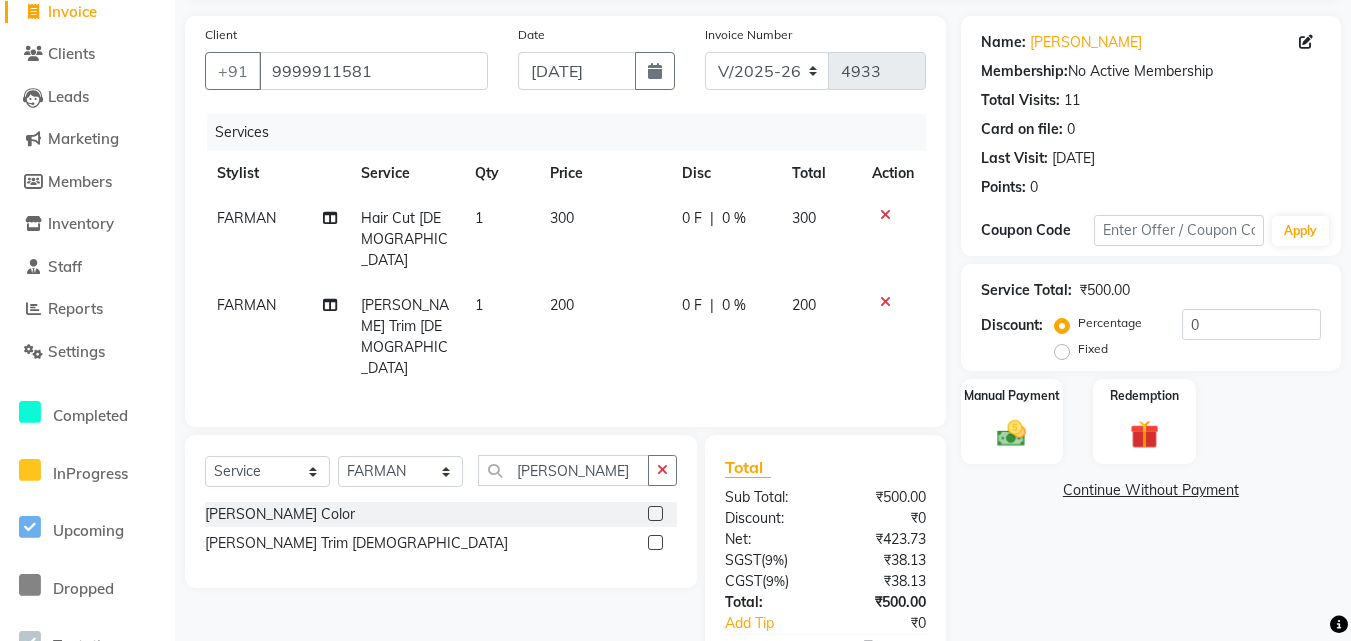 click on "200" 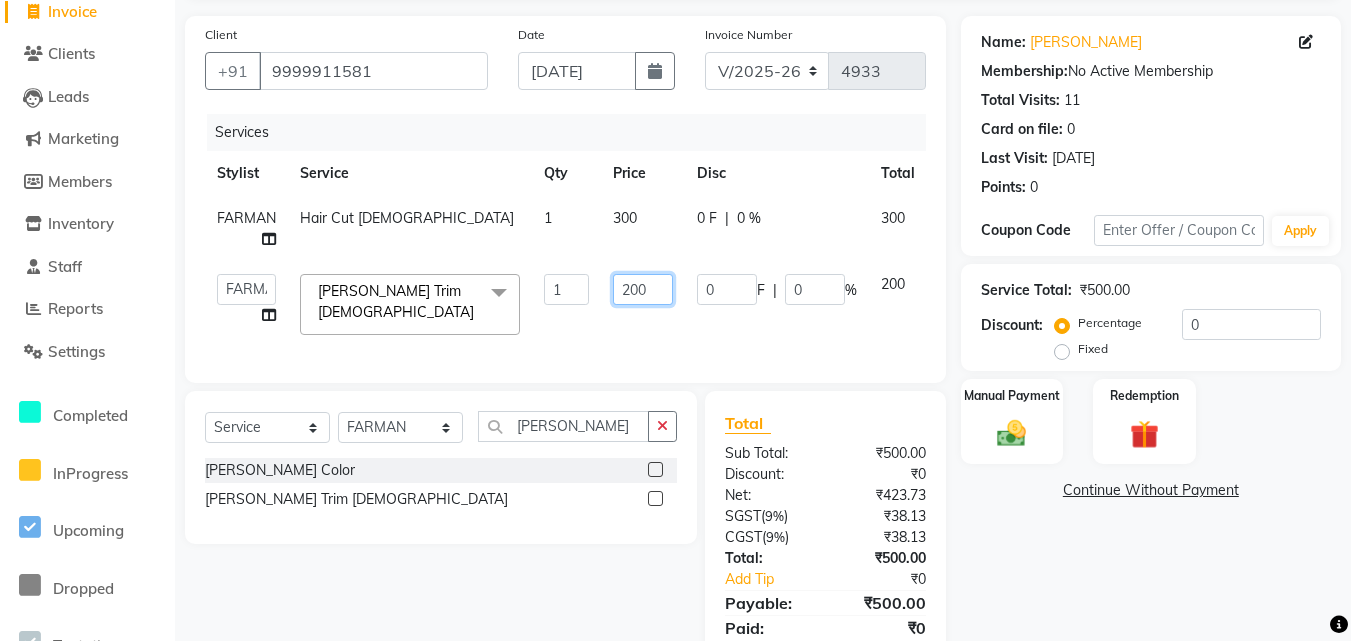 click on "200" 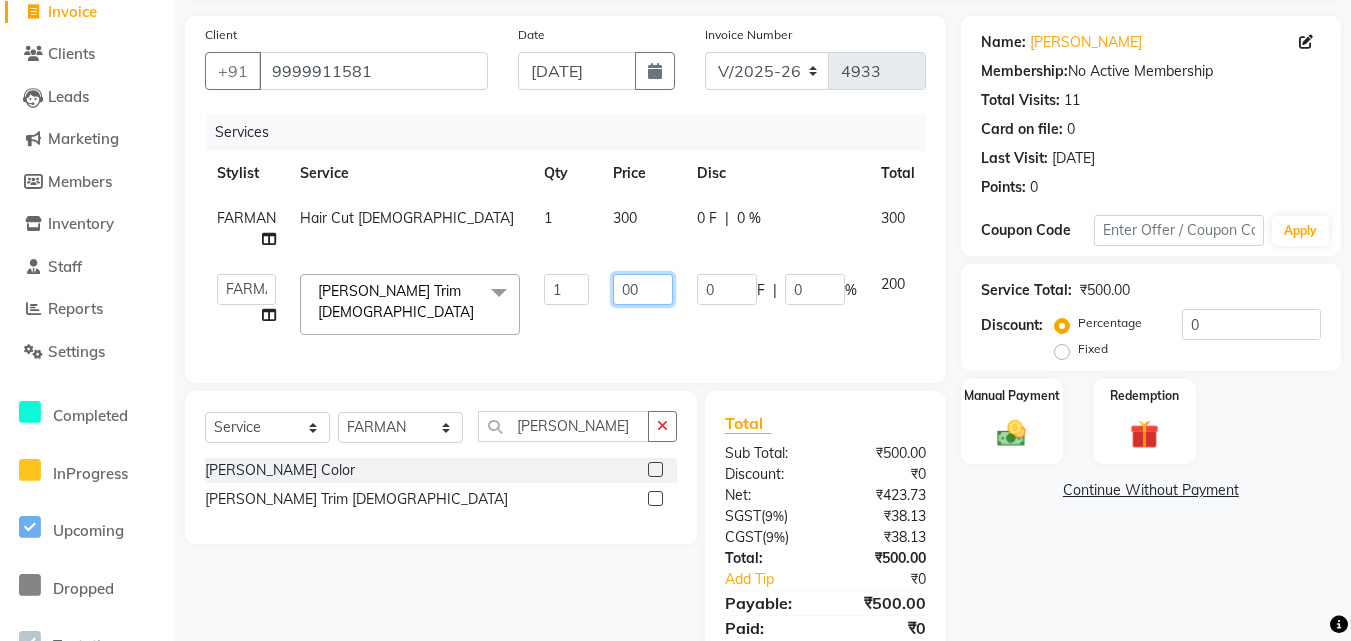 type on "100" 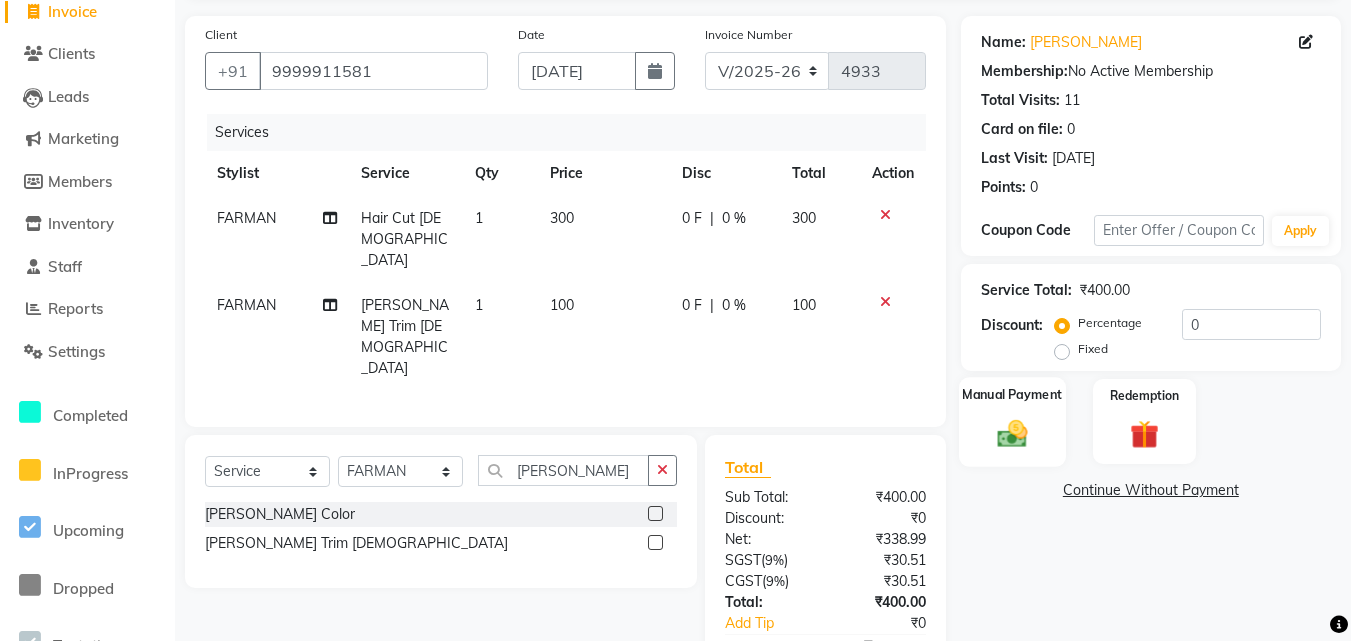 click 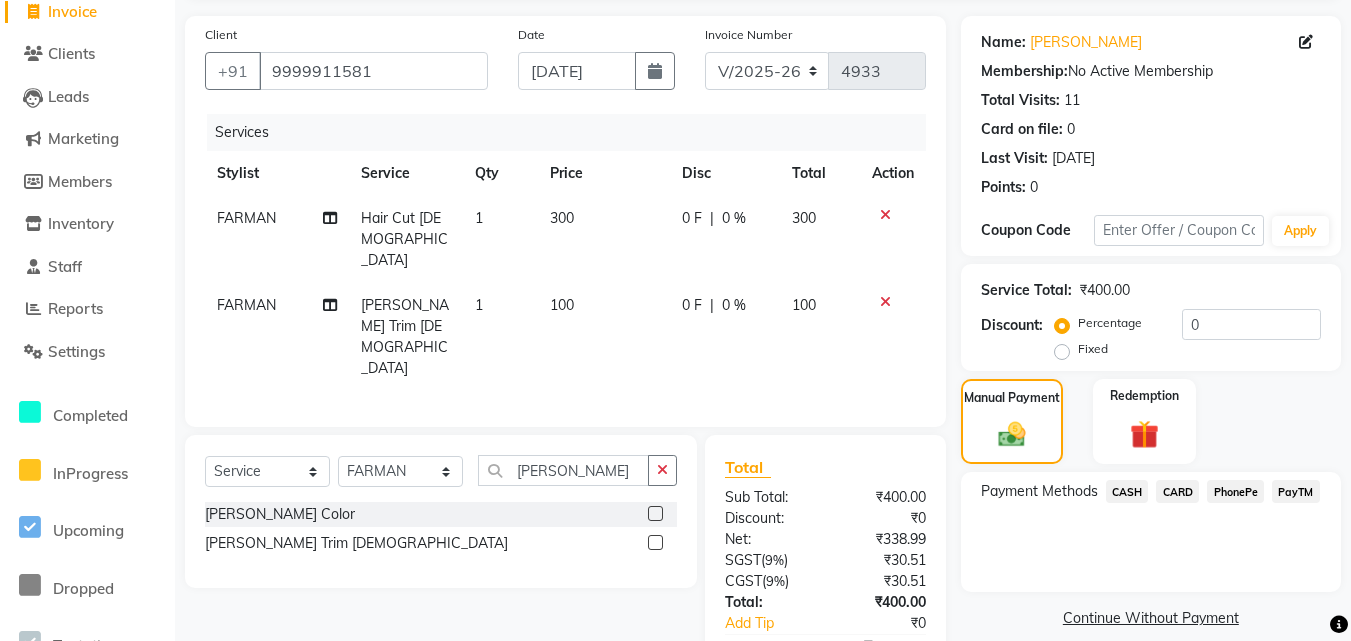 scroll, scrollTop: 183, scrollLeft: 0, axis: vertical 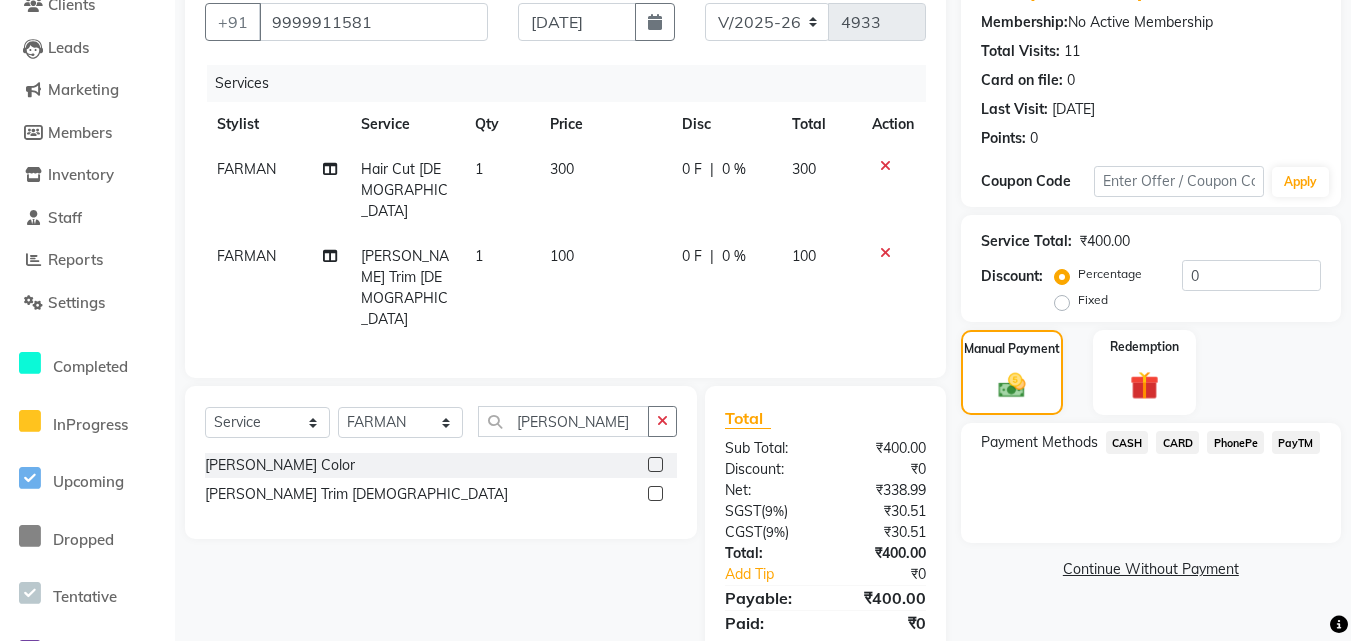 click on "PayTM" 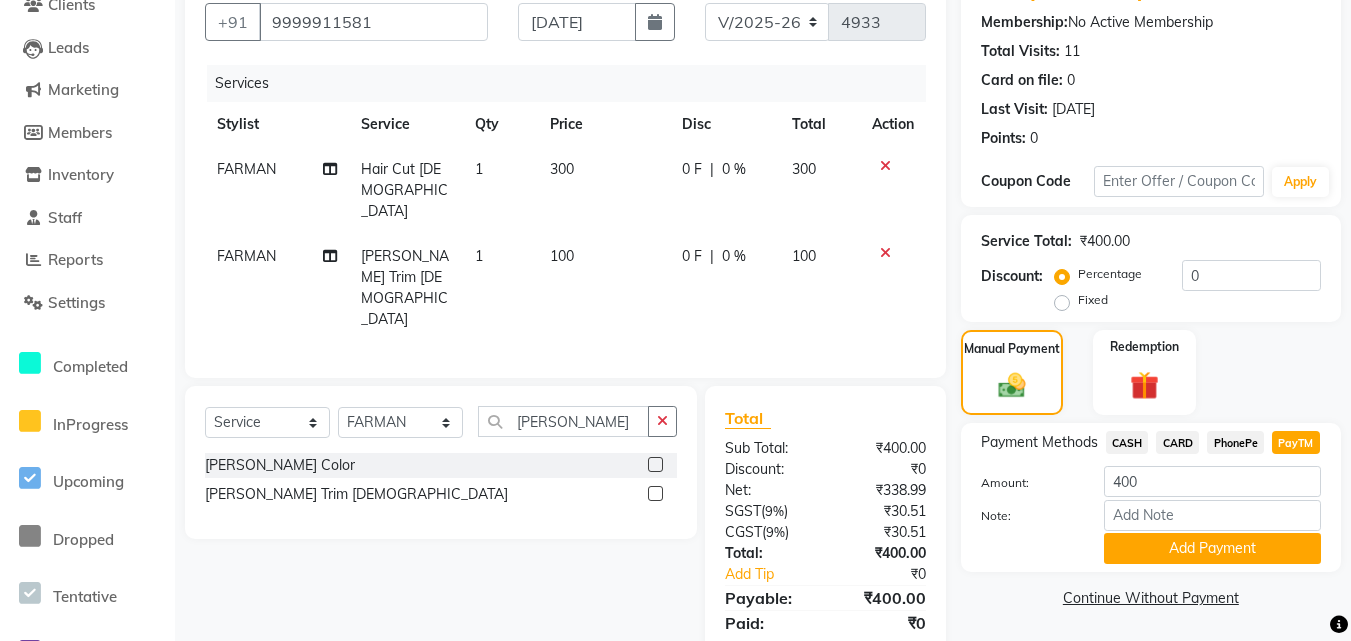 click on "Add Payment" 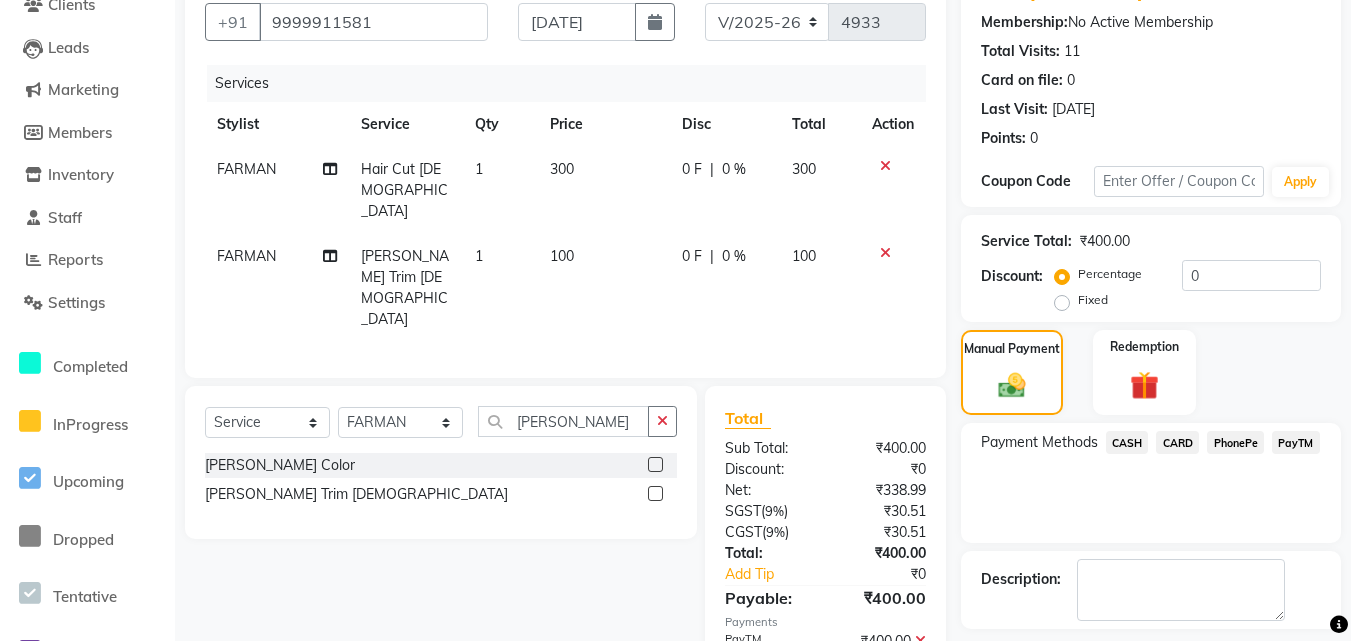 scroll, scrollTop: 269, scrollLeft: 0, axis: vertical 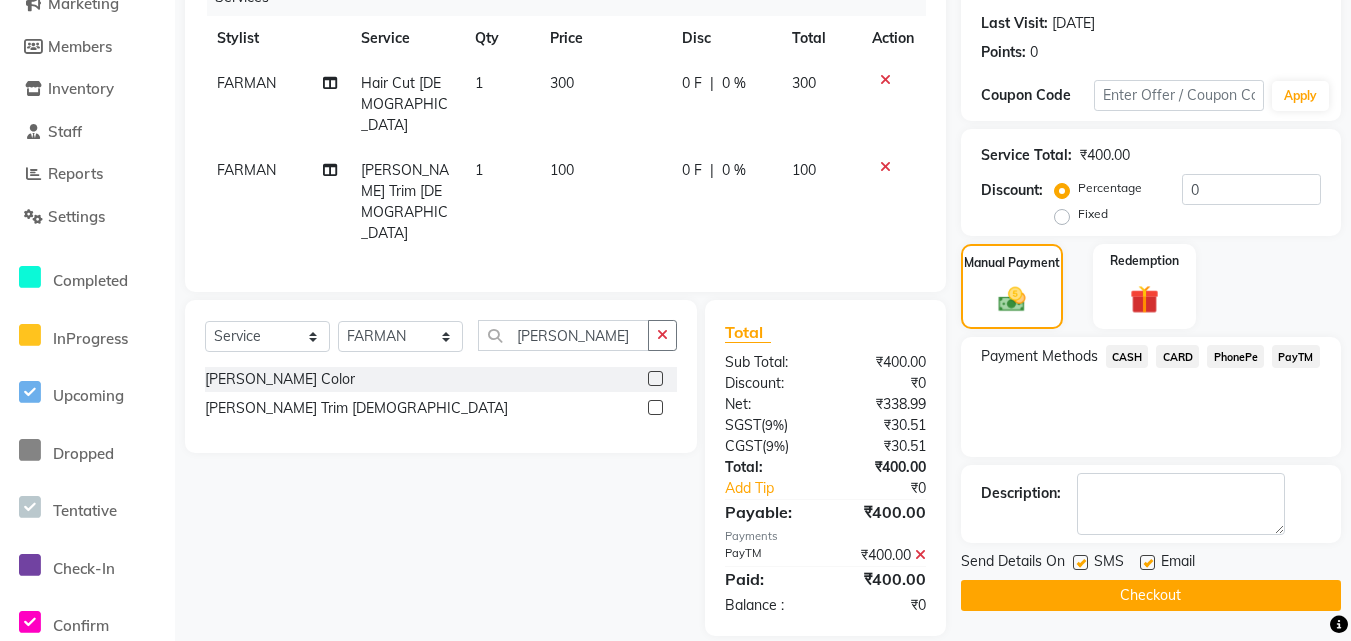 click on "Send Details On SMS Email  Checkout" 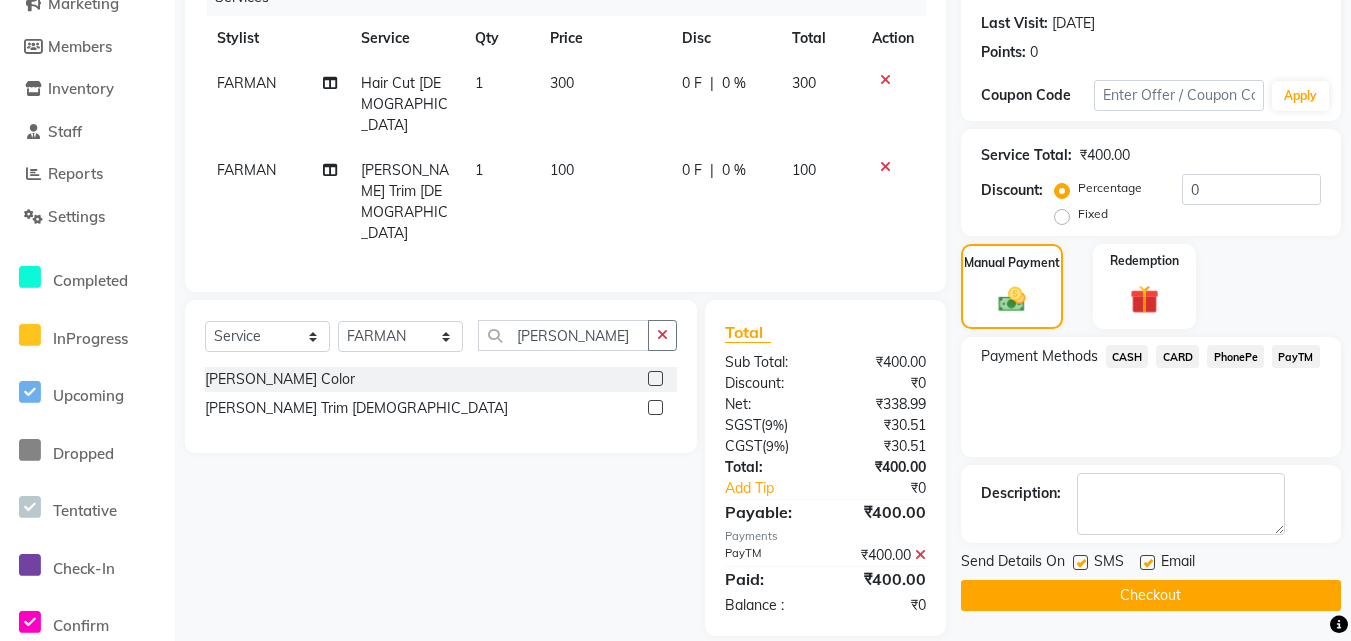 click on "Checkout" 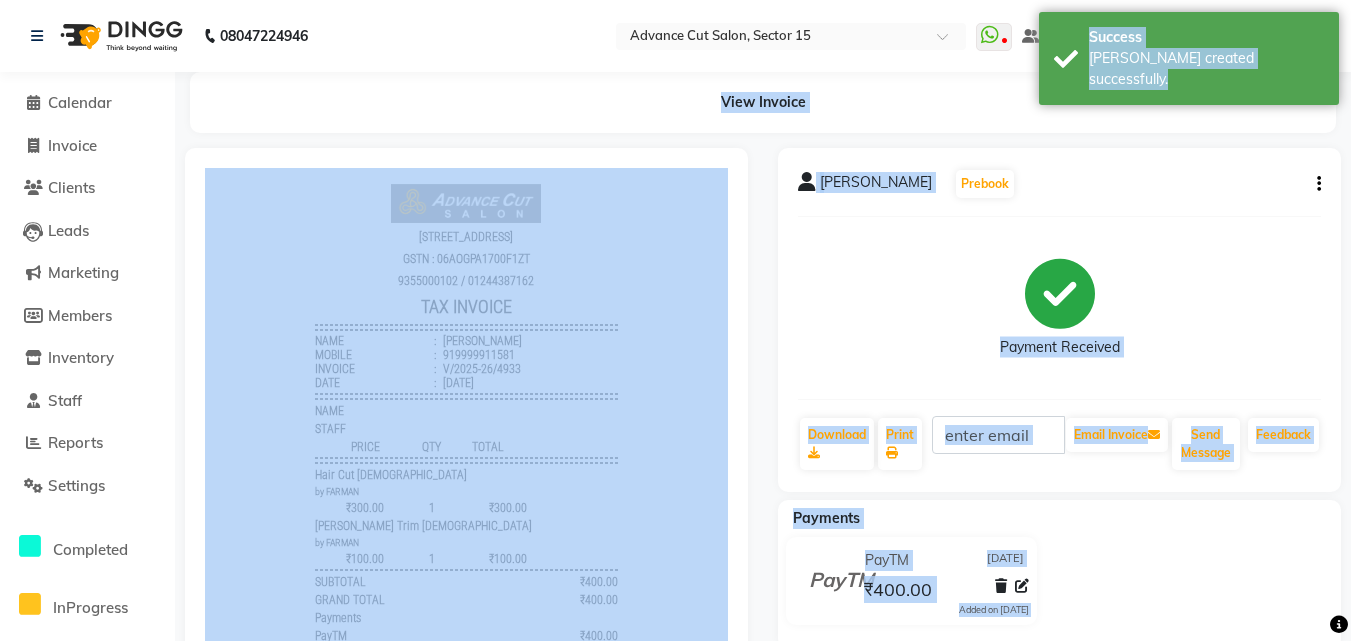 scroll, scrollTop: 0, scrollLeft: 0, axis: both 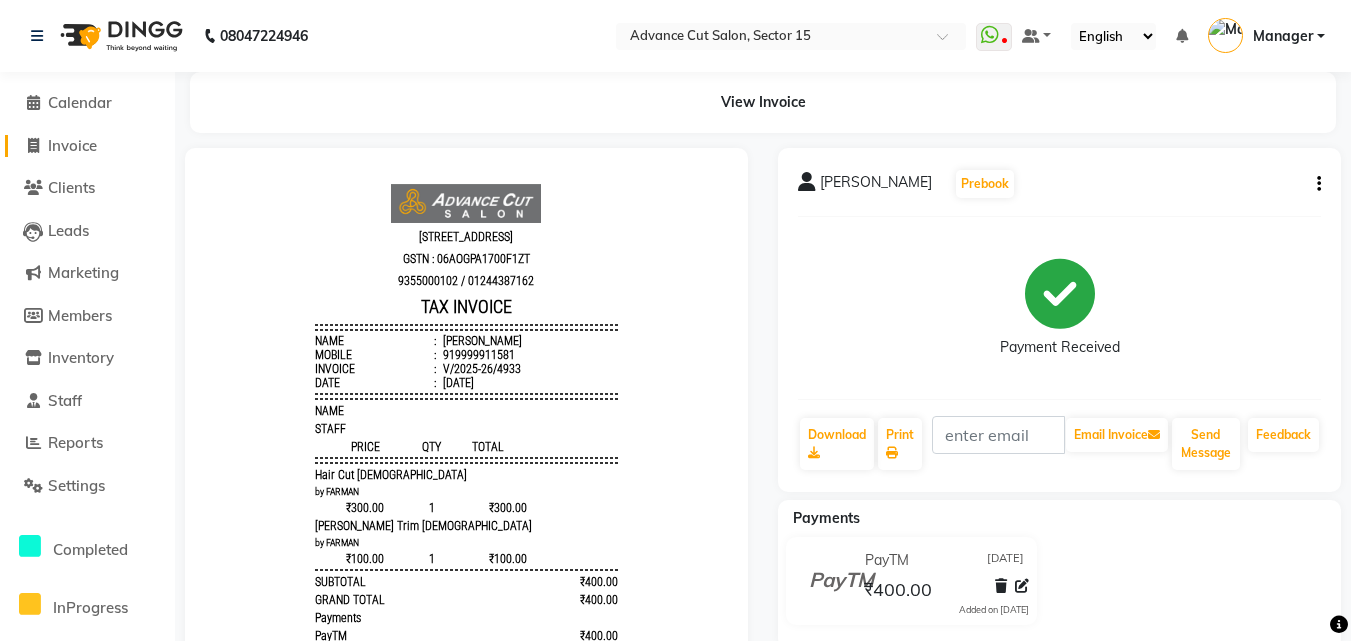 click on "Invoice" 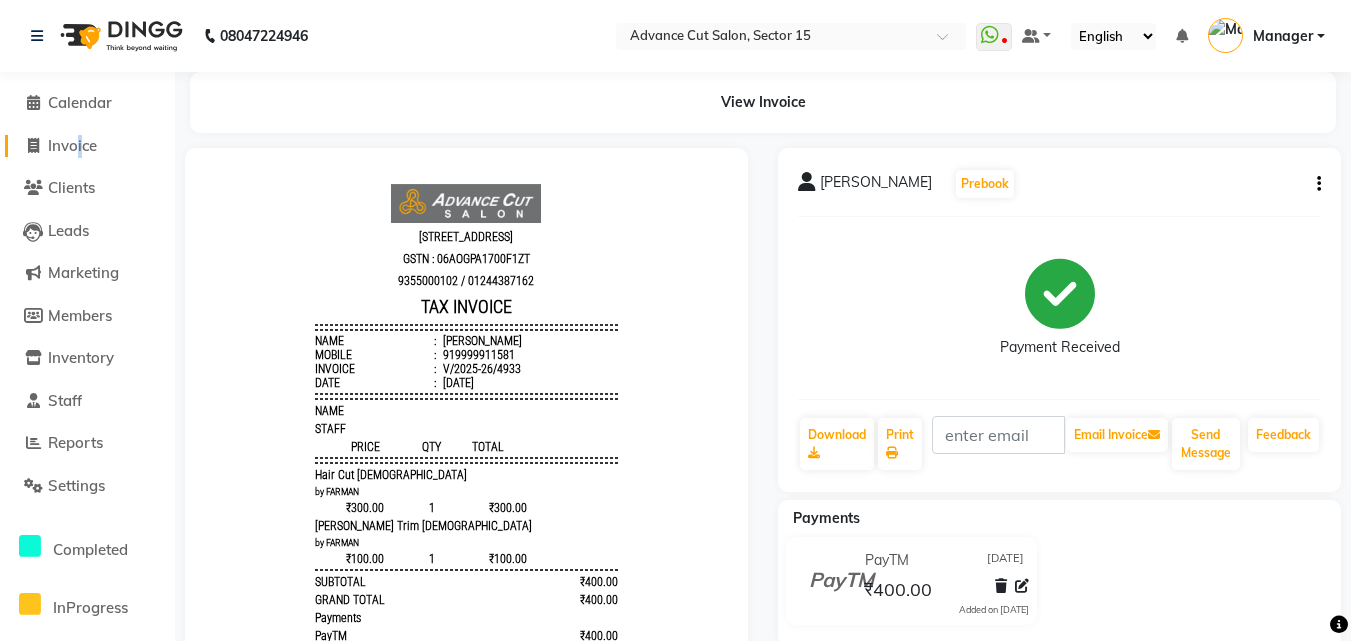 click on "Invoice" 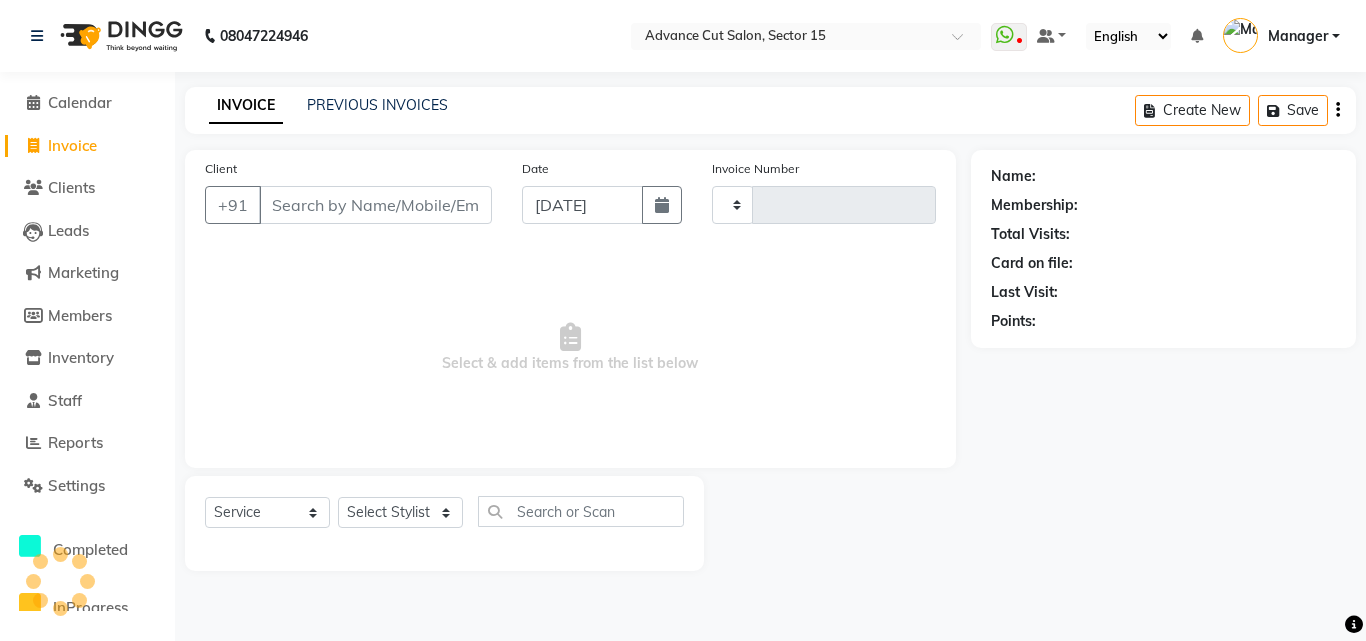 type on "4934" 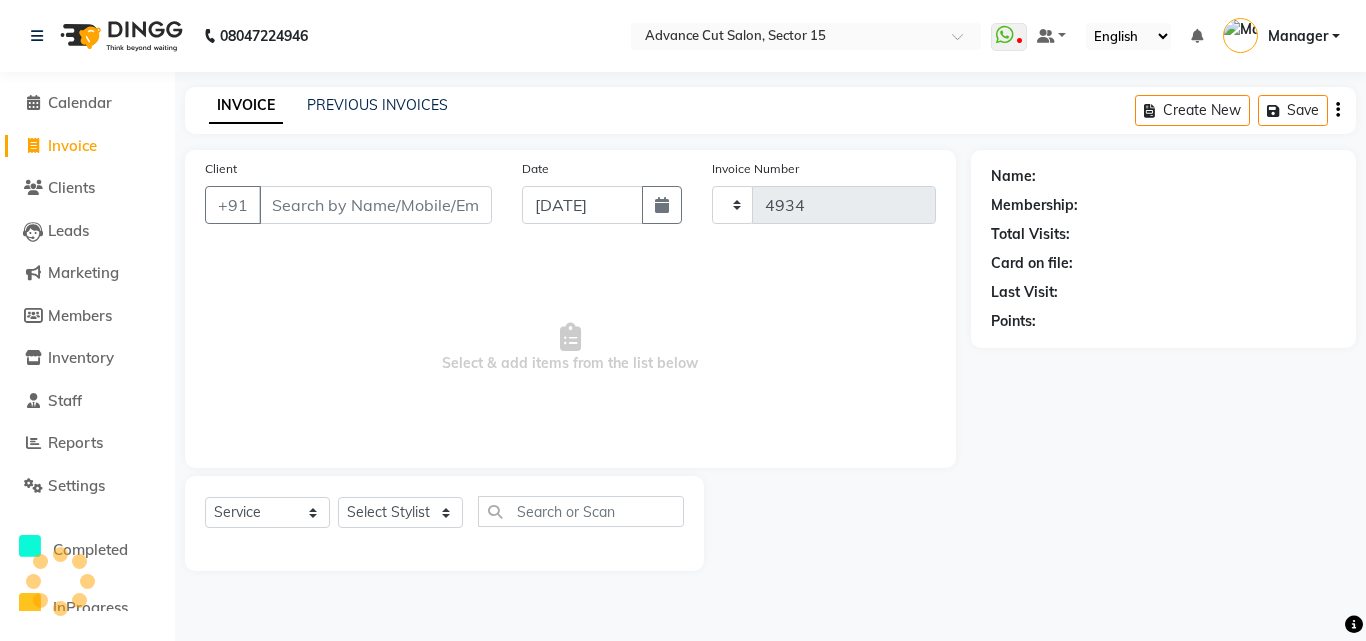 select on "6255" 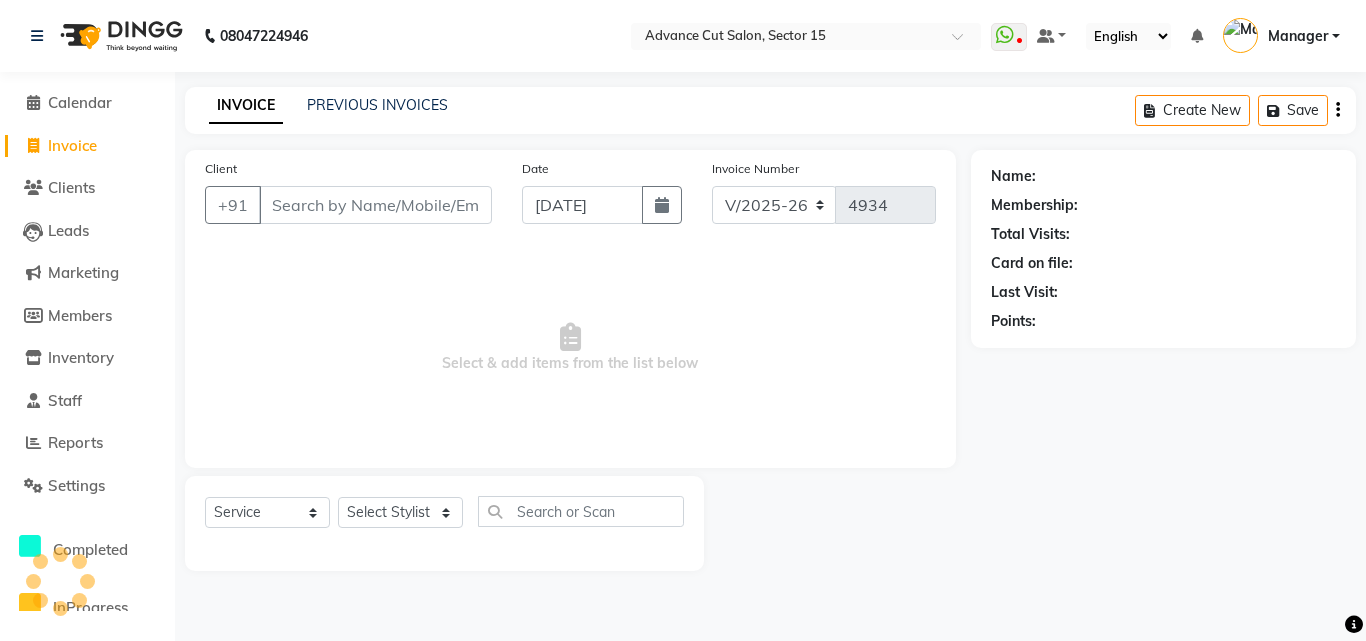 click on "Client" at bounding box center (375, 205) 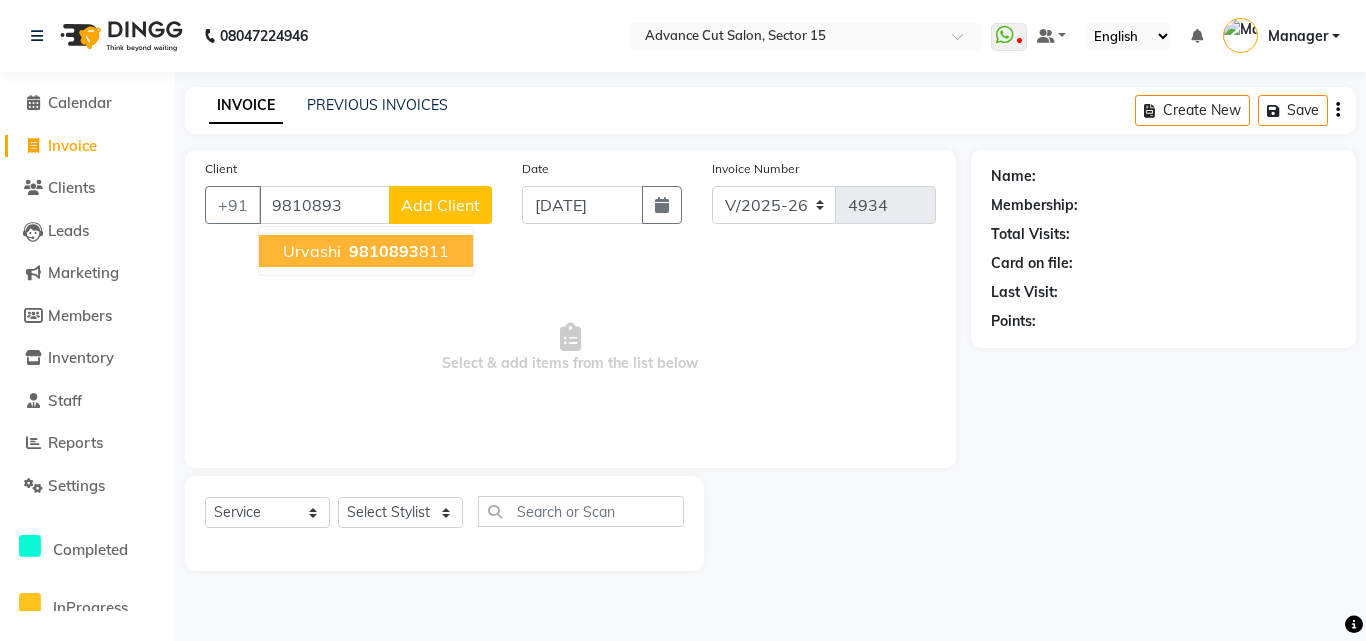 click on "9810893 811" at bounding box center [397, 251] 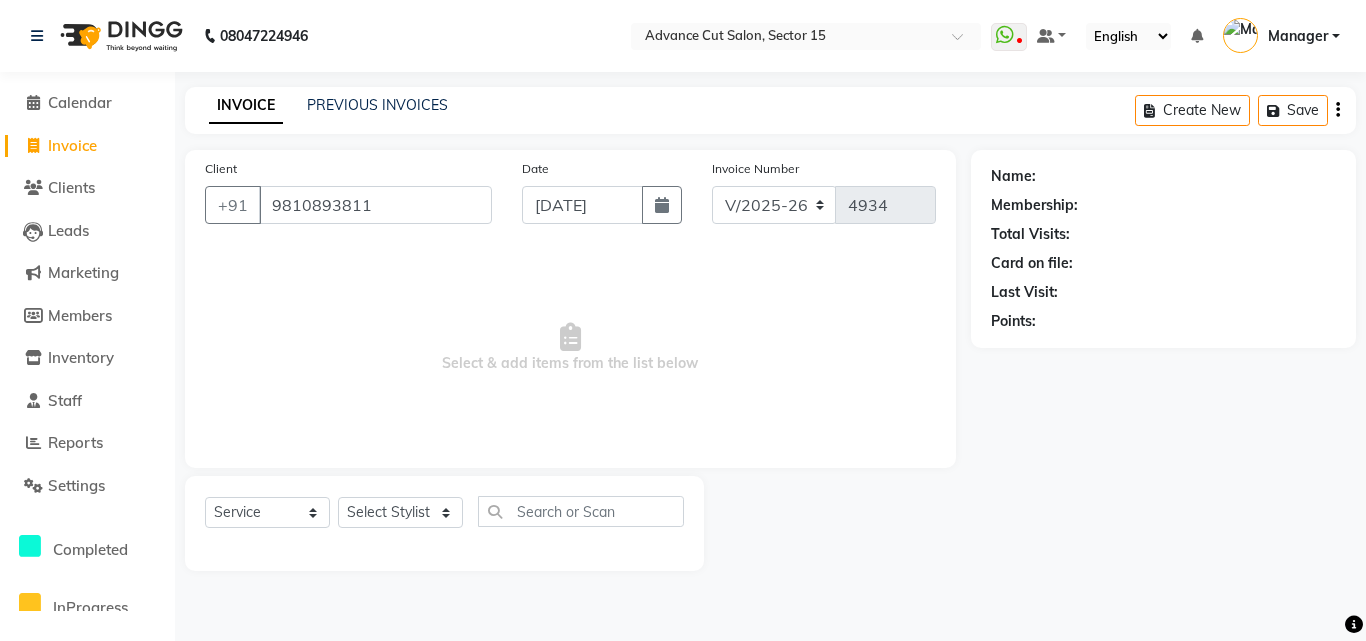 type on "9810893811" 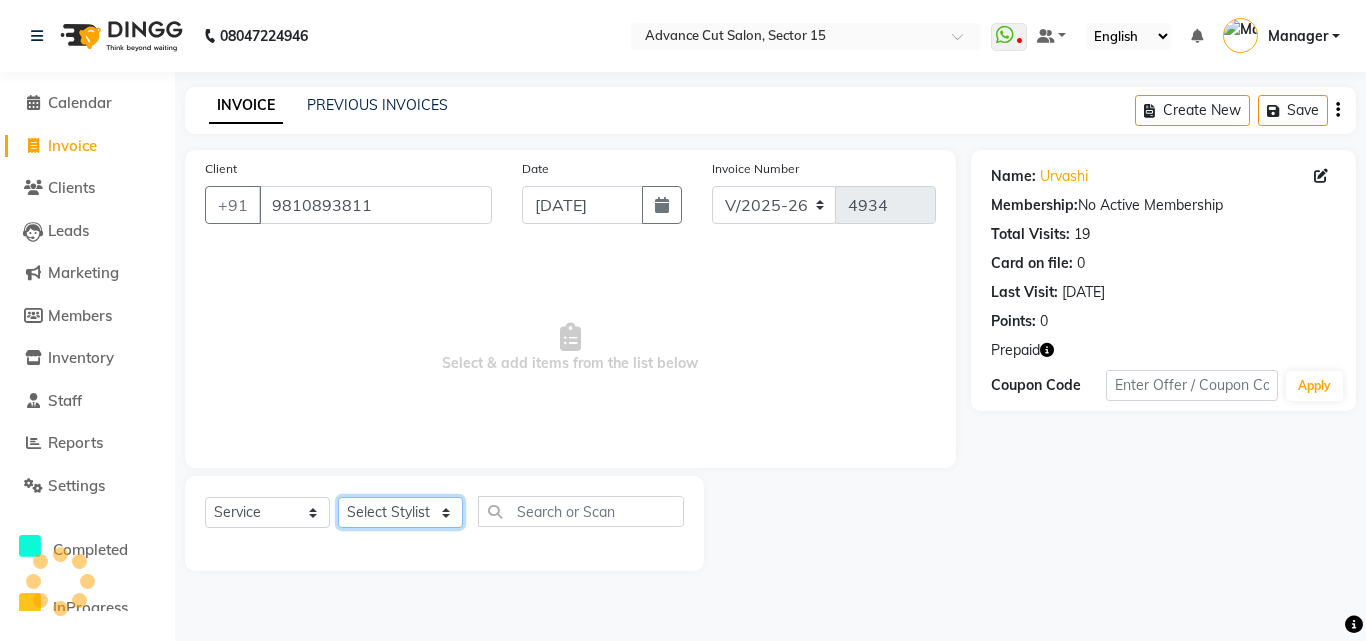 click on "Select Stylist Advance Cut  [PERSON_NAME] [PERSON_NAME] [PERSON_NAME] LUCKY Manager [PERSON_NAME] [PERSON_NAME] Pooja  [PERSON_NAME] RANI [PERSON_NAME] [PERSON_NAME] [PERSON_NAME] [PERSON_NAME] [PERSON_NAME]" 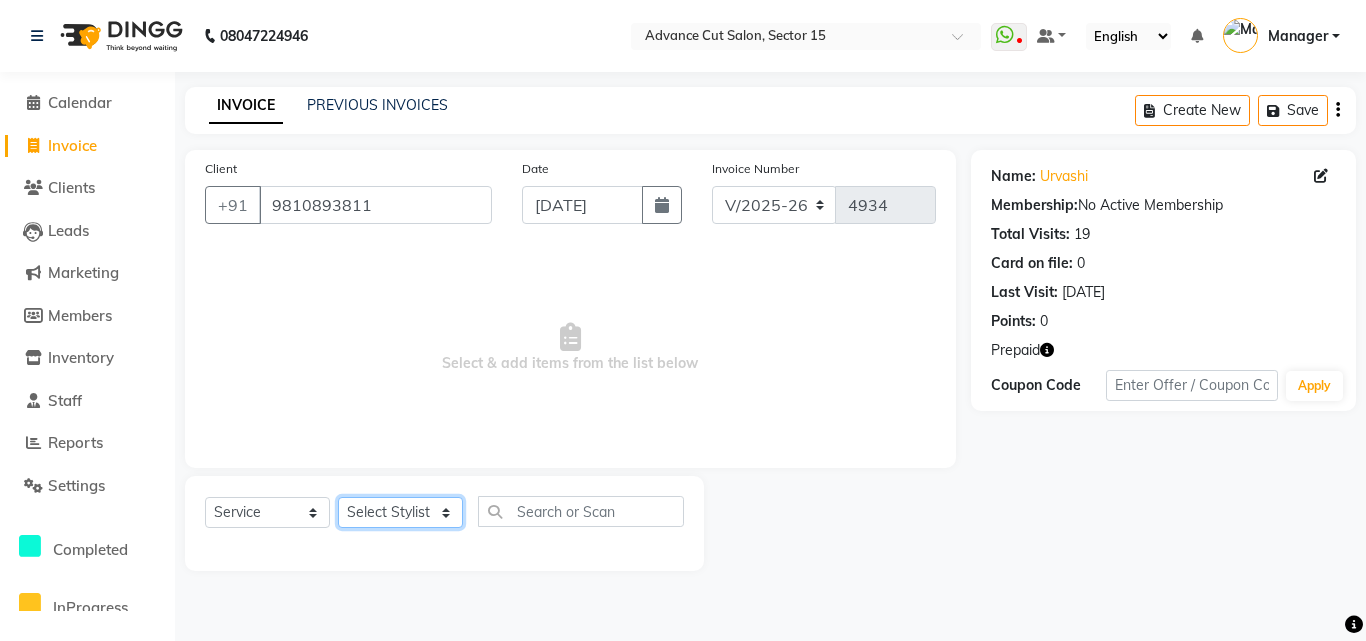 select on "46517" 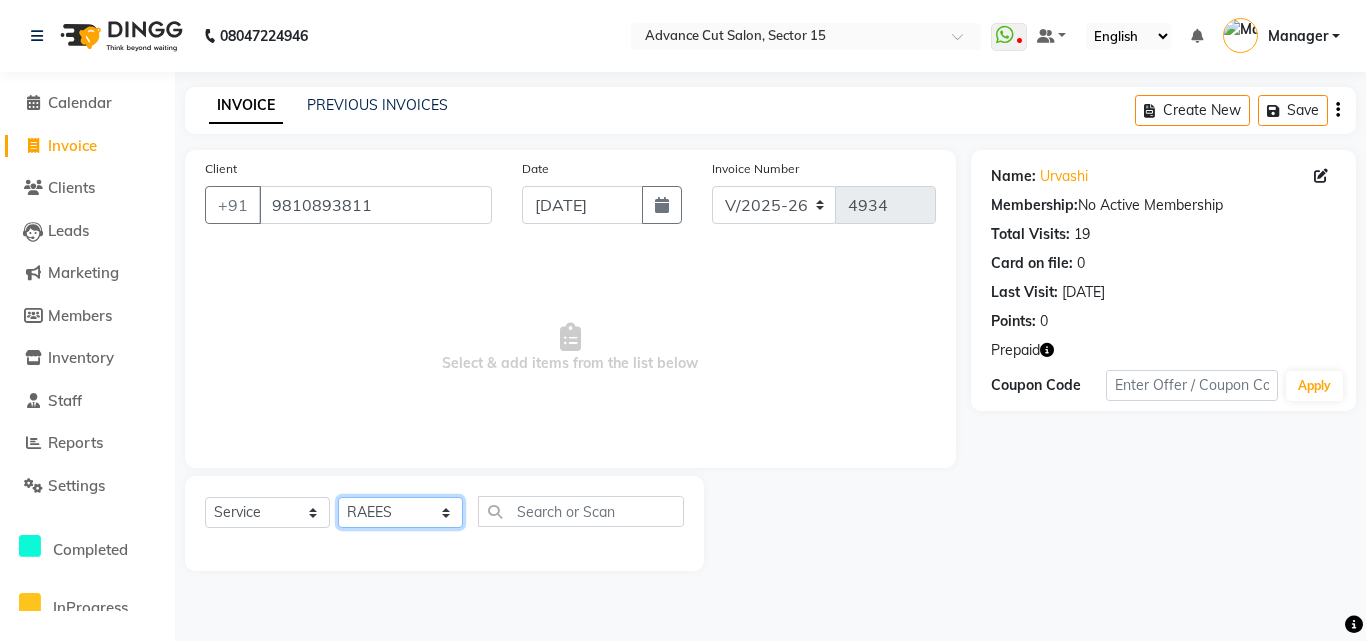 click on "Select Stylist Advance Cut  [PERSON_NAME] [PERSON_NAME] [PERSON_NAME] LUCKY Manager [PERSON_NAME] [PERSON_NAME] Pooja  [PERSON_NAME] RANI [PERSON_NAME] [PERSON_NAME] [PERSON_NAME] [PERSON_NAME] [PERSON_NAME]" 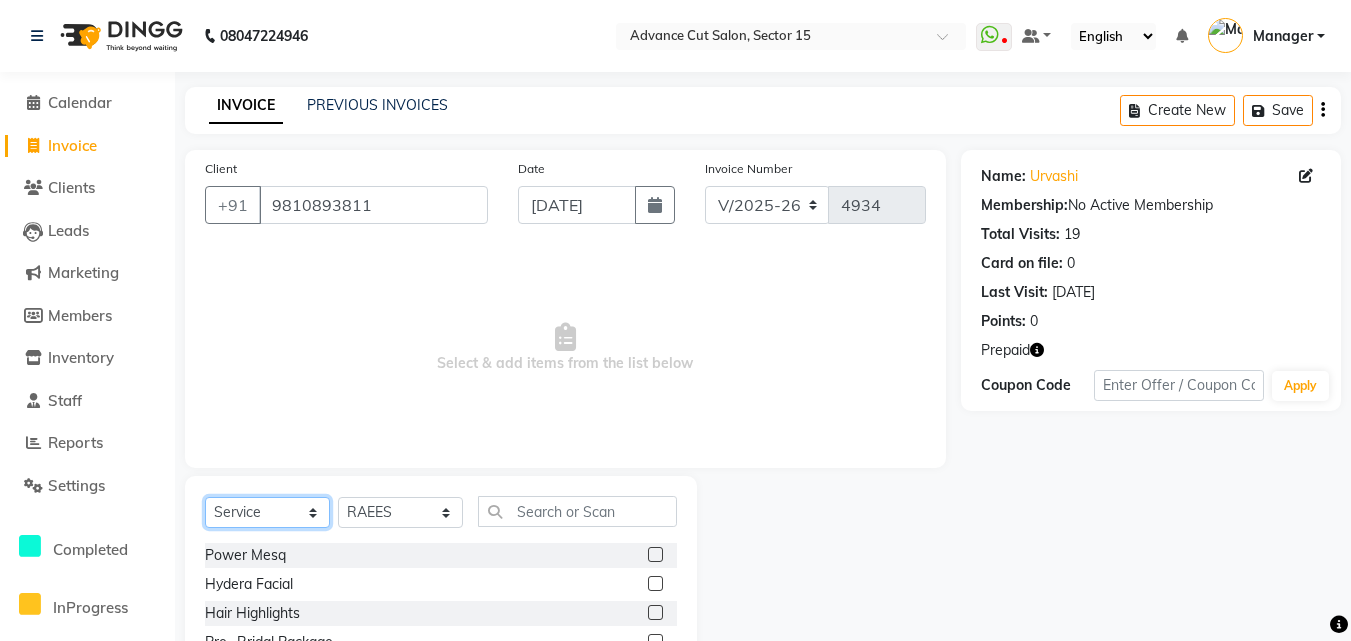 click on "Select  Service  Product  Membership  Package Voucher Prepaid Gift Card" 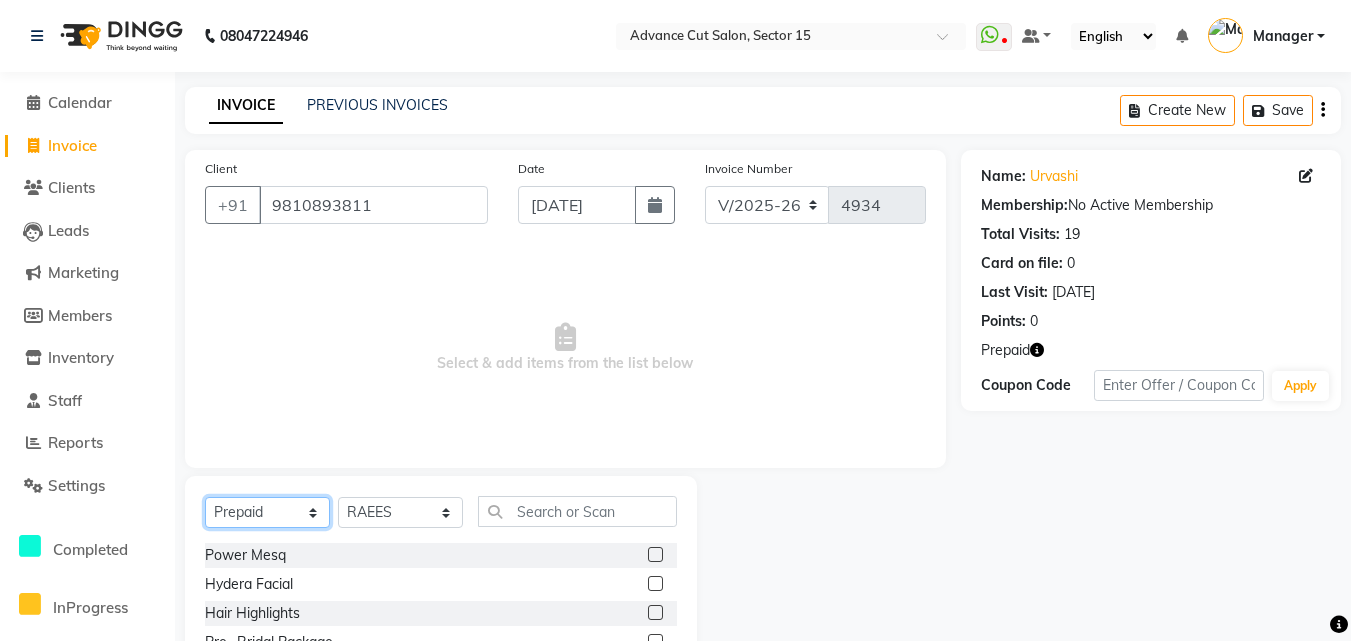 click on "Select  Service  Product  Membership  Package Voucher Prepaid Gift Card" 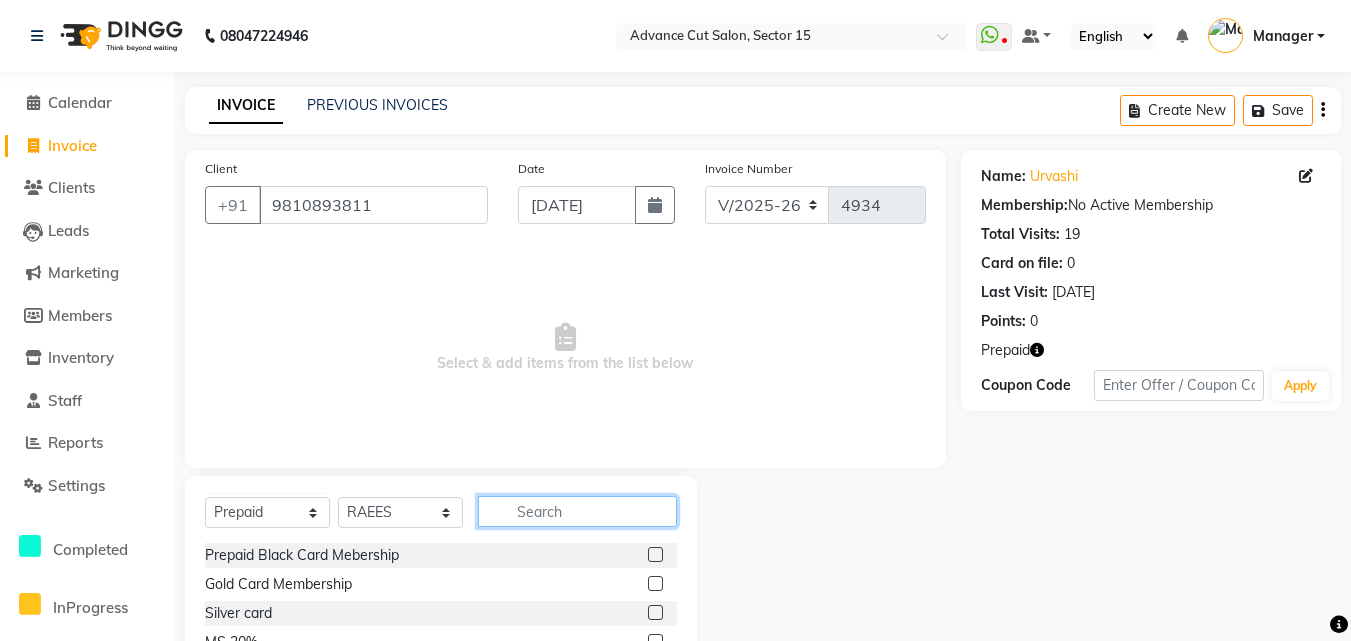 drag, startPoint x: 591, startPoint y: 512, endPoint x: 1294, endPoint y: 478, distance: 703.8217 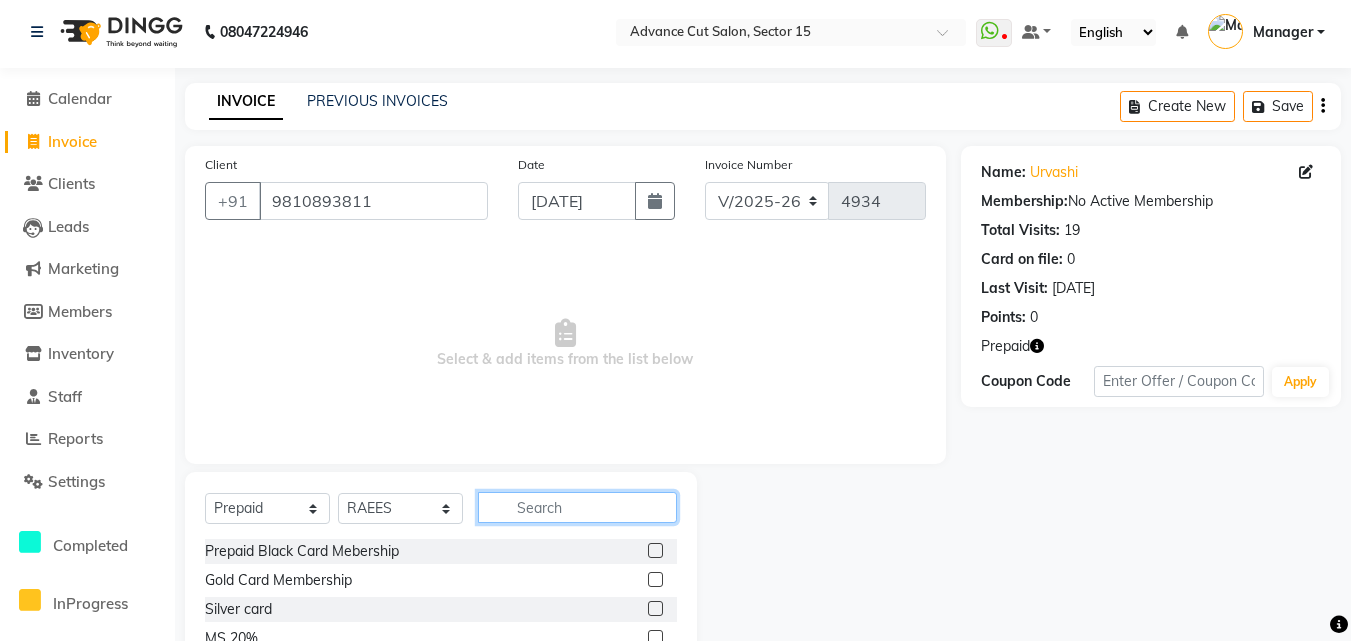 scroll, scrollTop: 160, scrollLeft: 0, axis: vertical 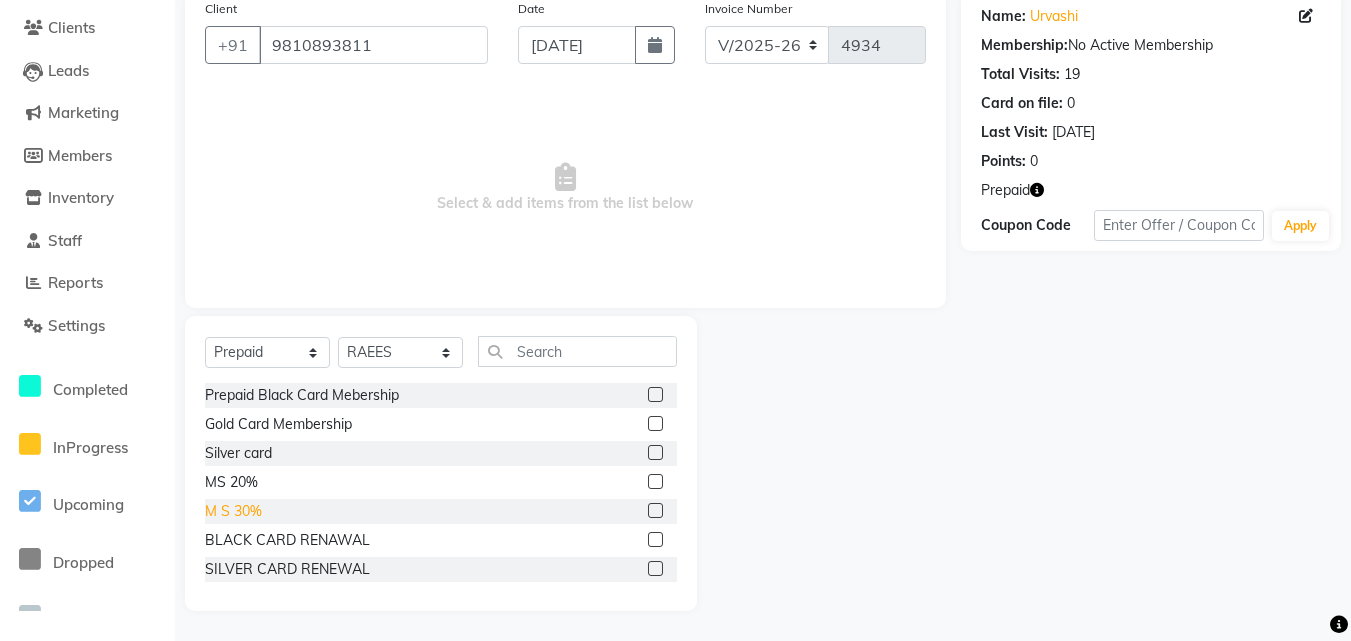 click on "M S 30%" 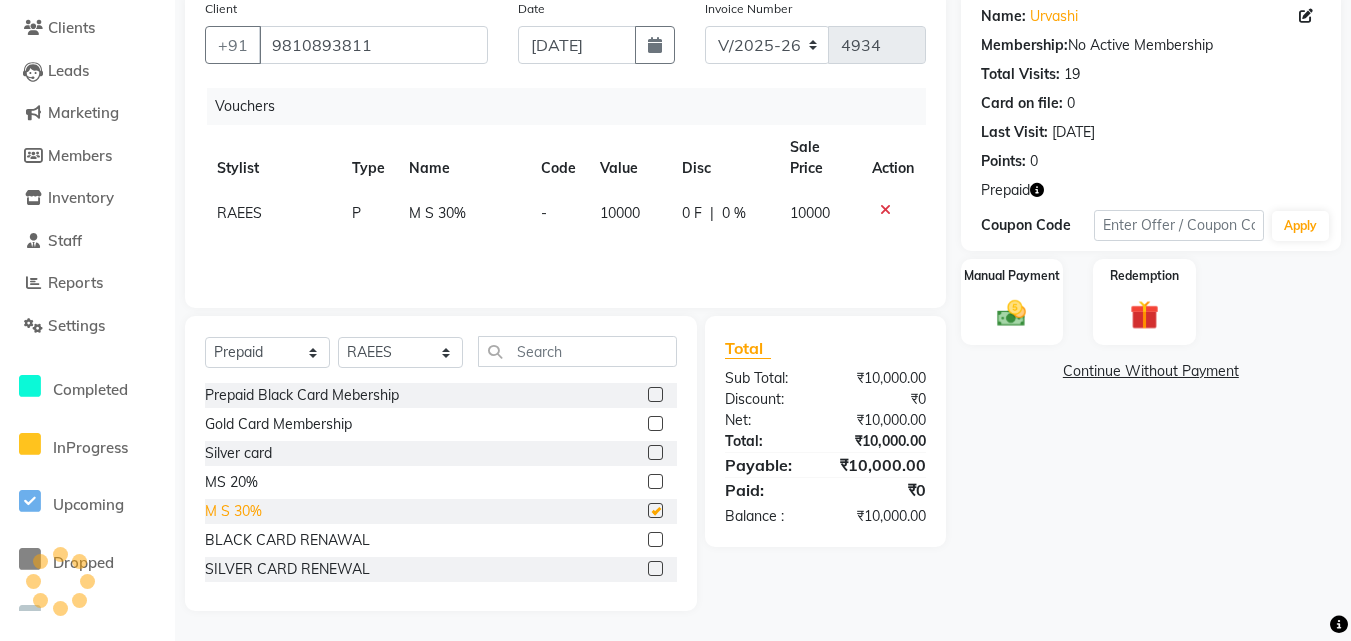 checkbox on "false" 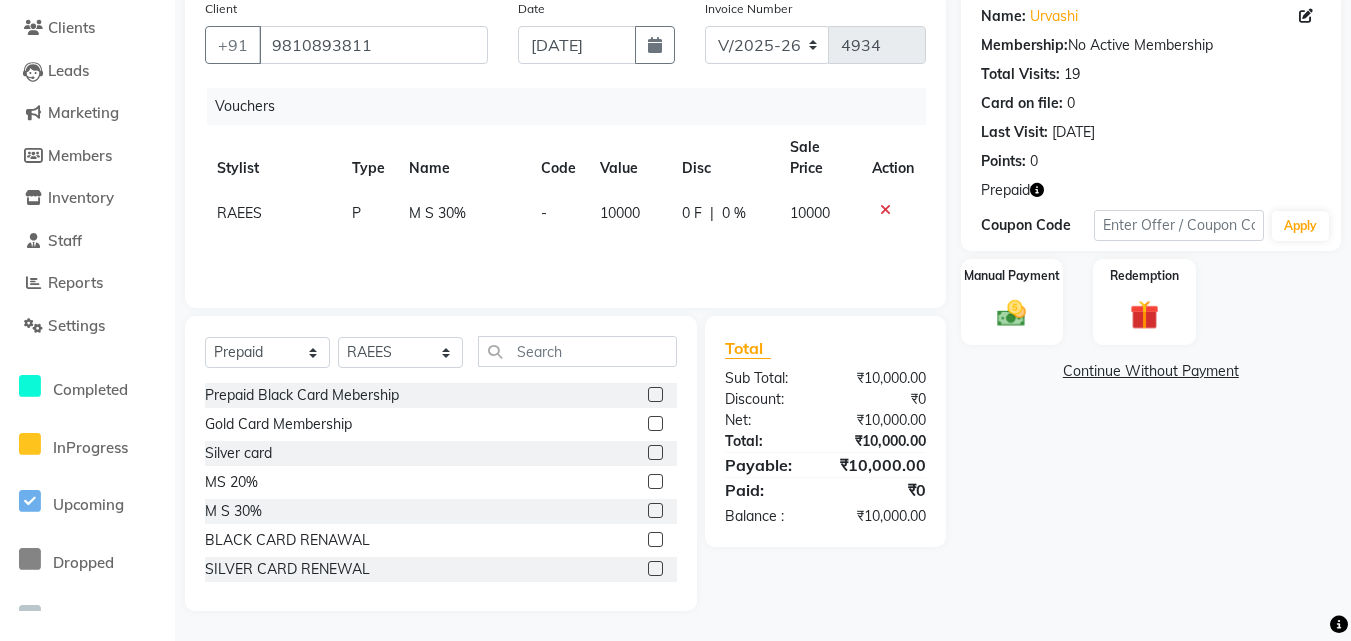 drag, startPoint x: 890, startPoint y: 214, endPoint x: 882, endPoint y: 207, distance: 10.630146 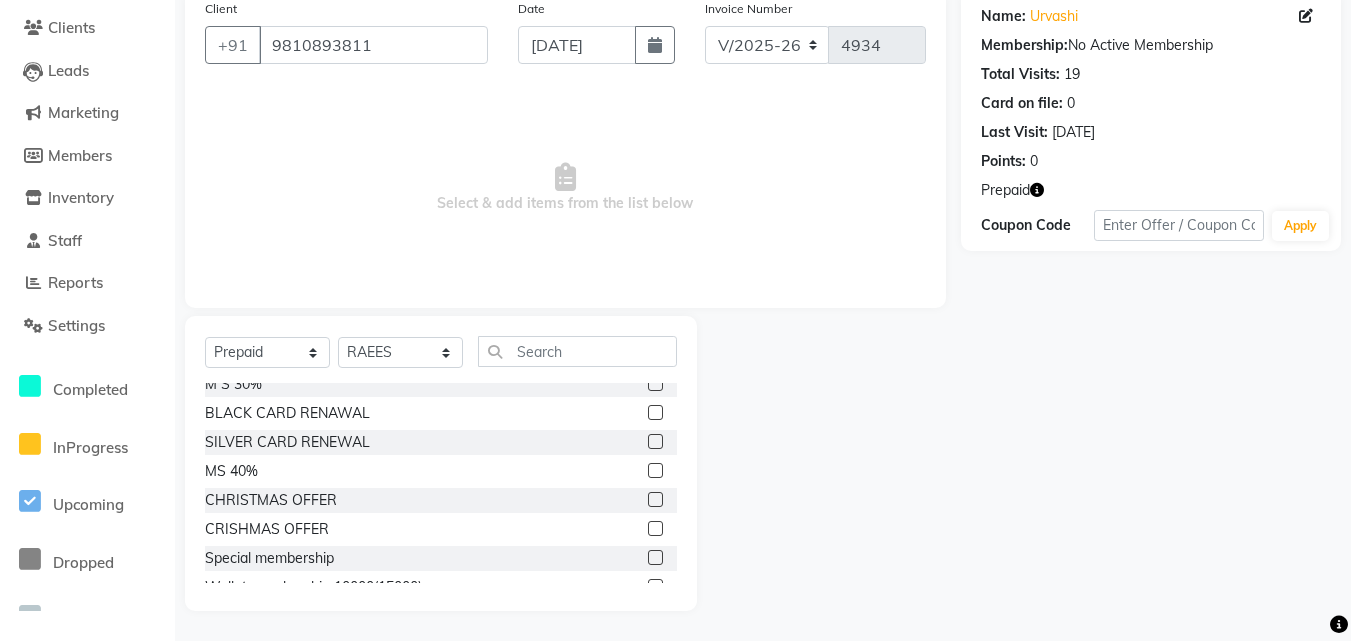 scroll, scrollTop: 148, scrollLeft: 0, axis: vertical 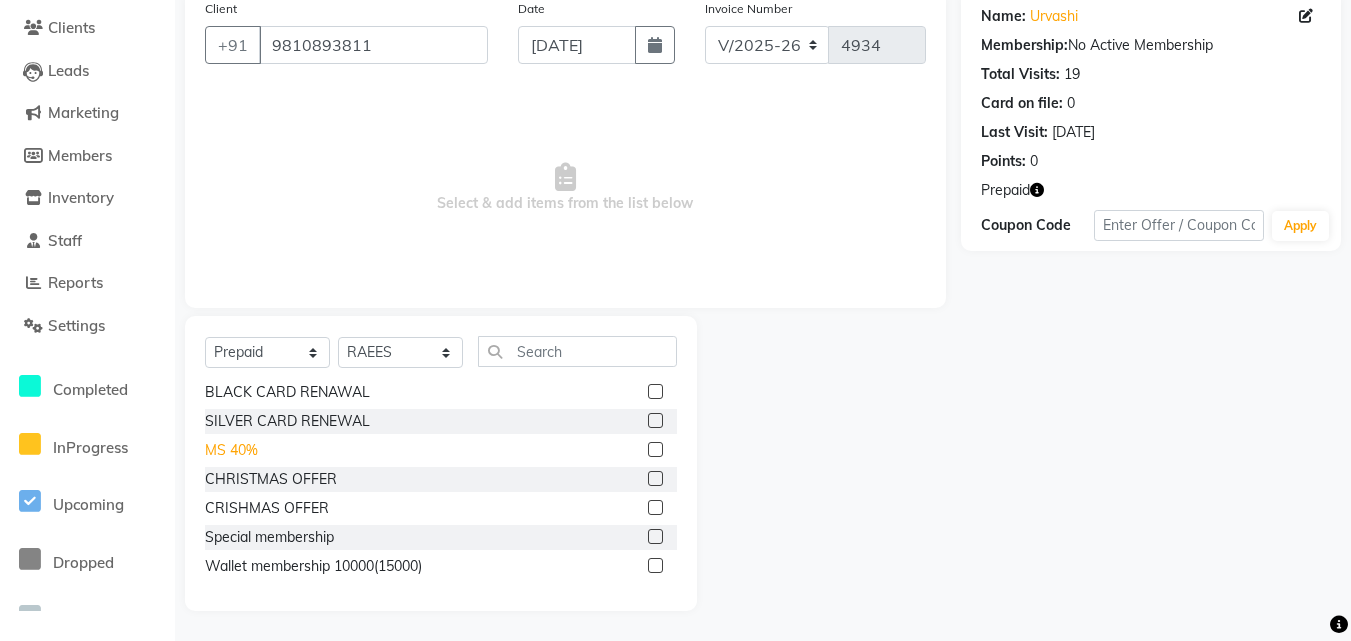 click on "MS 40%" 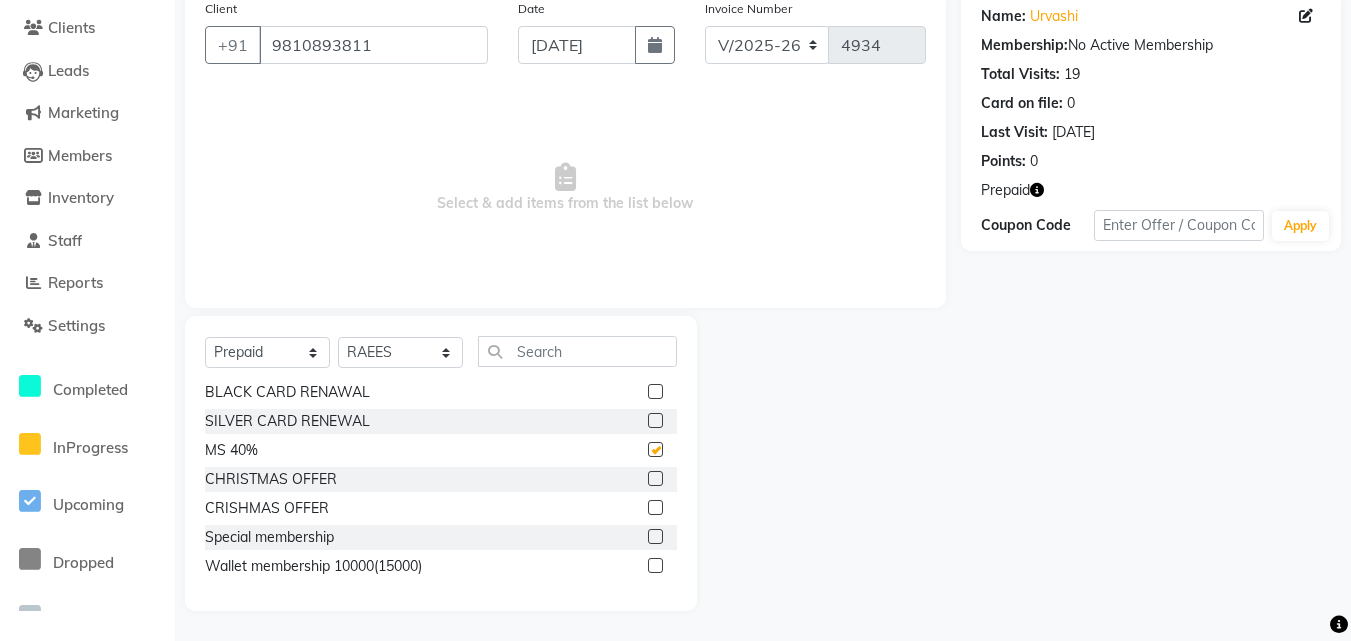 checkbox on "false" 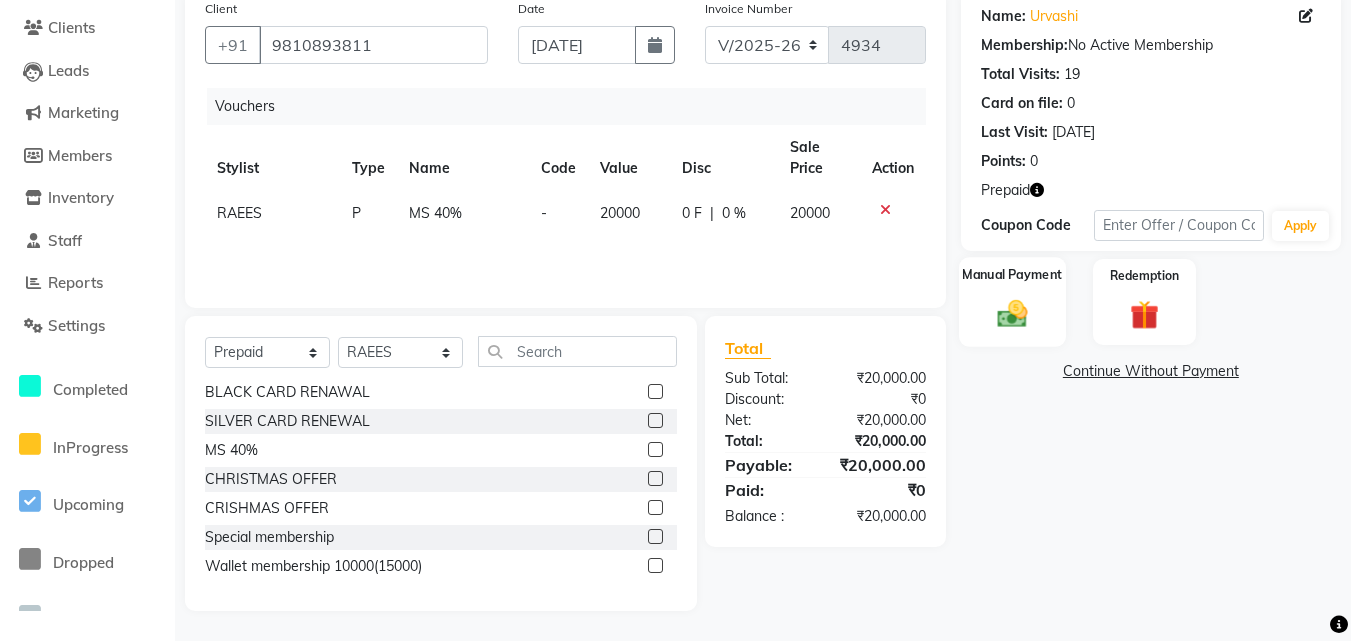 click 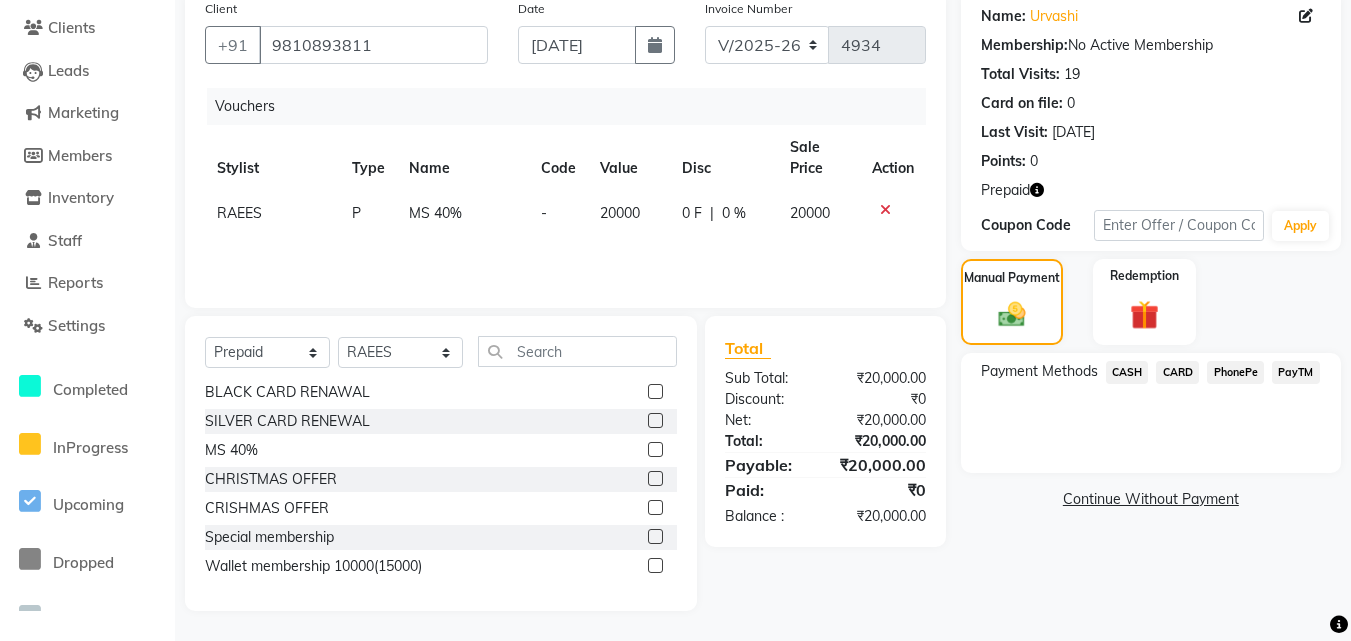 click on "CASH" 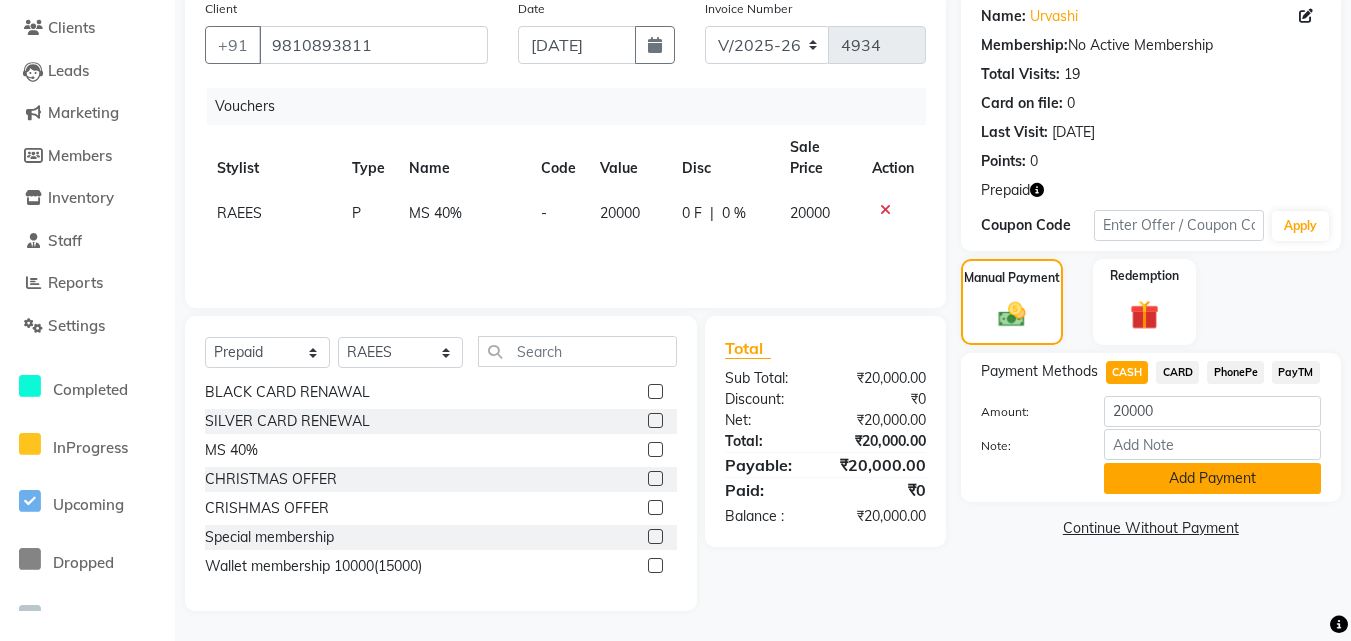 click on "Add Payment" 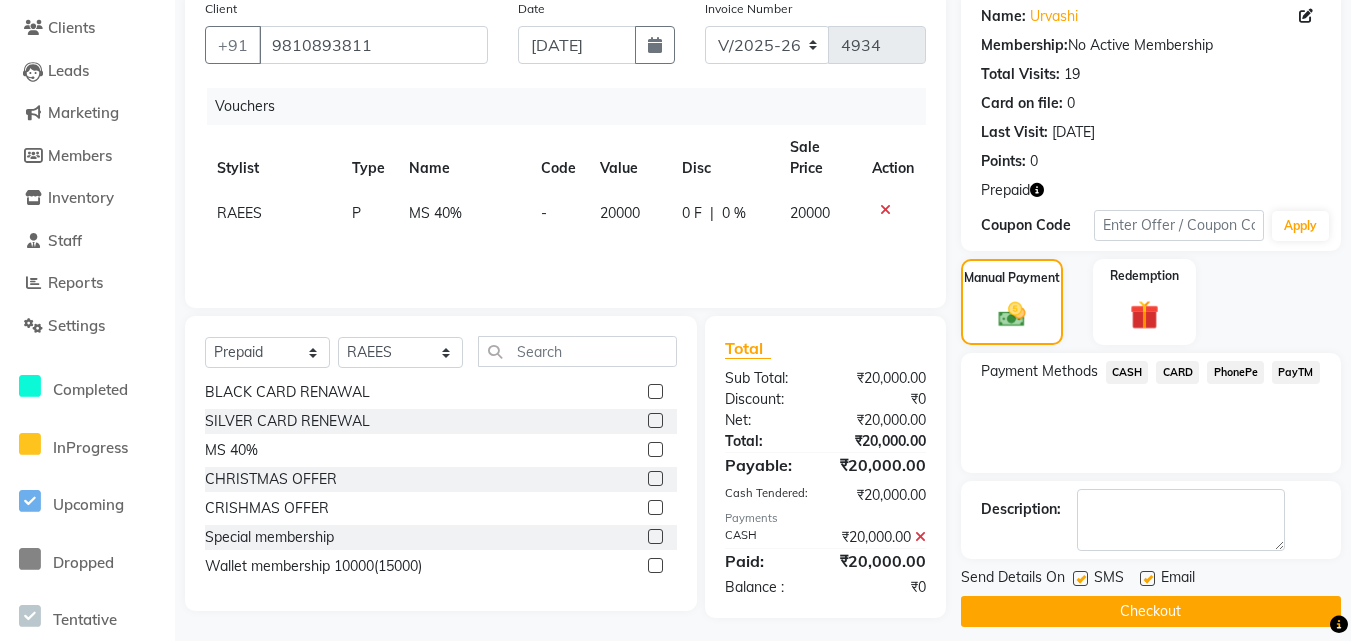 scroll, scrollTop: 188, scrollLeft: 0, axis: vertical 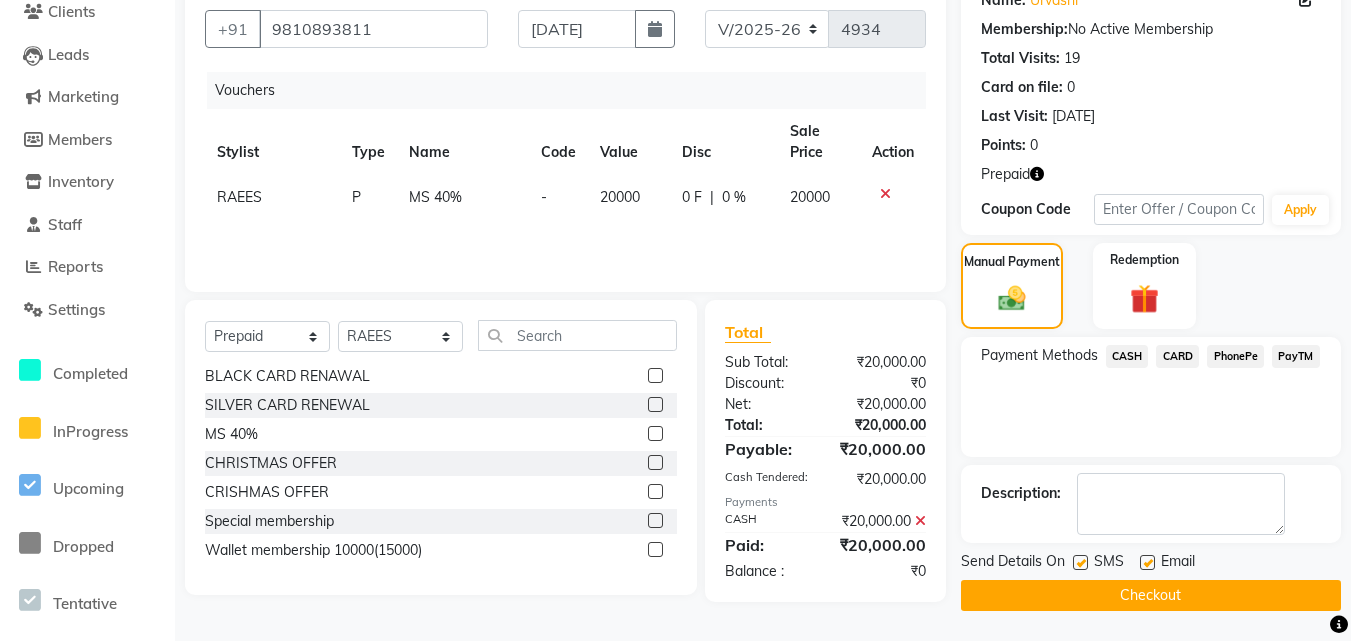 click on "Send Details On SMS Email  Checkout" 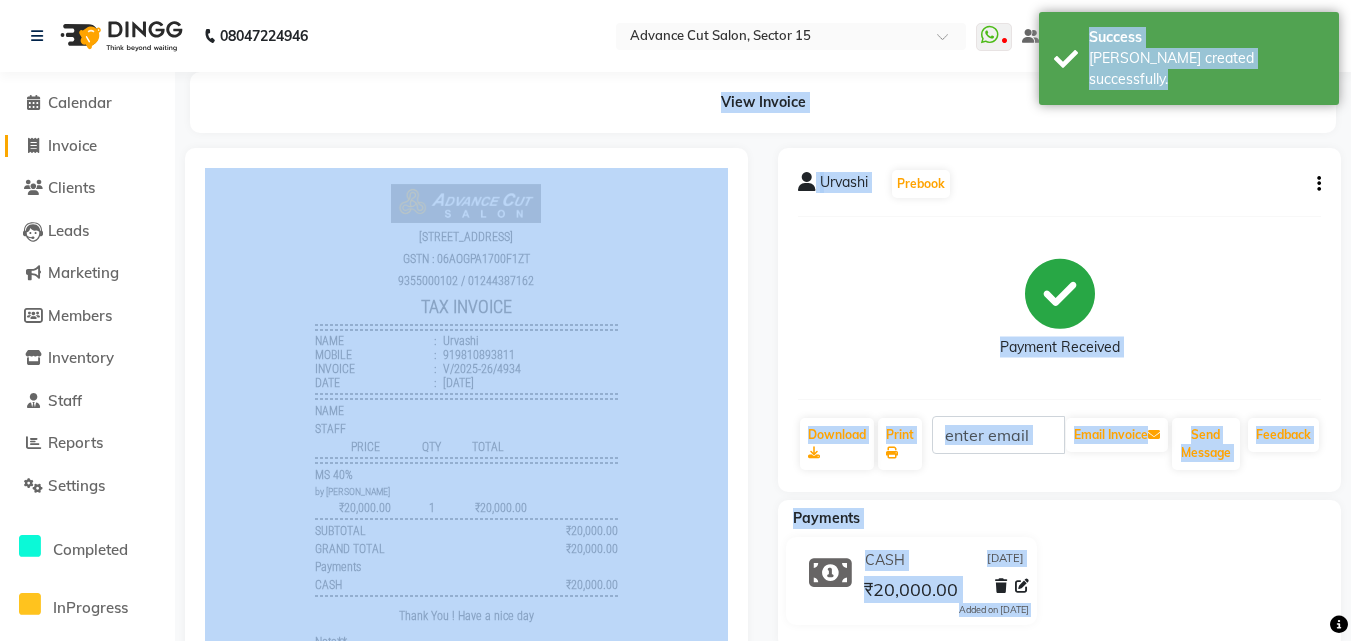 scroll, scrollTop: 0, scrollLeft: 0, axis: both 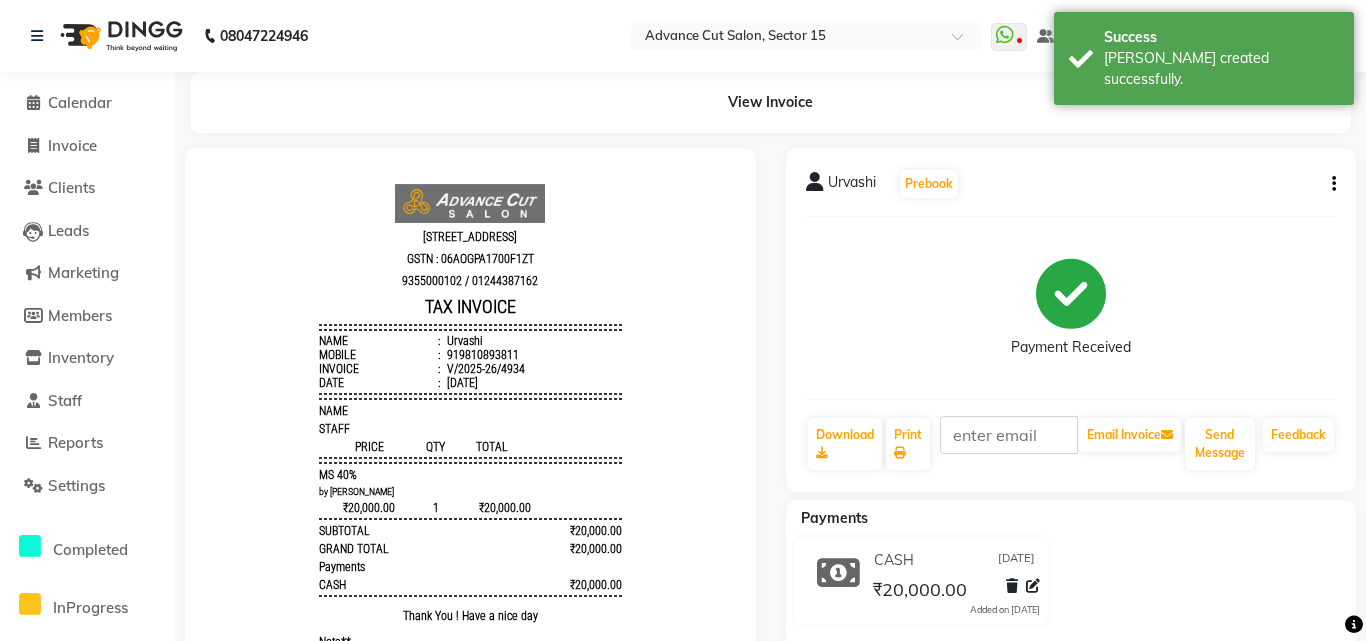 select on "6255" 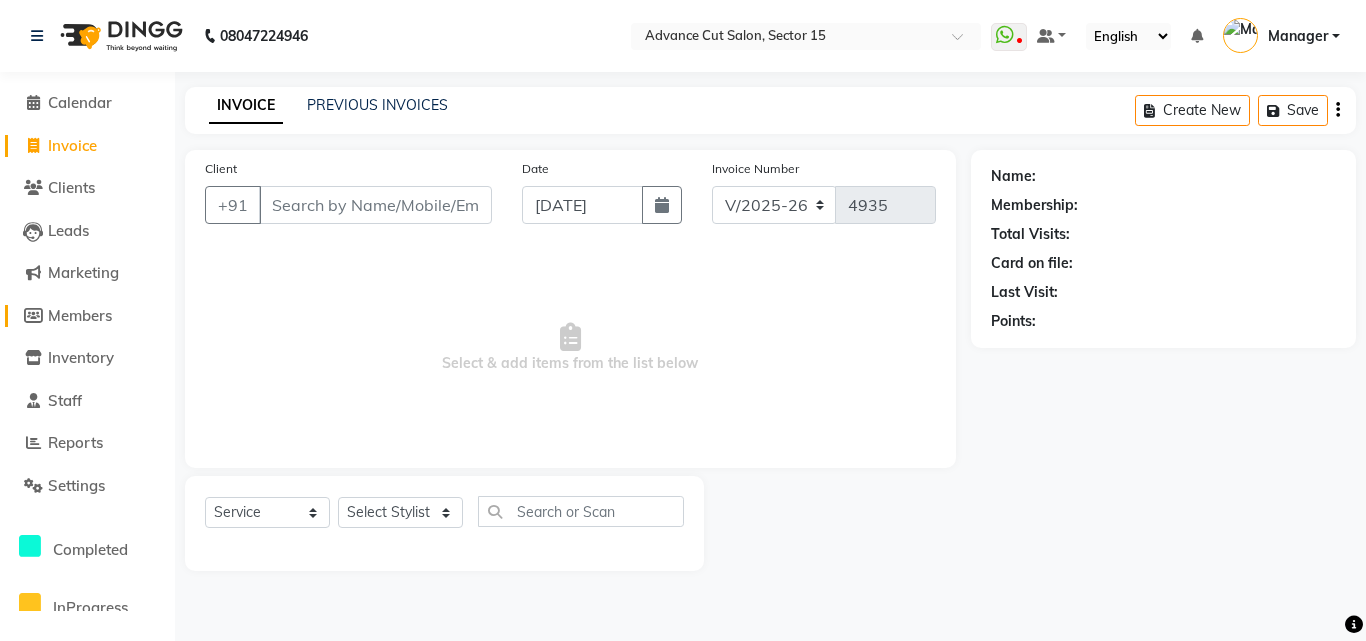 click on "Members" 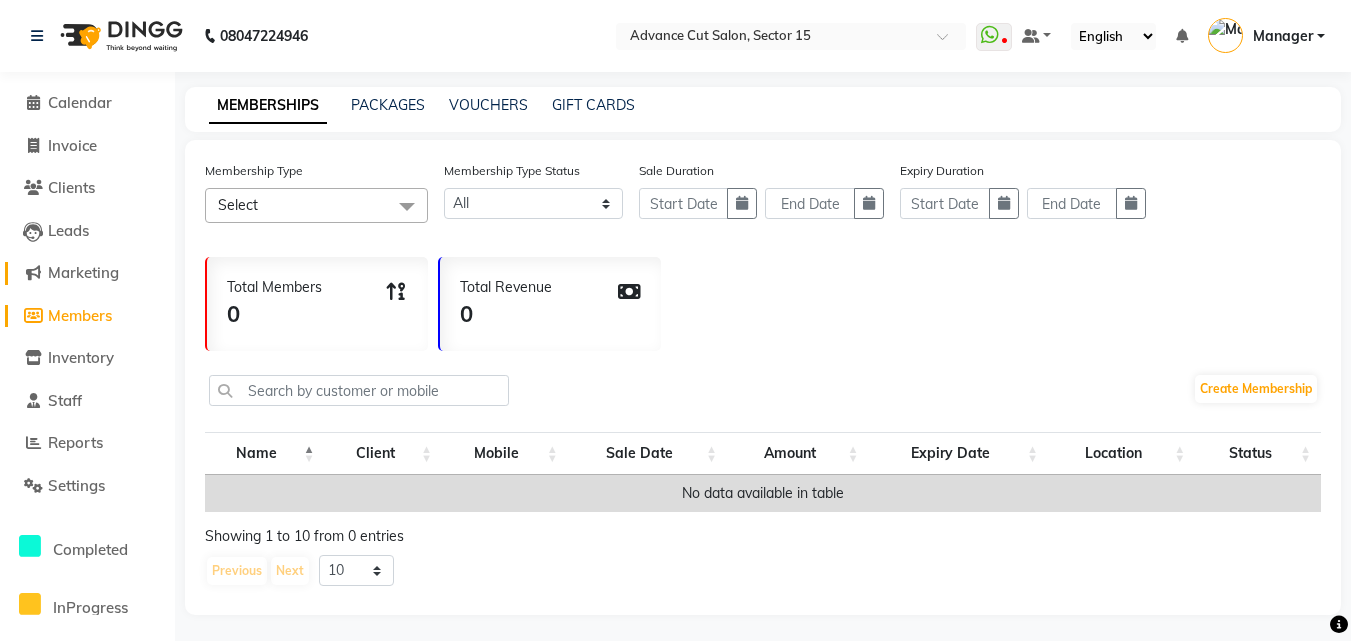 click on "Marketing" 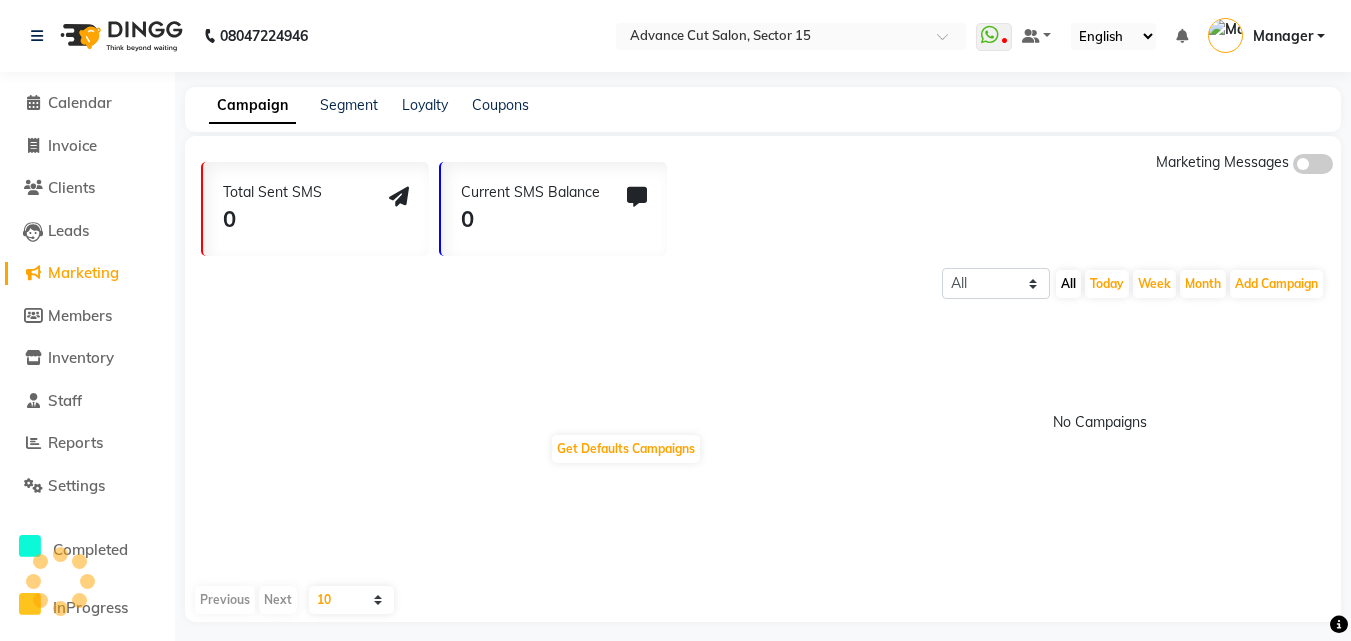 click on "Members" 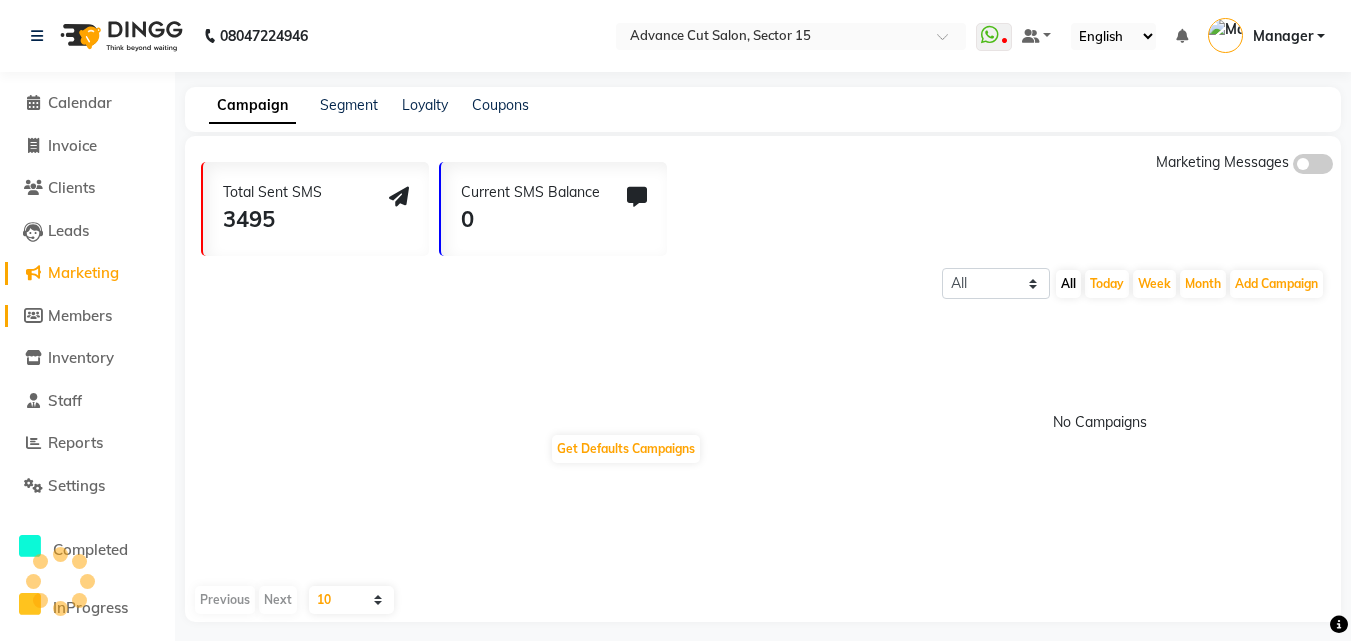 click on "Members" 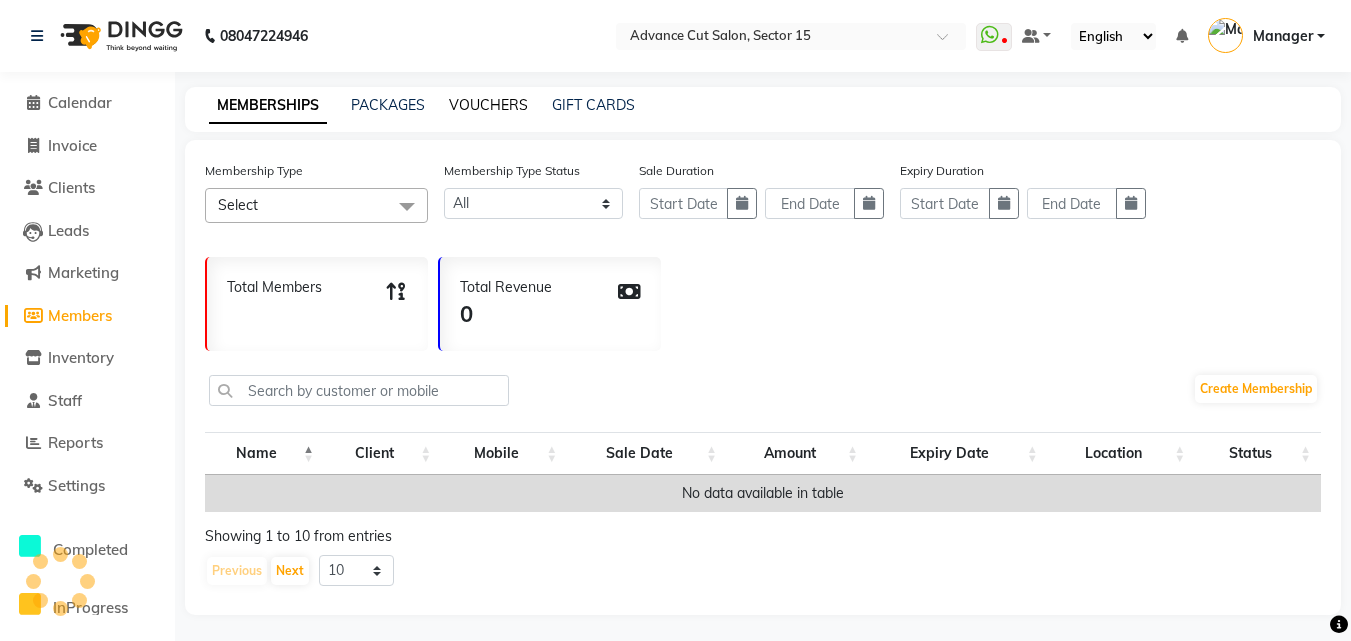 click on "VOUCHERS" 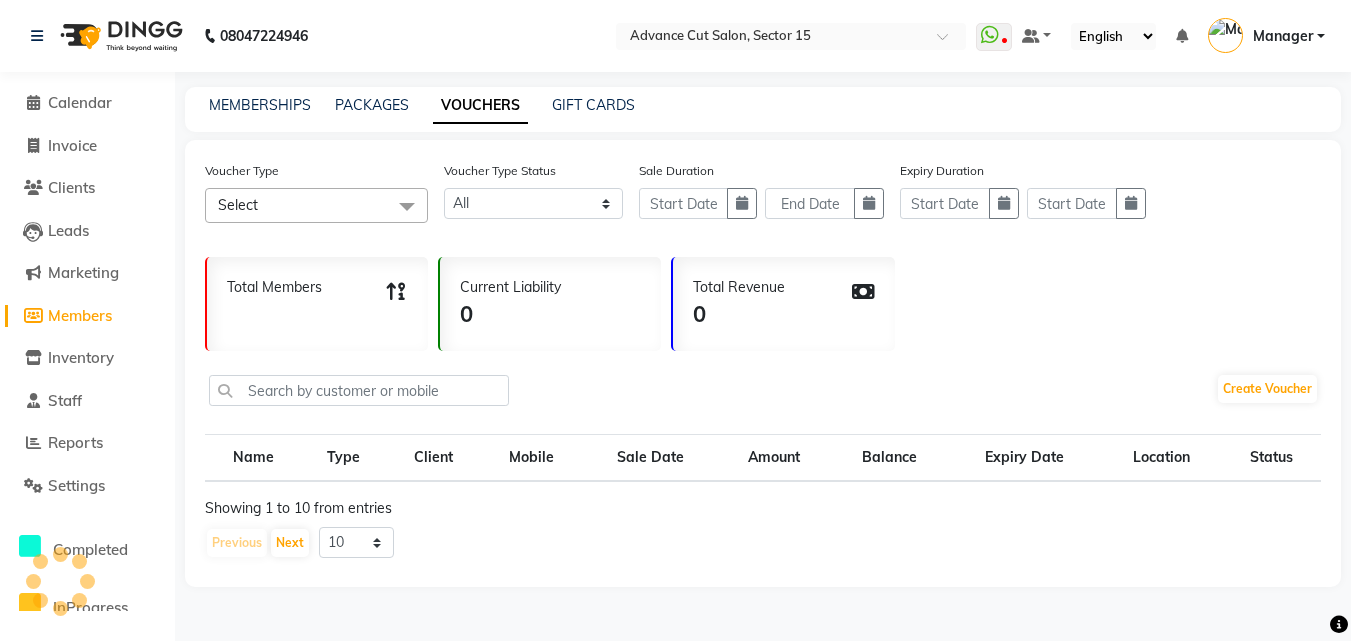 click on "VOUCHERS" 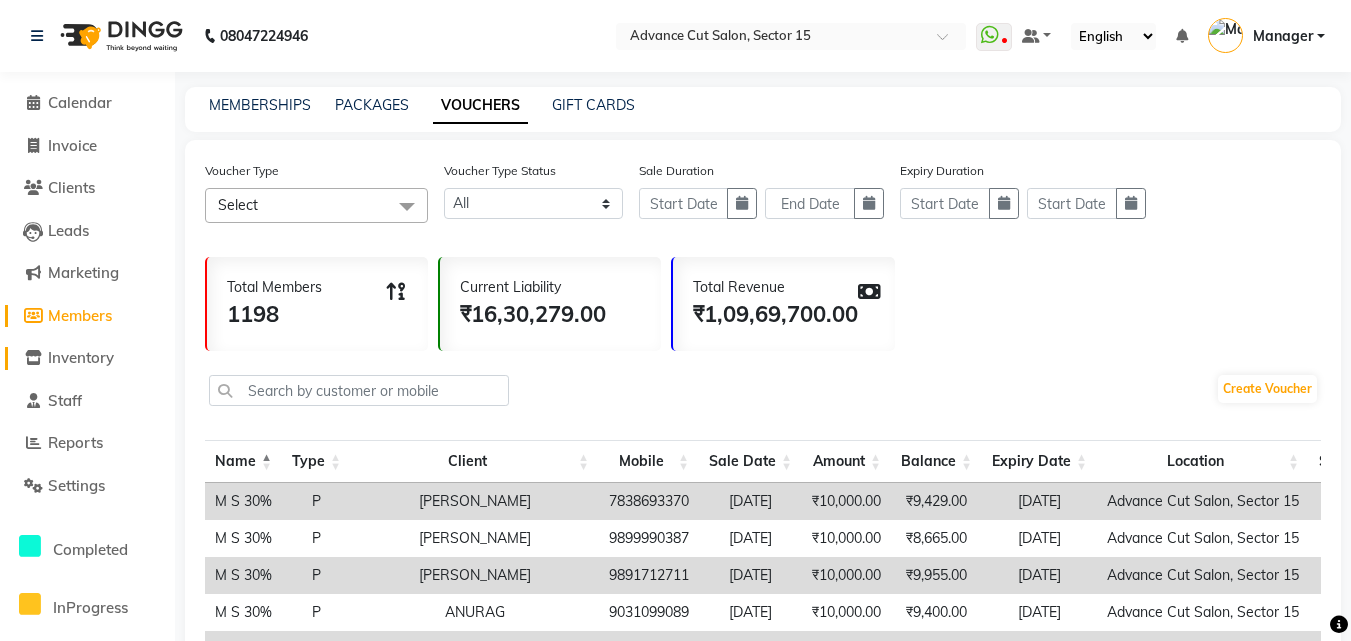 click on "Inventory" 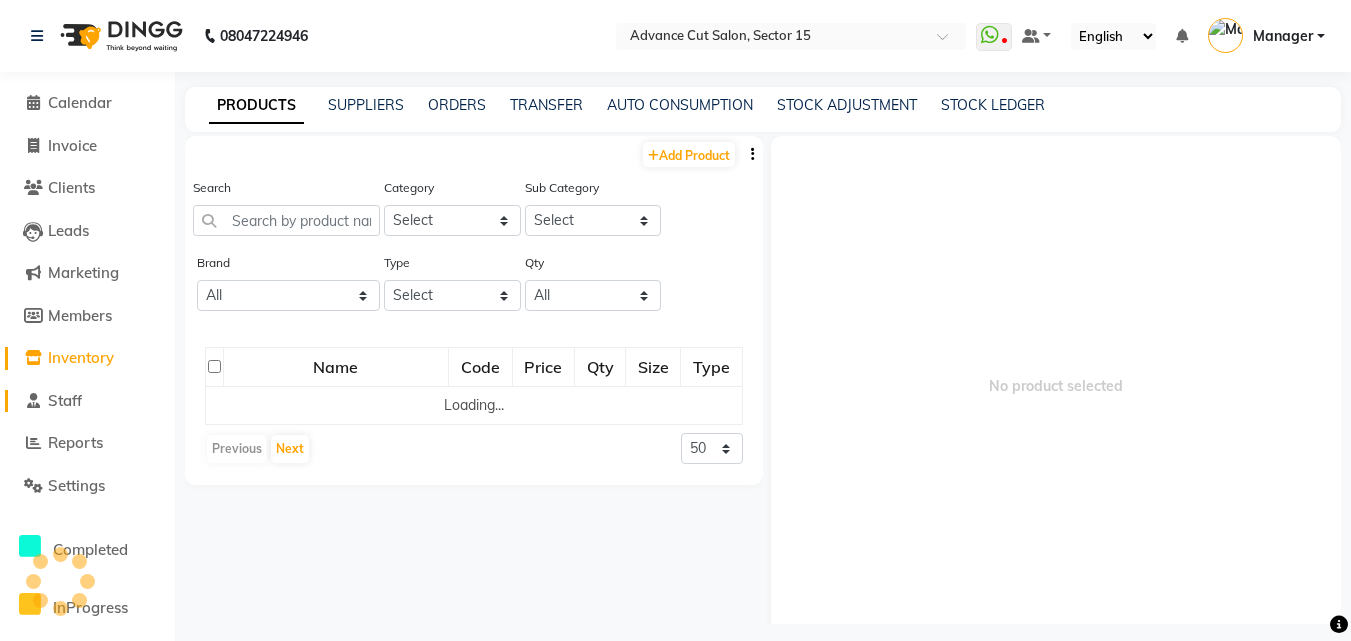 click on "Staff" 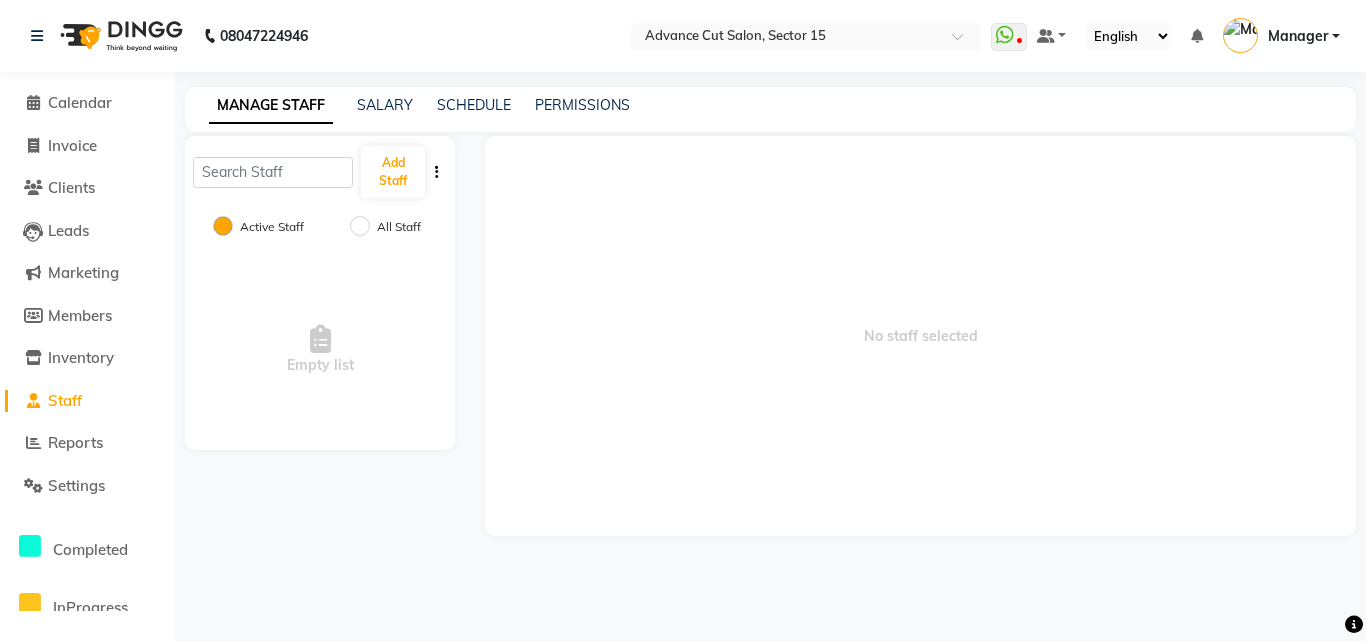 click on "Reports" 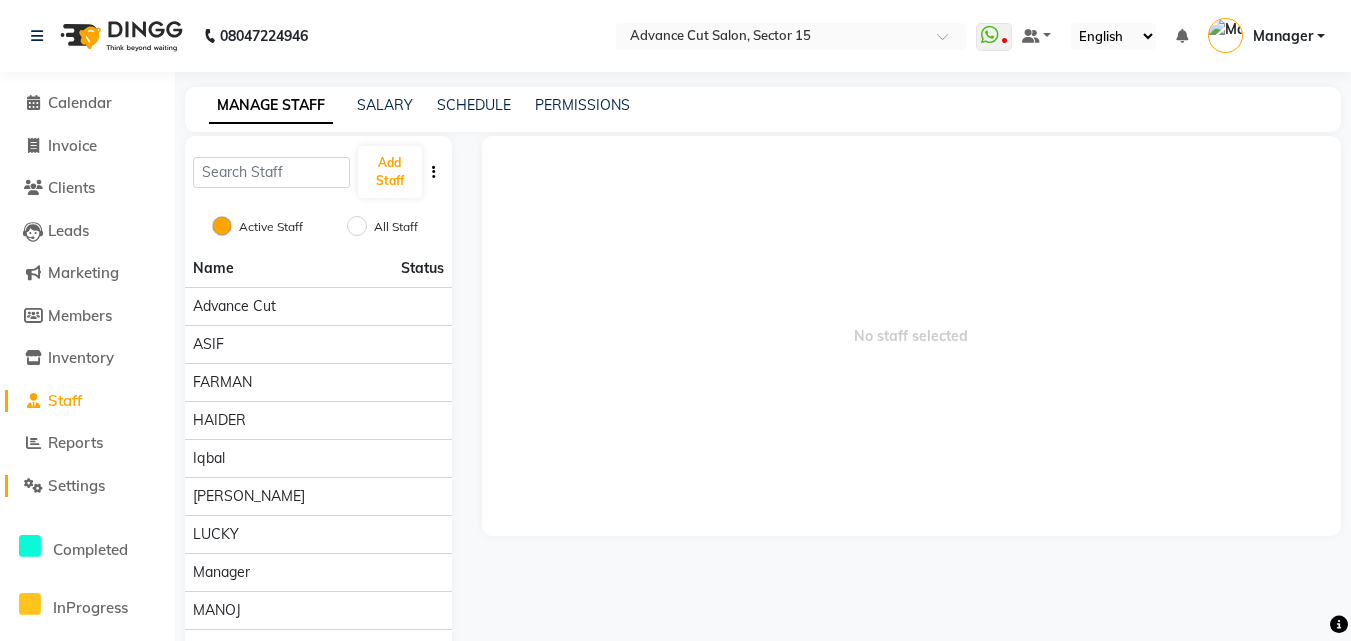 click on "Settings" 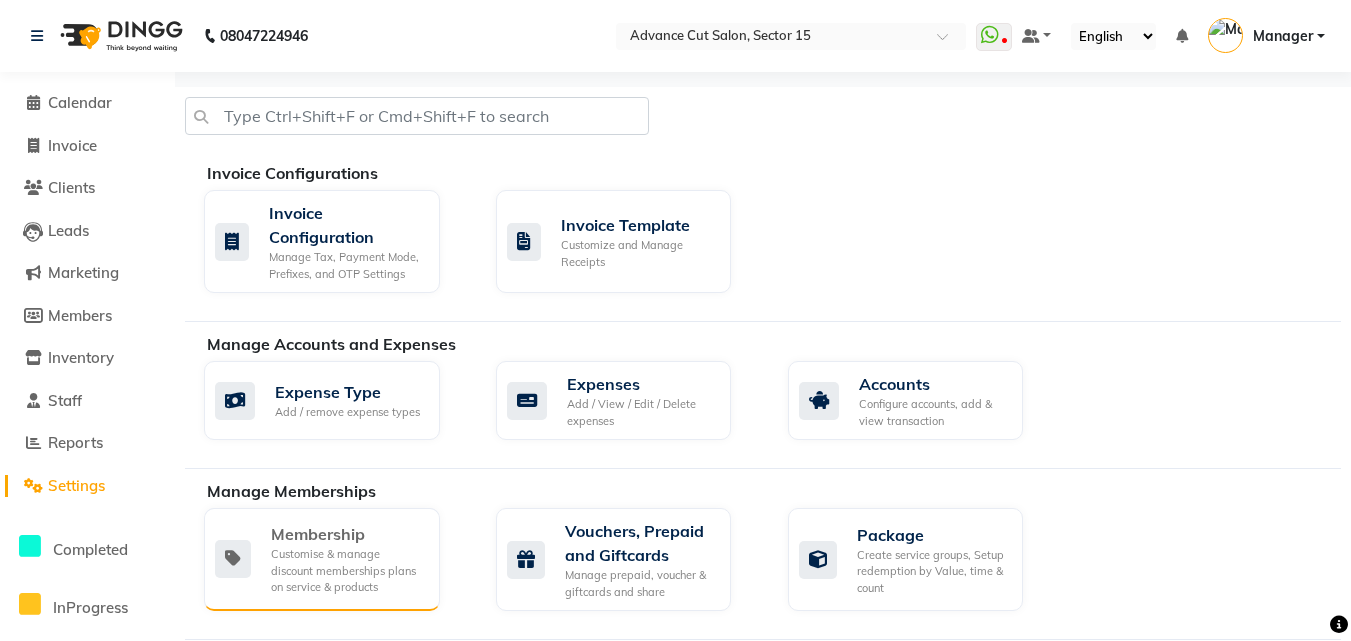 click on "Membership" 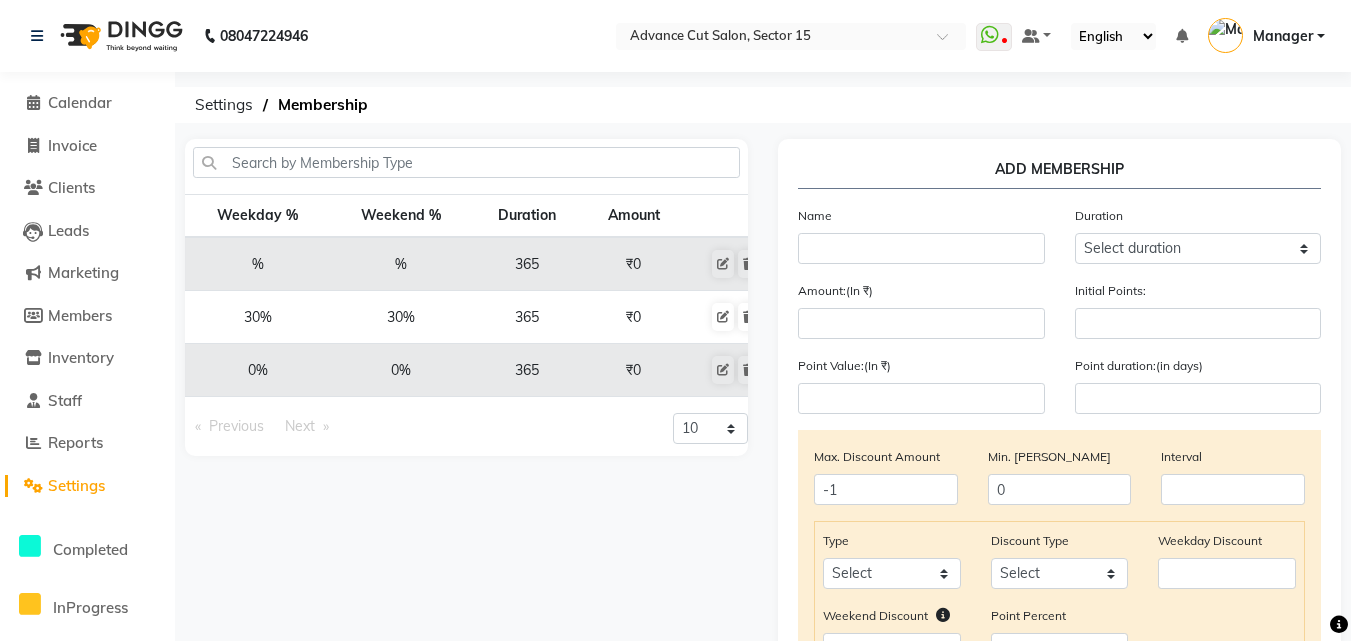 scroll, scrollTop: 0, scrollLeft: 237, axis: horizontal 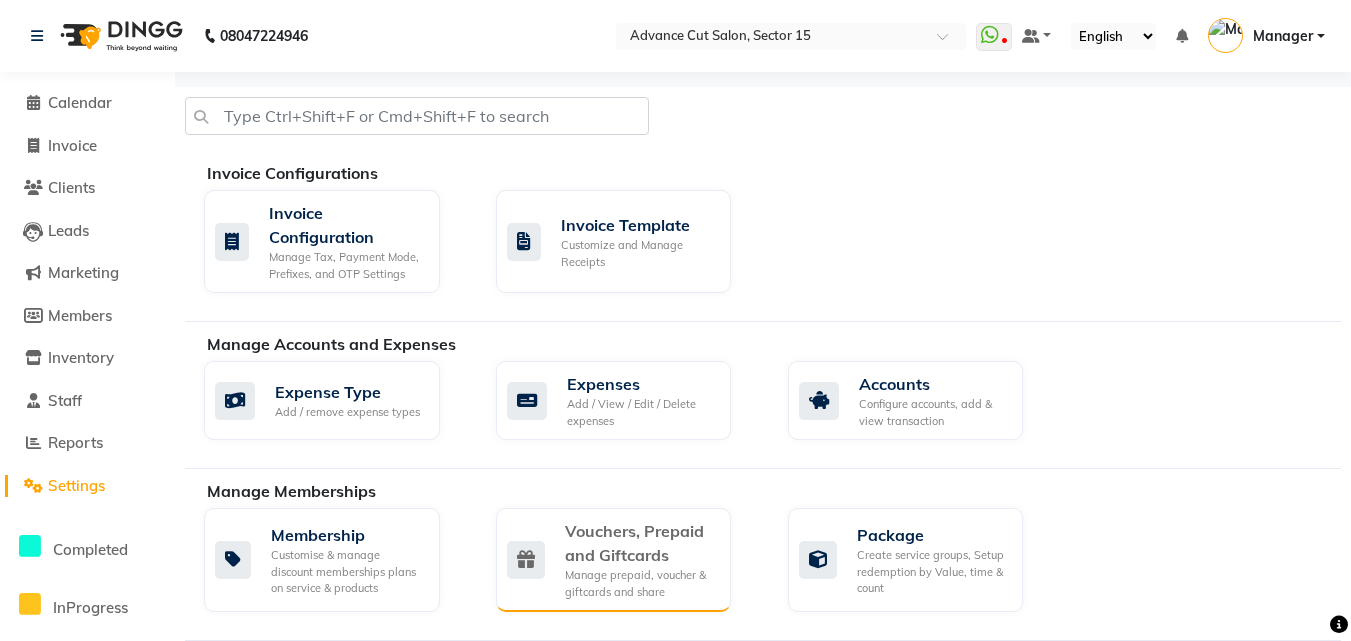 click on "Vouchers, Prepaid and Giftcards" 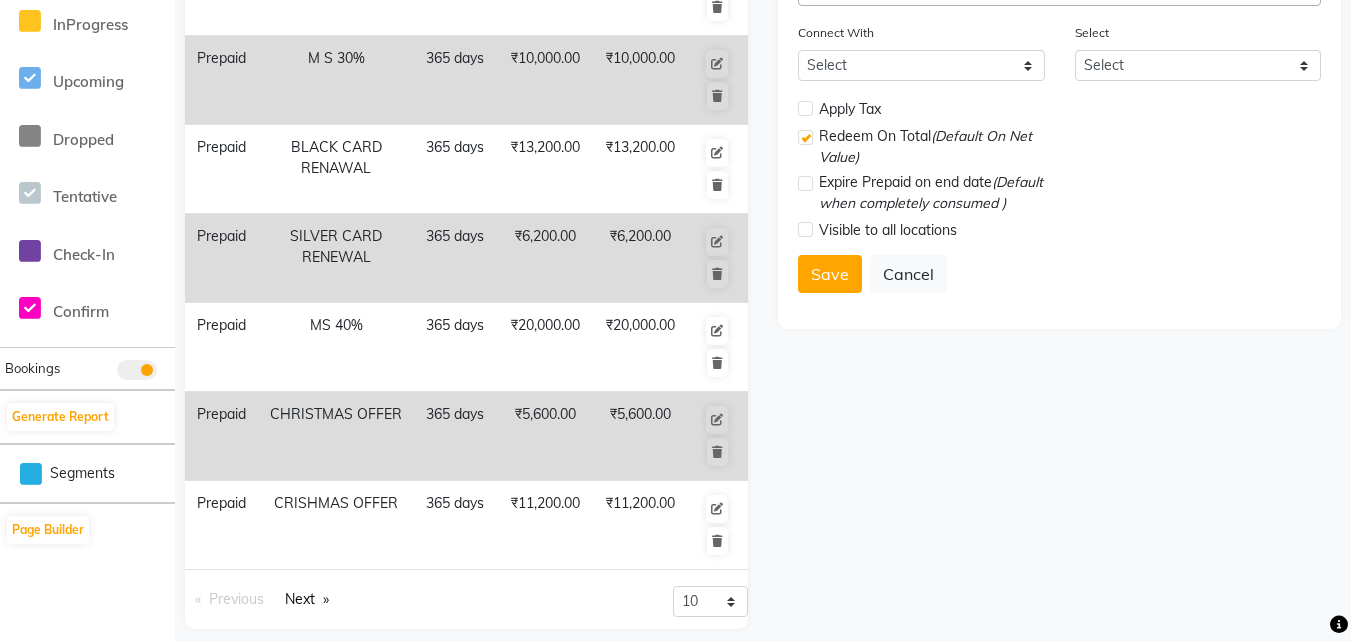 scroll, scrollTop: 601, scrollLeft: 0, axis: vertical 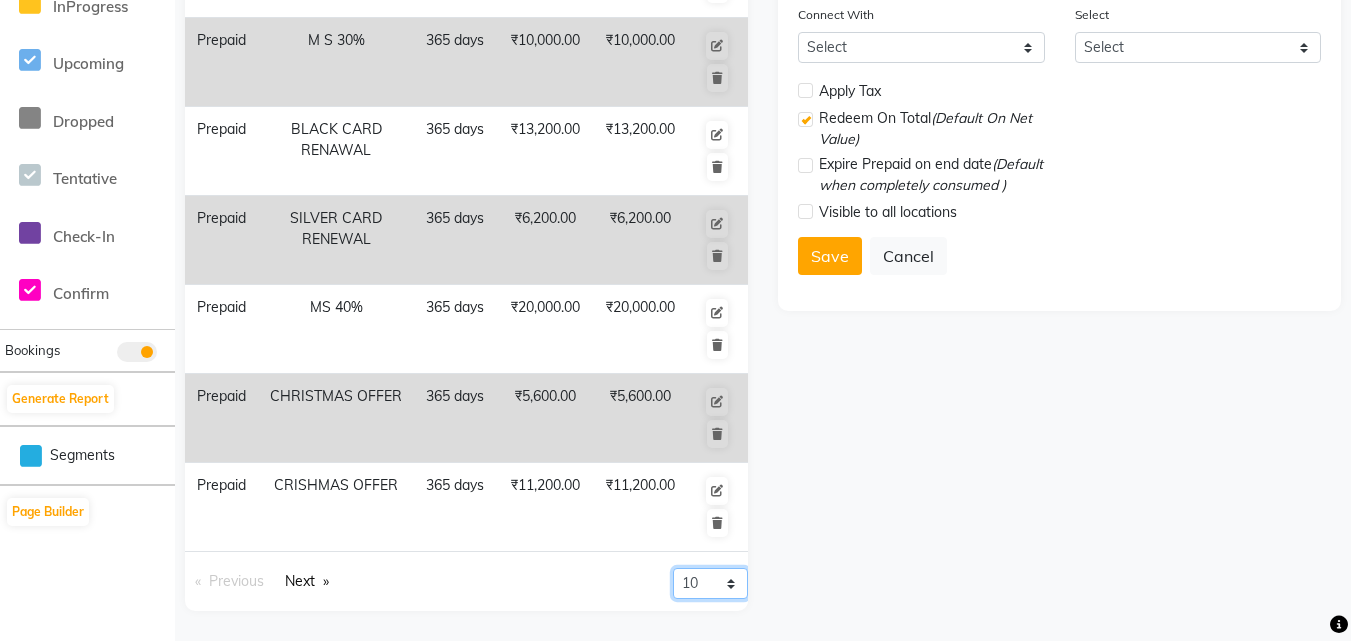 click on "10 20 50 100" 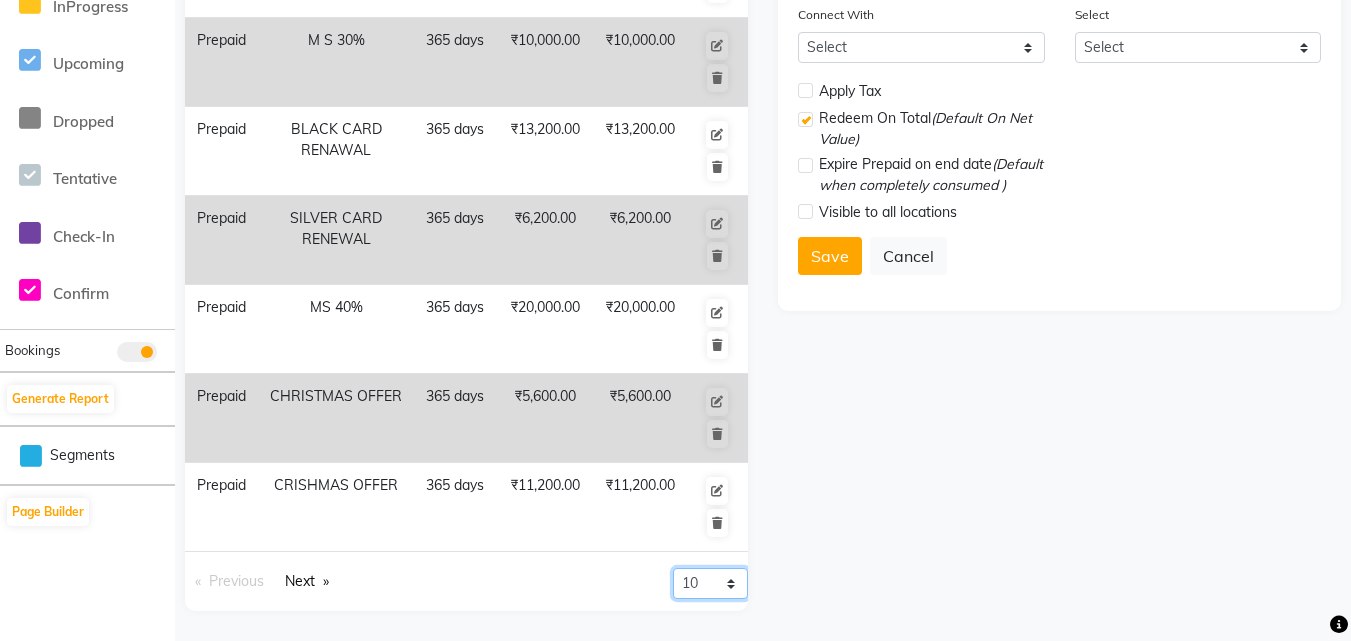 select on "50" 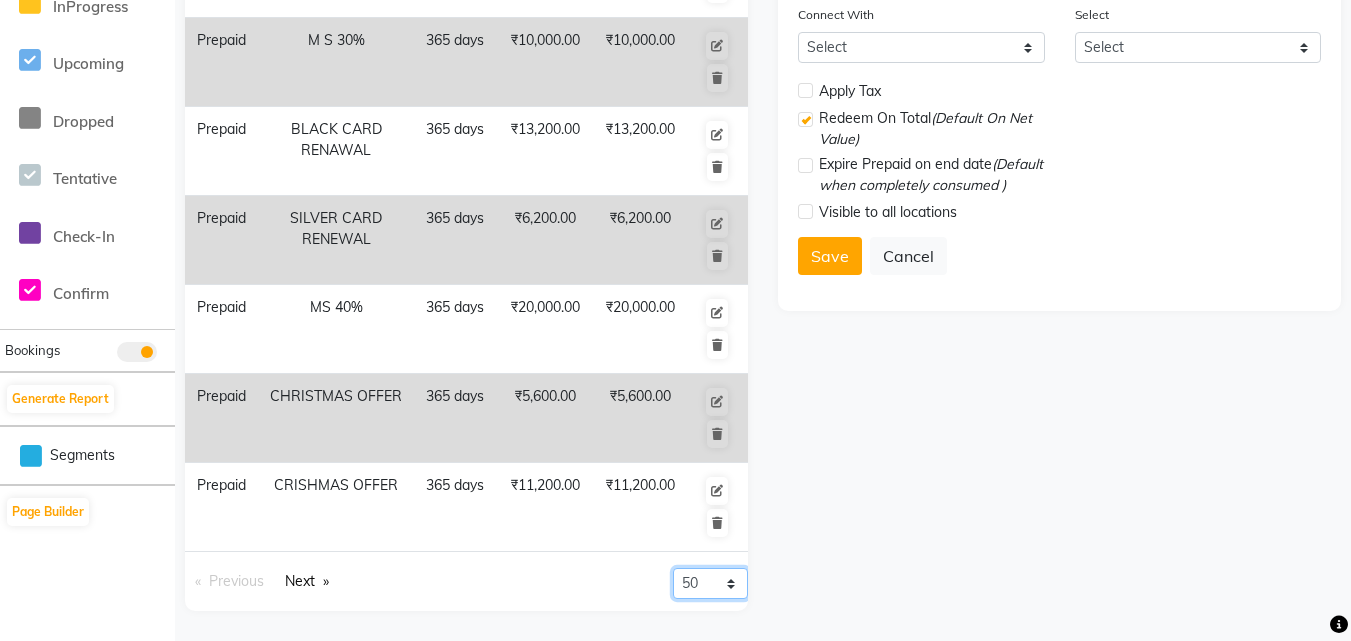 click on "10 20 50 100" 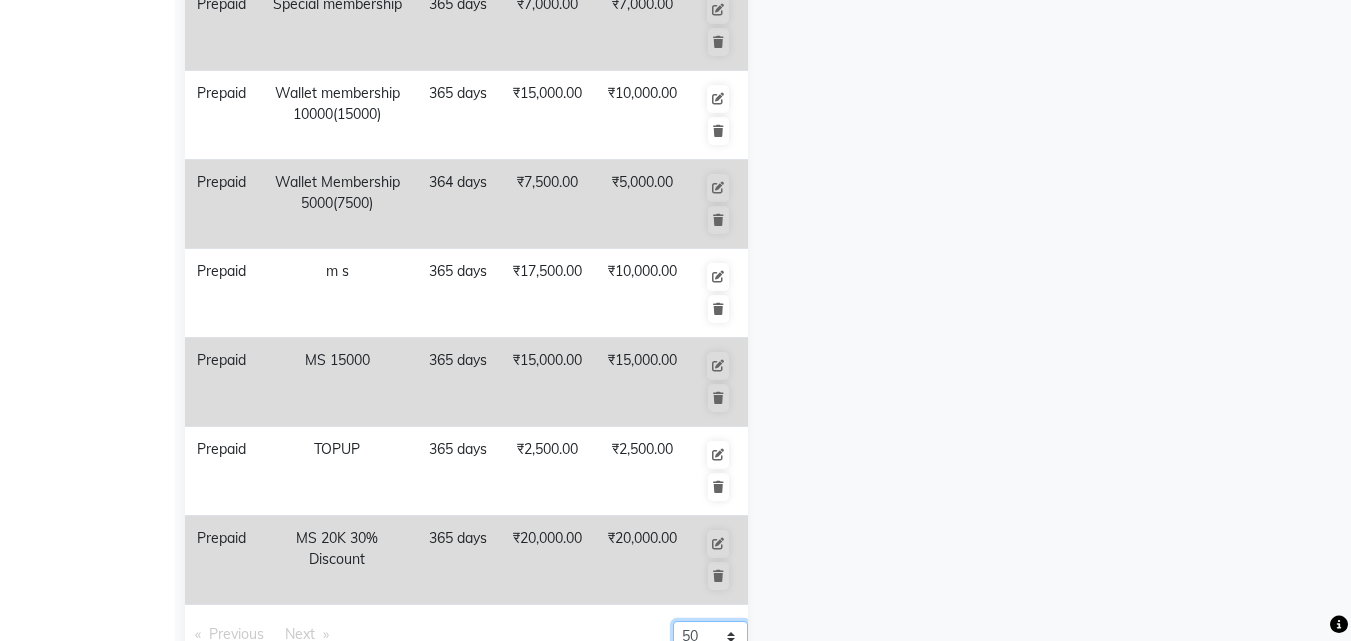 scroll, scrollTop: 1181, scrollLeft: 0, axis: vertical 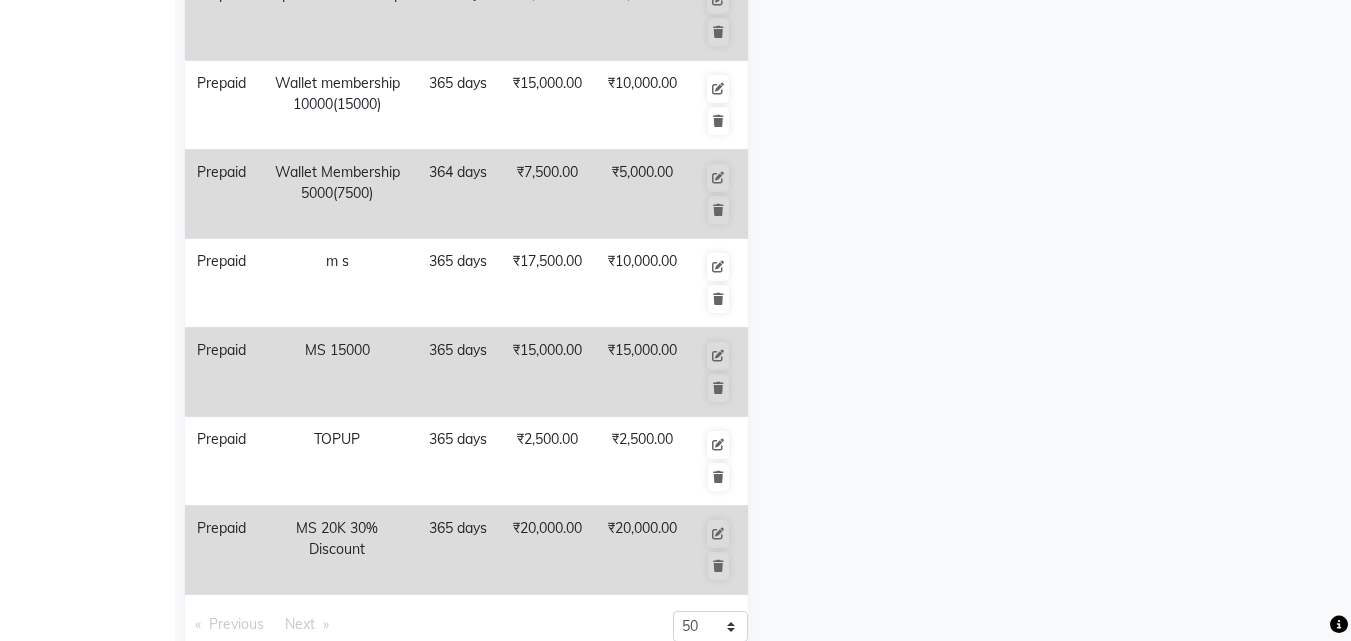 click on "MS 20K 30% Discount" 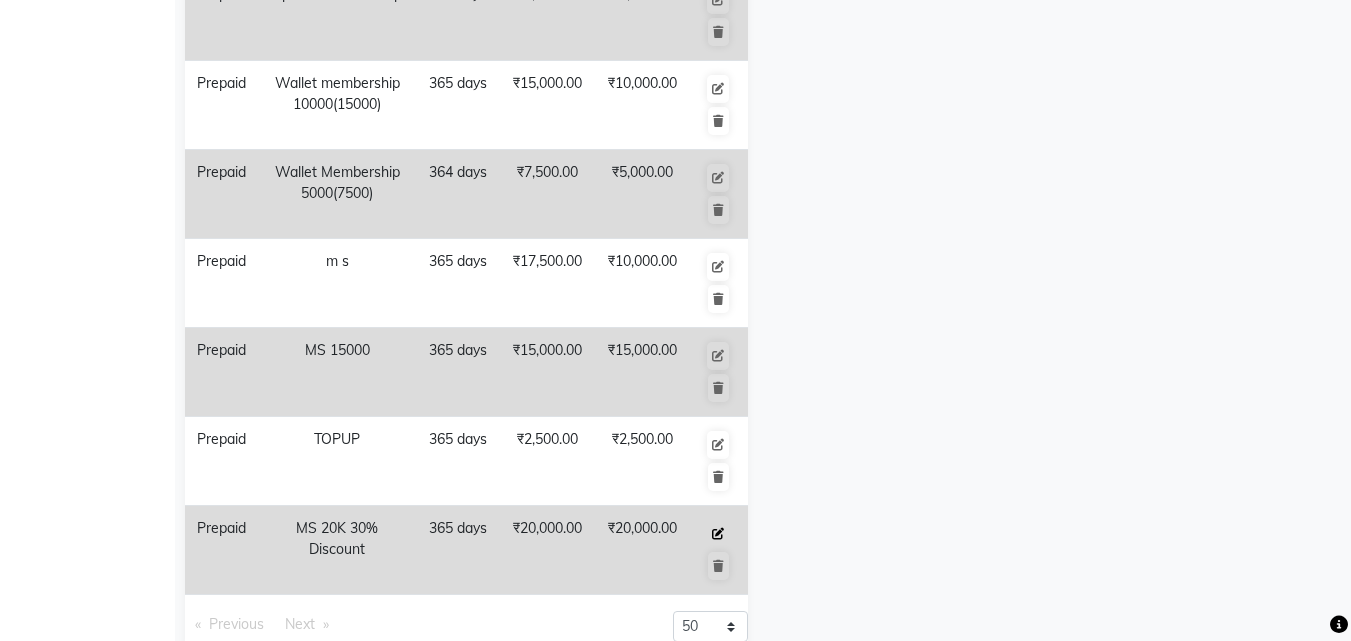 click 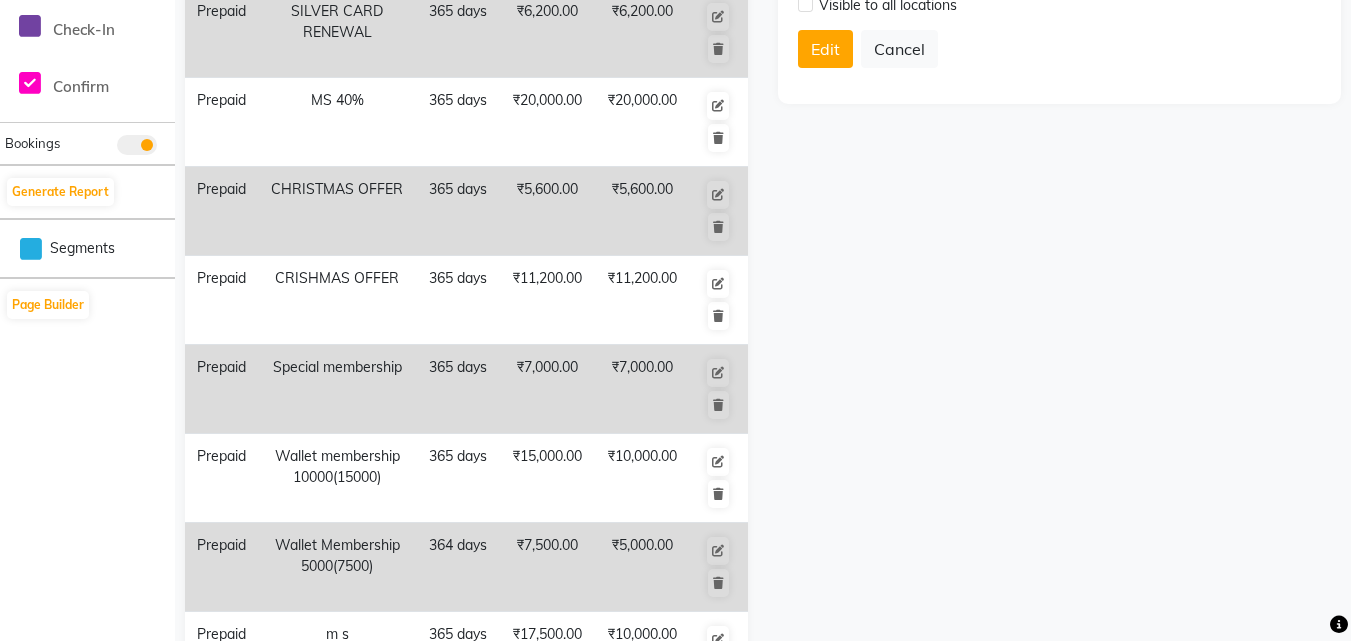 scroll, scrollTop: 743, scrollLeft: 0, axis: vertical 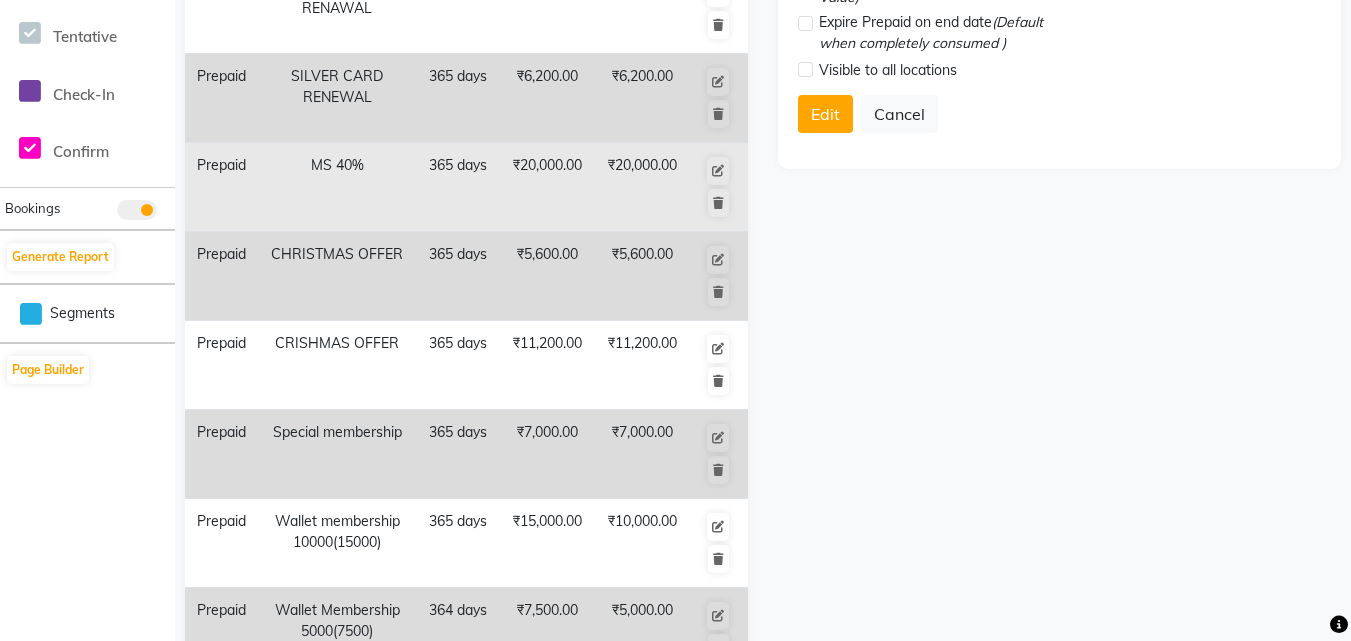 click on "MS 40%" 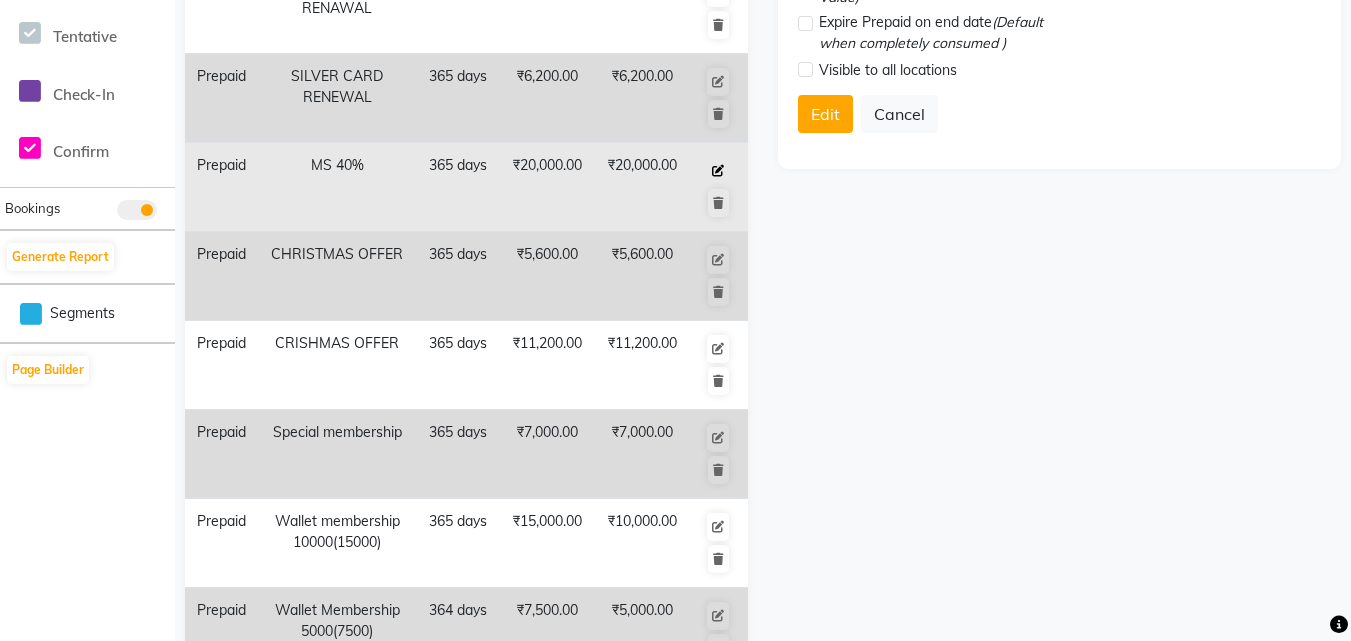 click 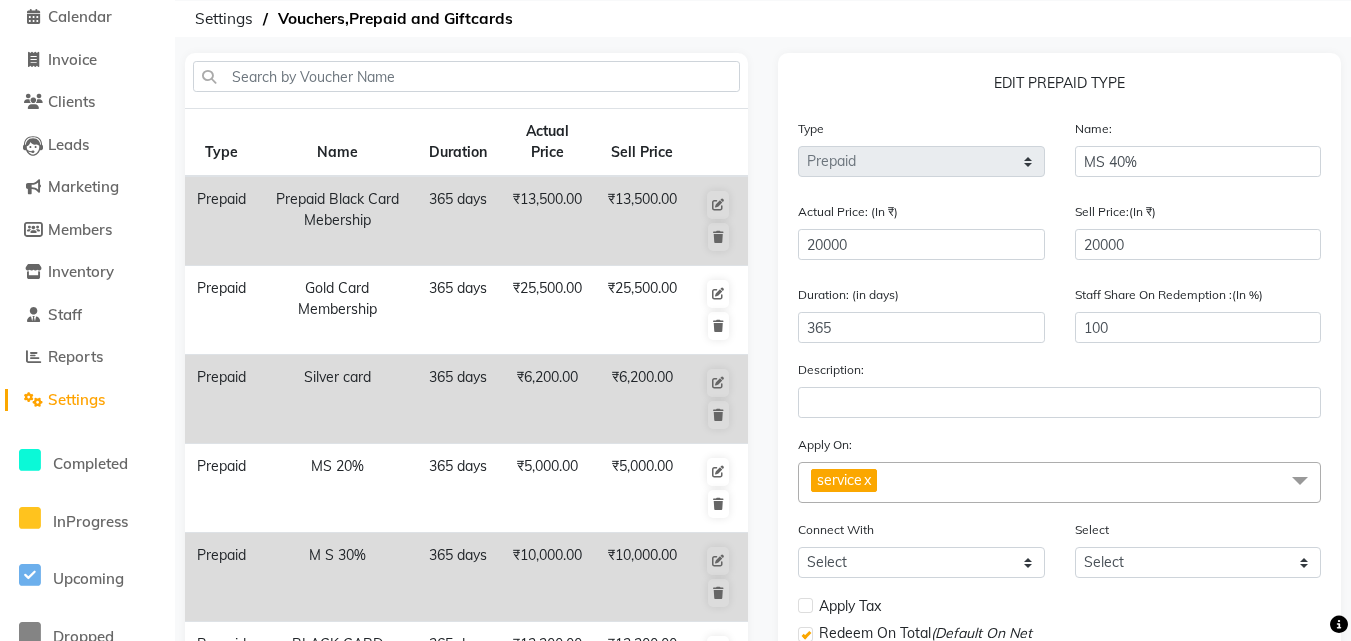 scroll, scrollTop: 62, scrollLeft: 0, axis: vertical 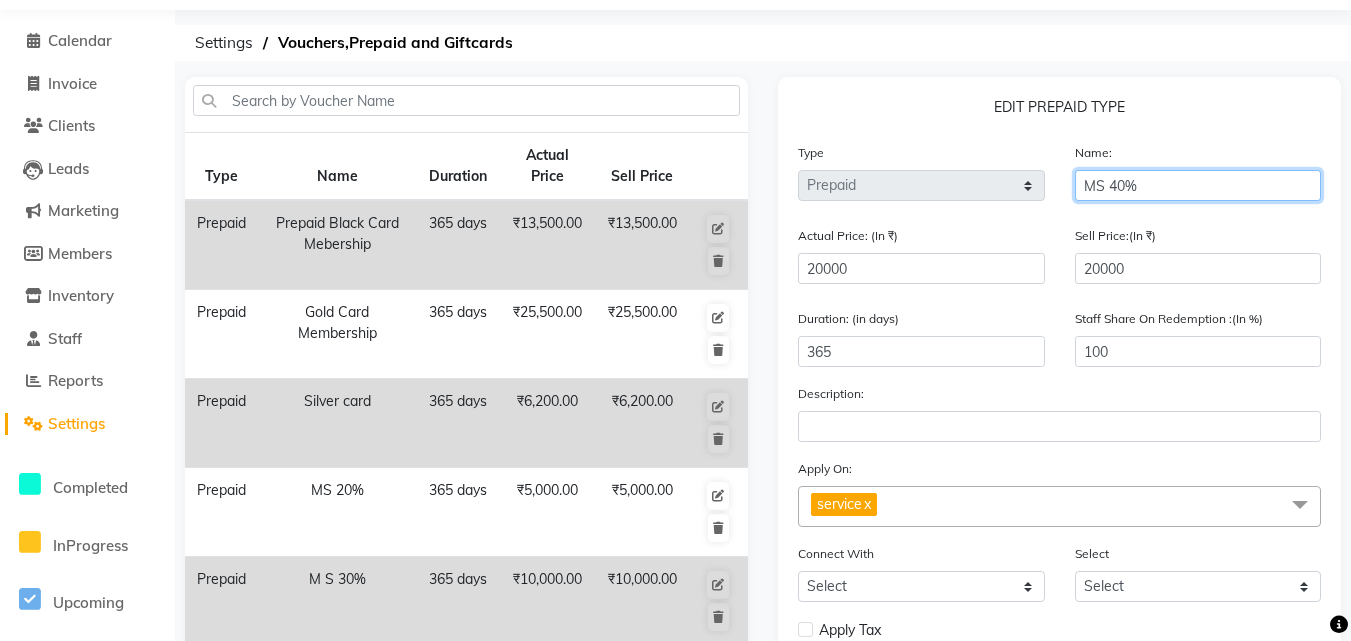 click on "MS 40%" 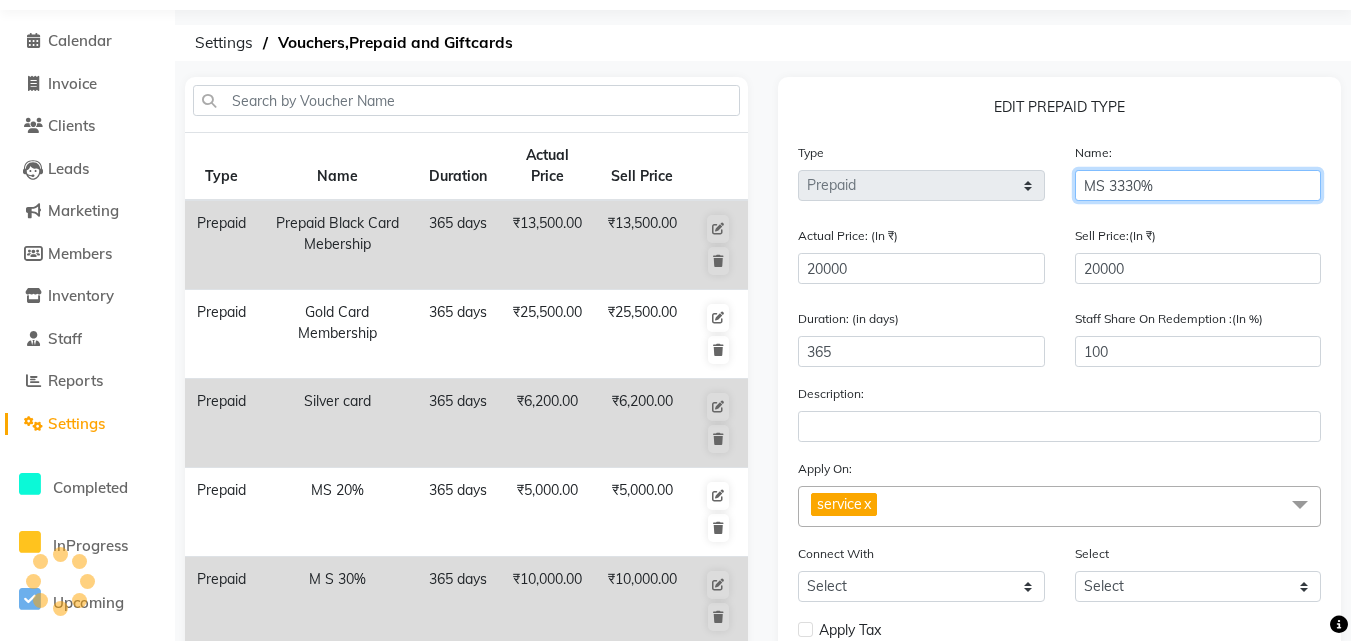 click on "MS 3330%" 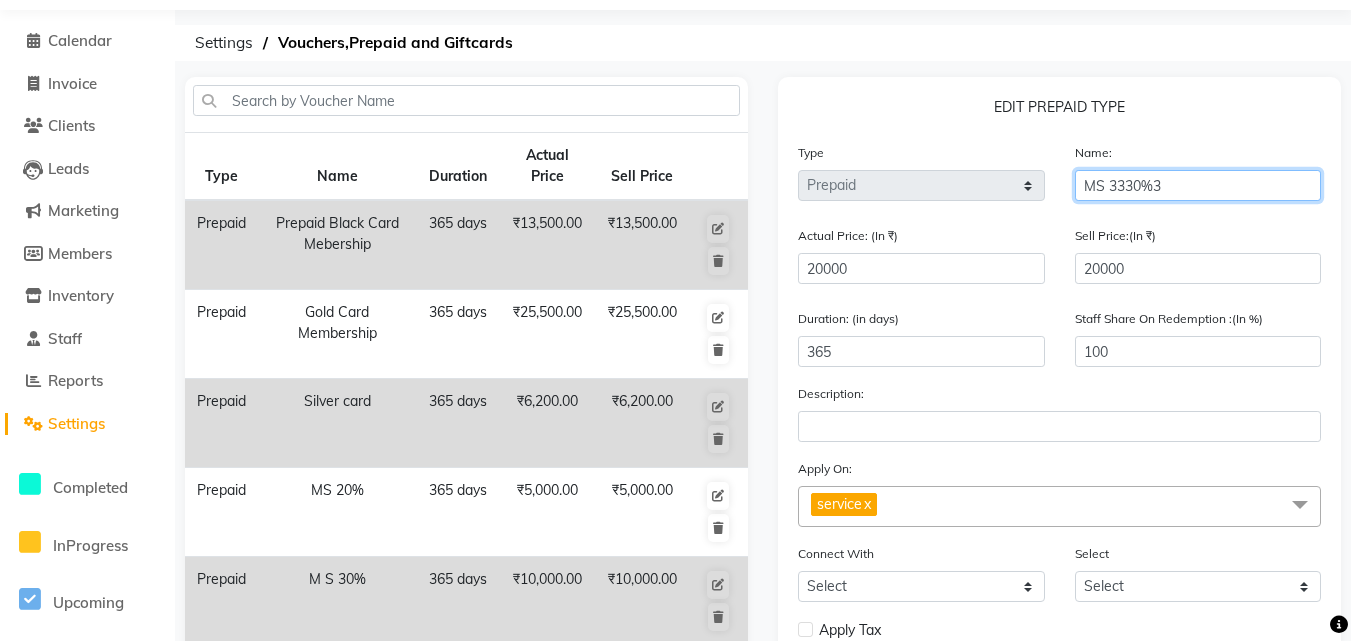 scroll, scrollTop: 71, scrollLeft: 0, axis: vertical 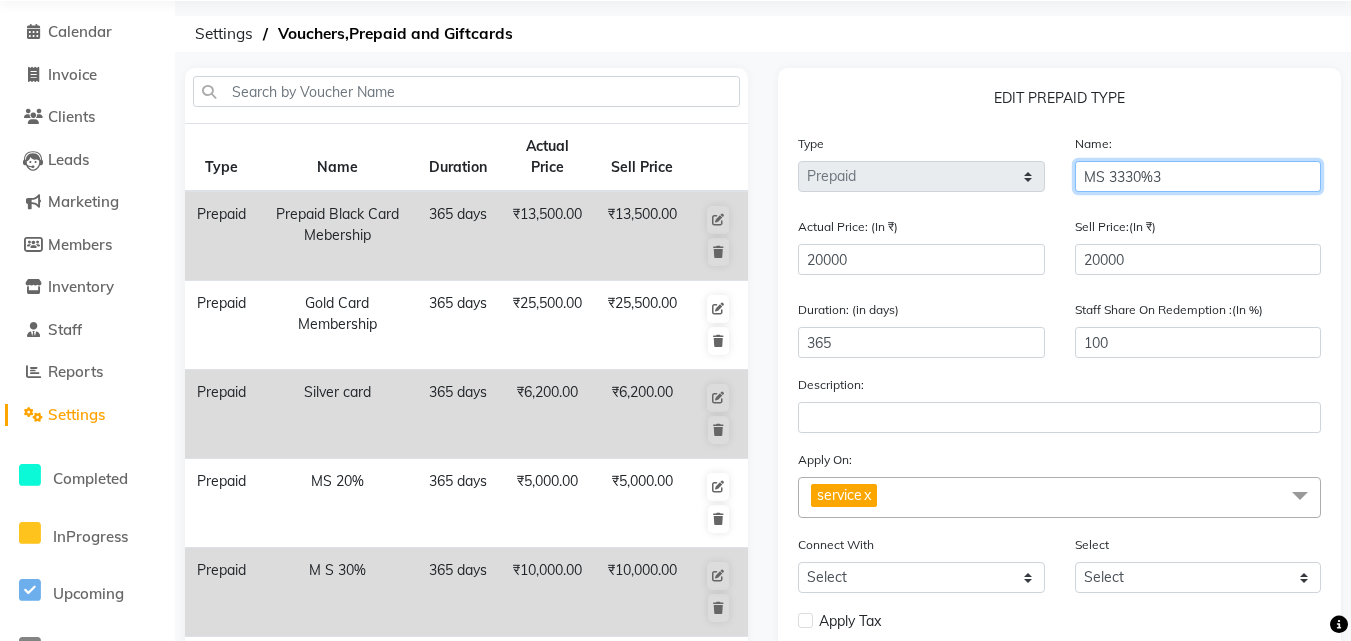 click on "MS 3330%3" 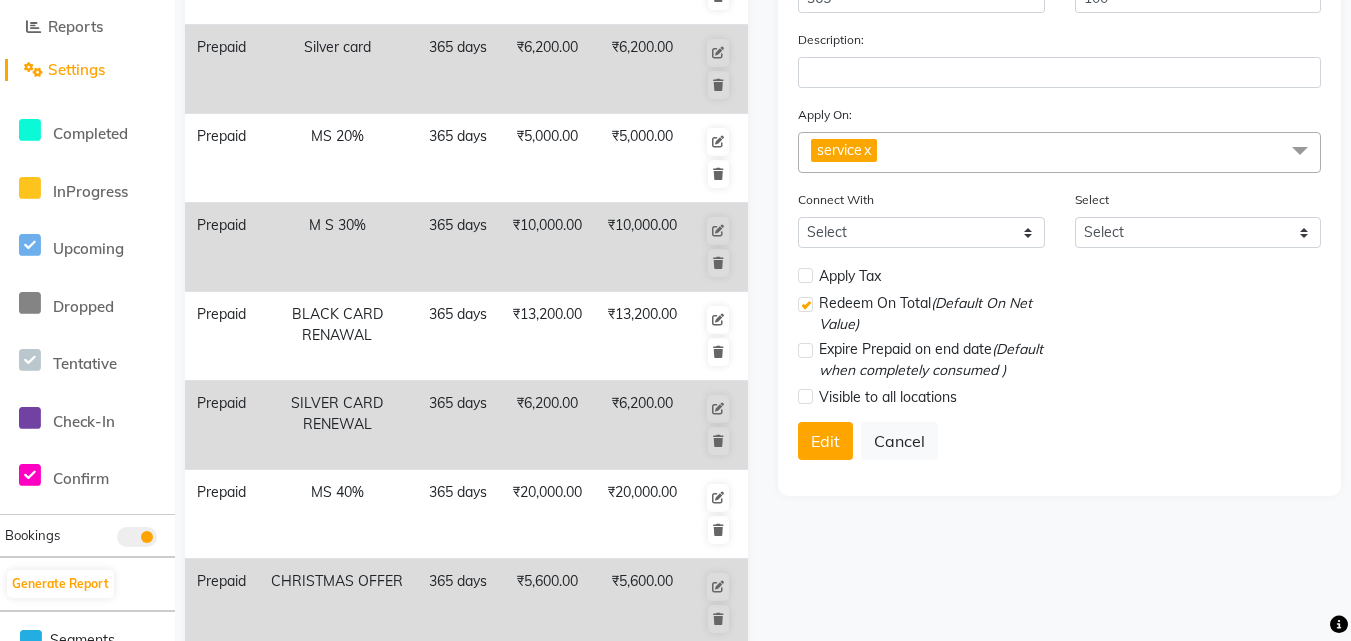 scroll, scrollTop: 580, scrollLeft: 0, axis: vertical 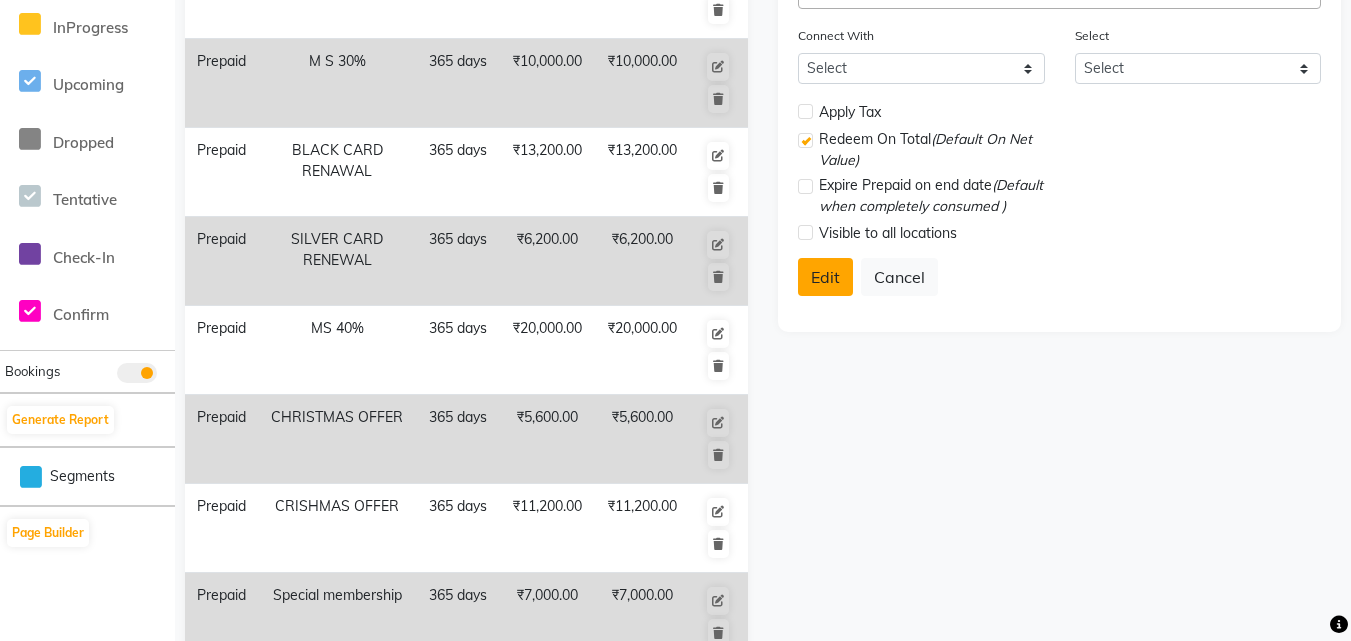 type on "MS 30%" 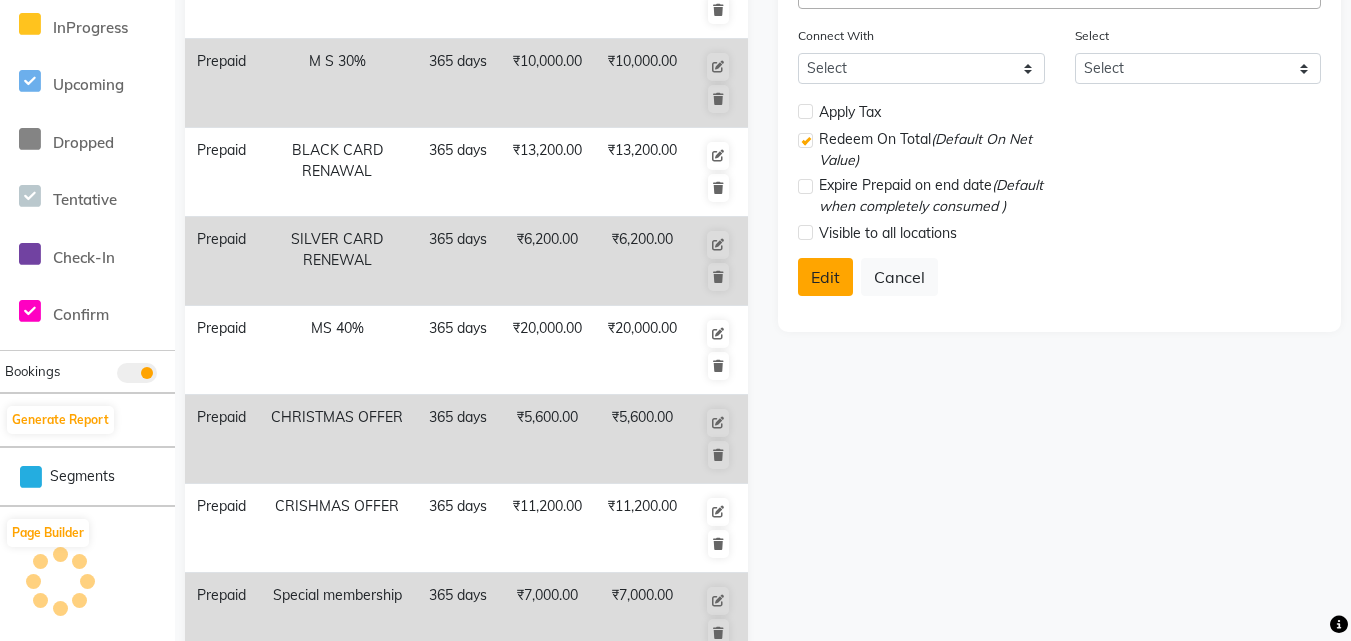 select 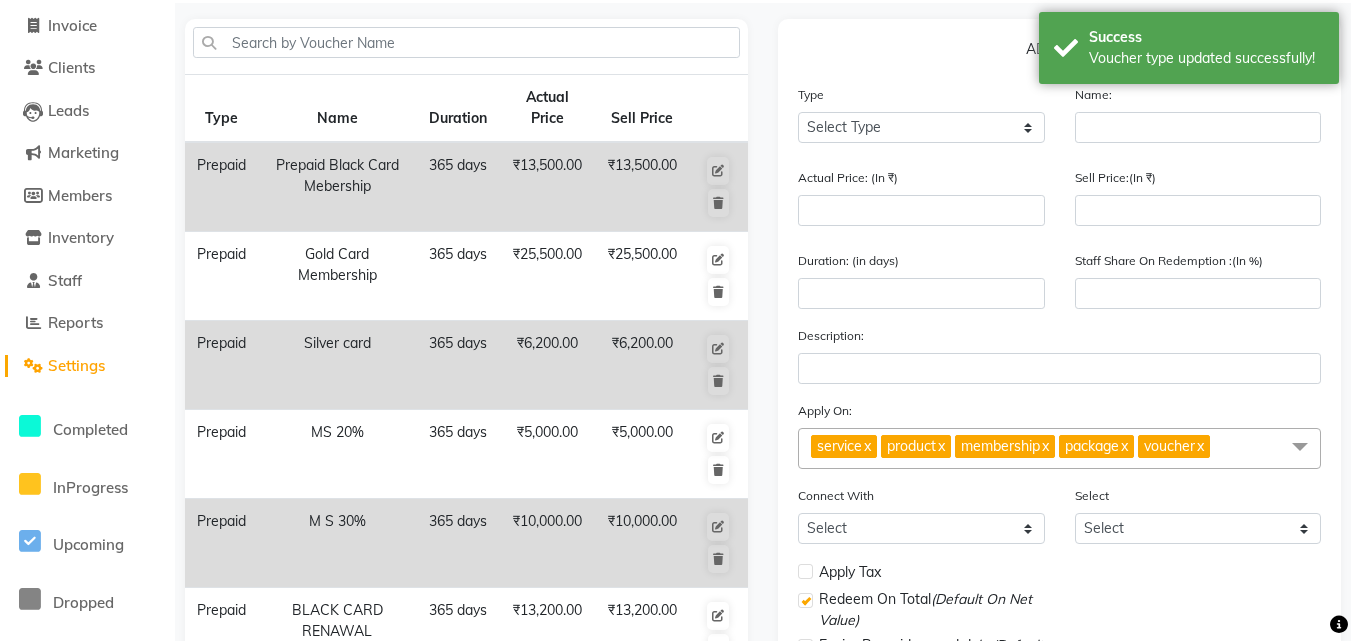 scroll, scrollTop: 0, scrollLeft: 0, axis: both 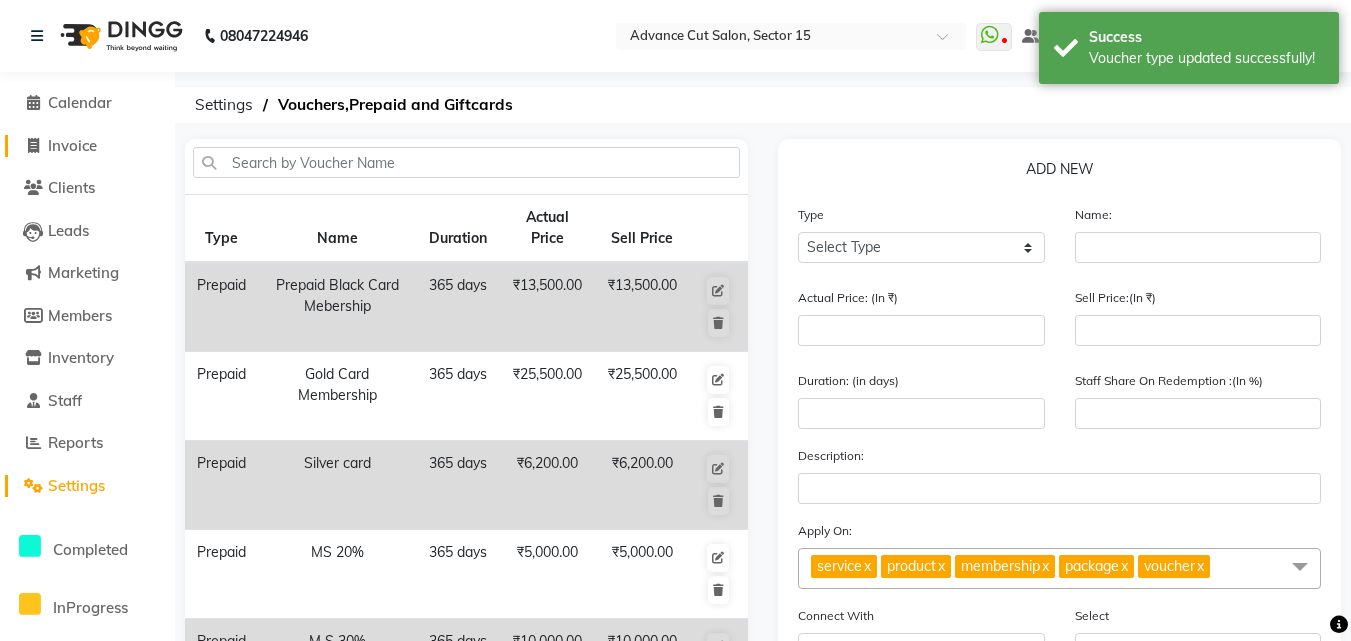 click on "Invoice" 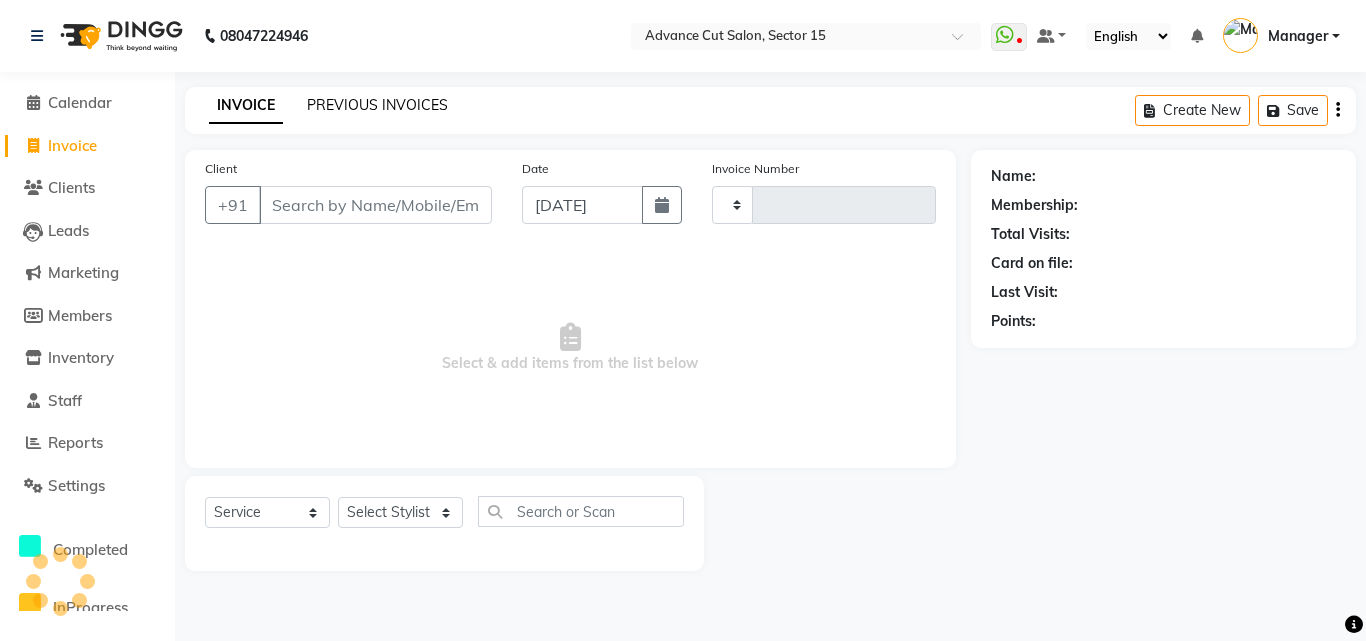click on "PREVIOUS INVOICES" 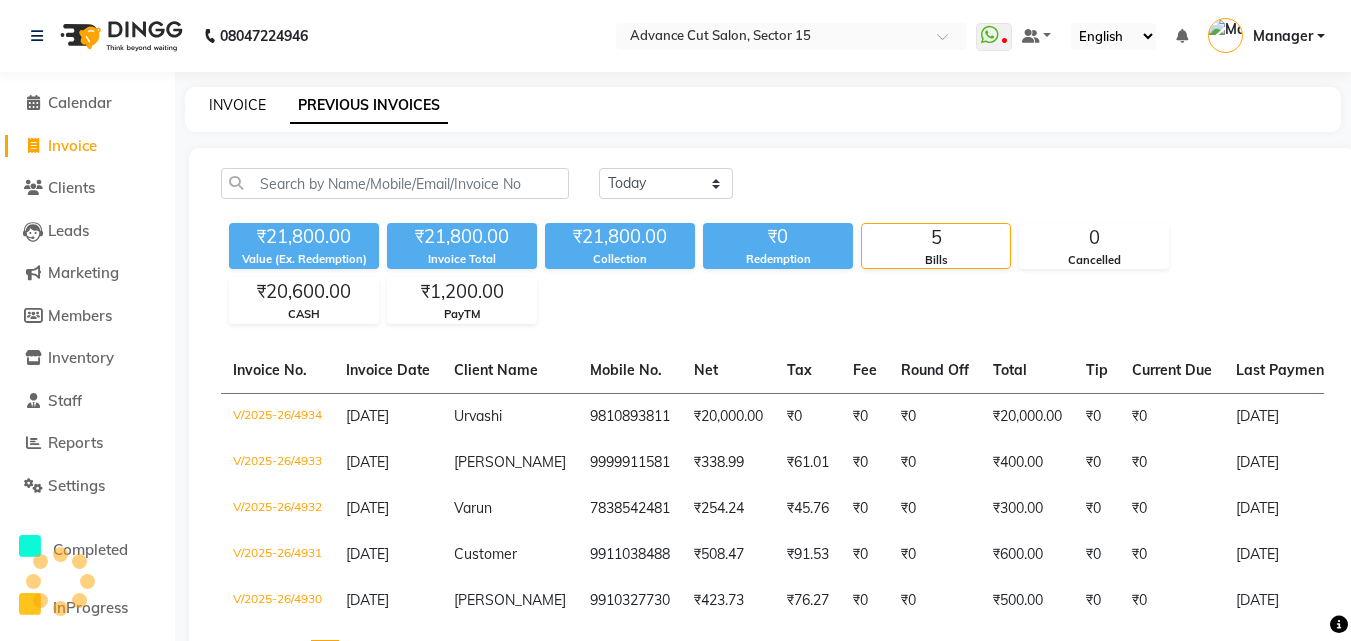 click on "INVOICE" 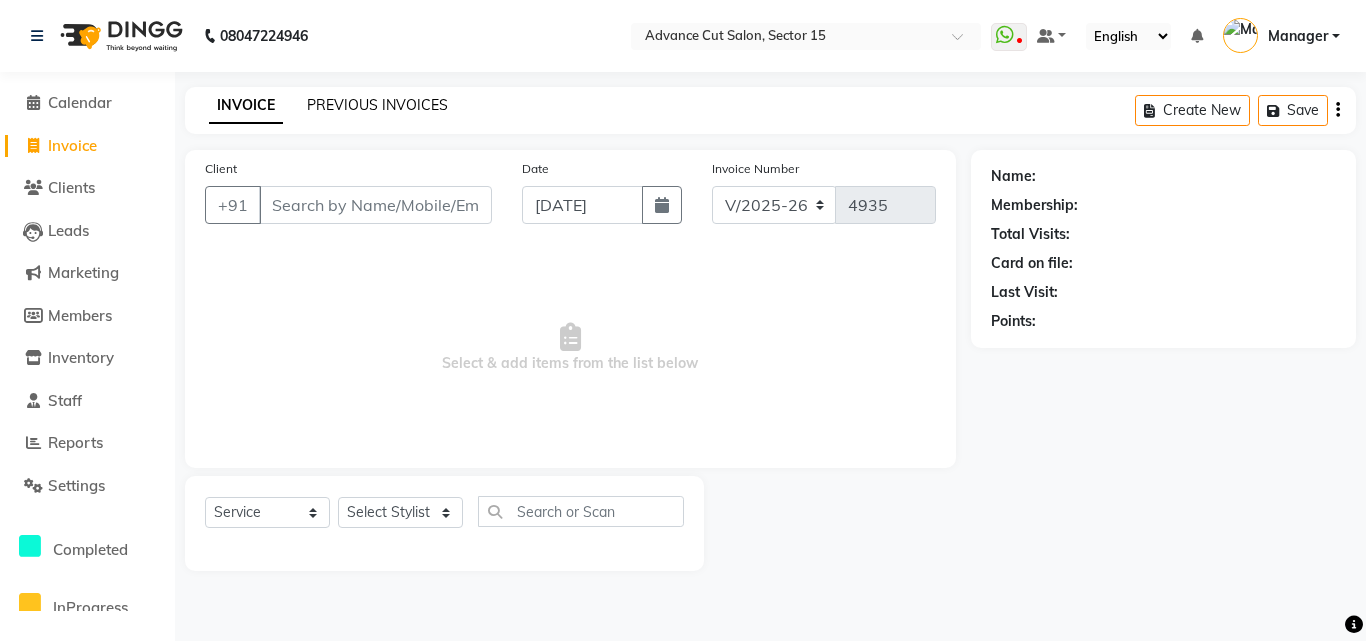 click on "PREVIOUS INVOICES" 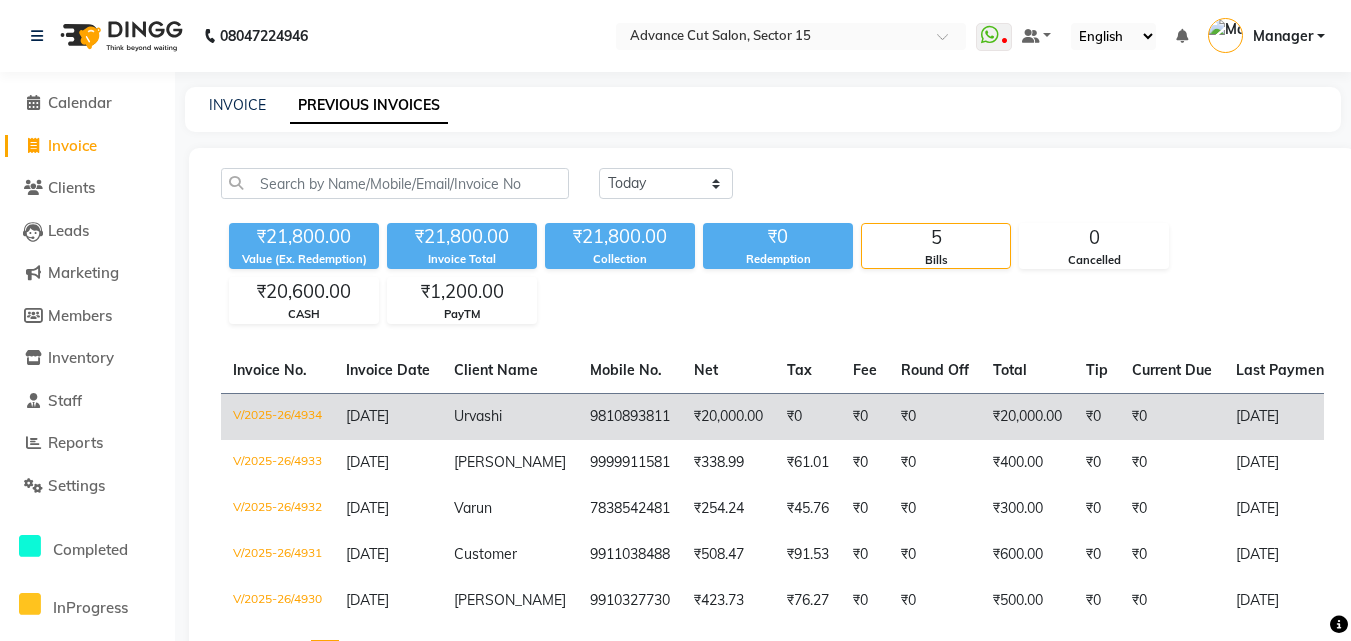 click on "₹0" 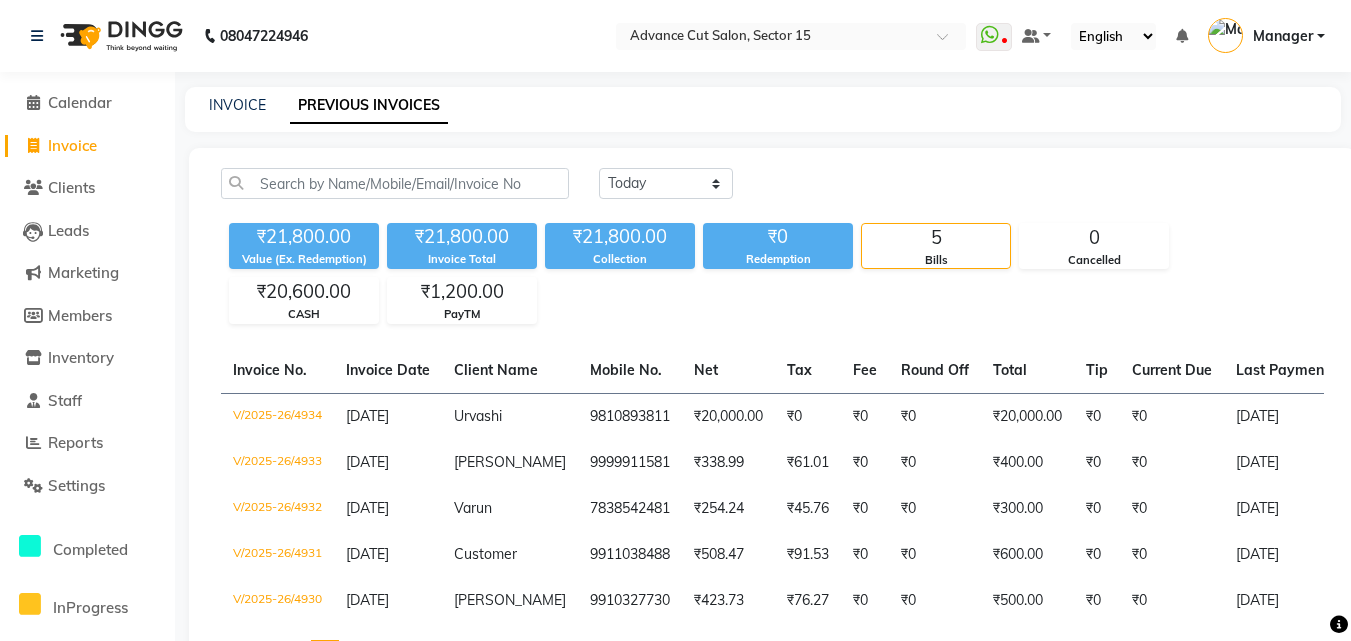 click on "Invoice" 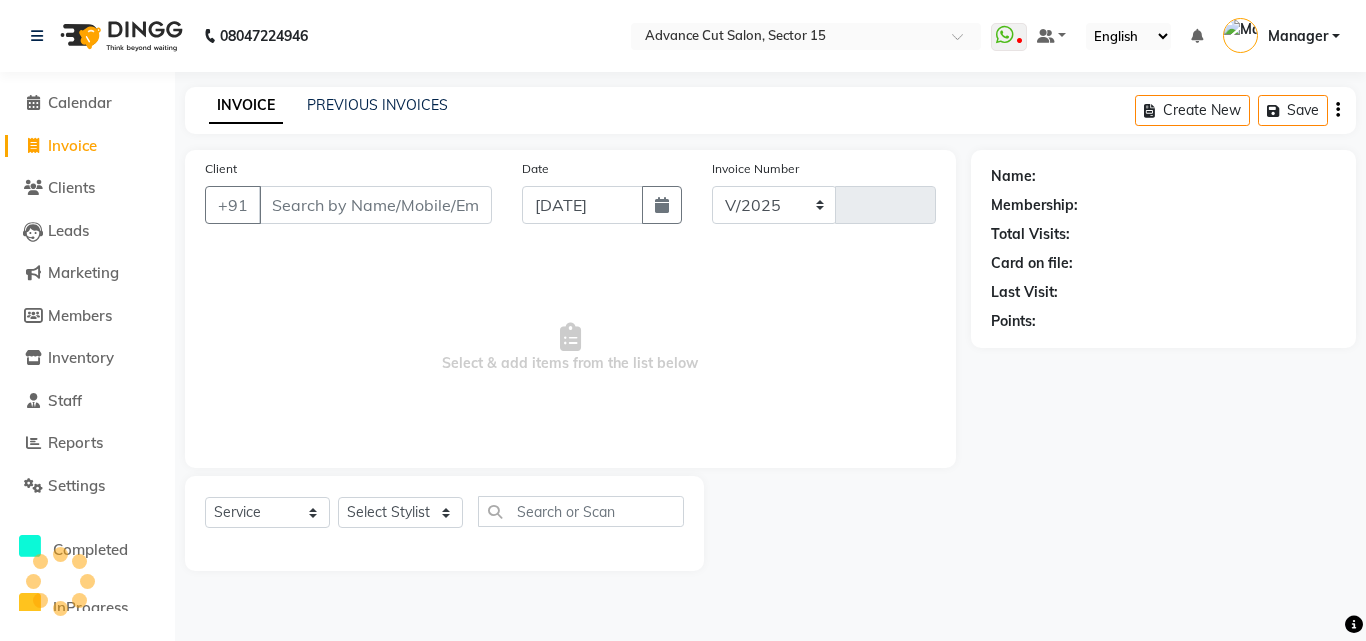 select on "6255" 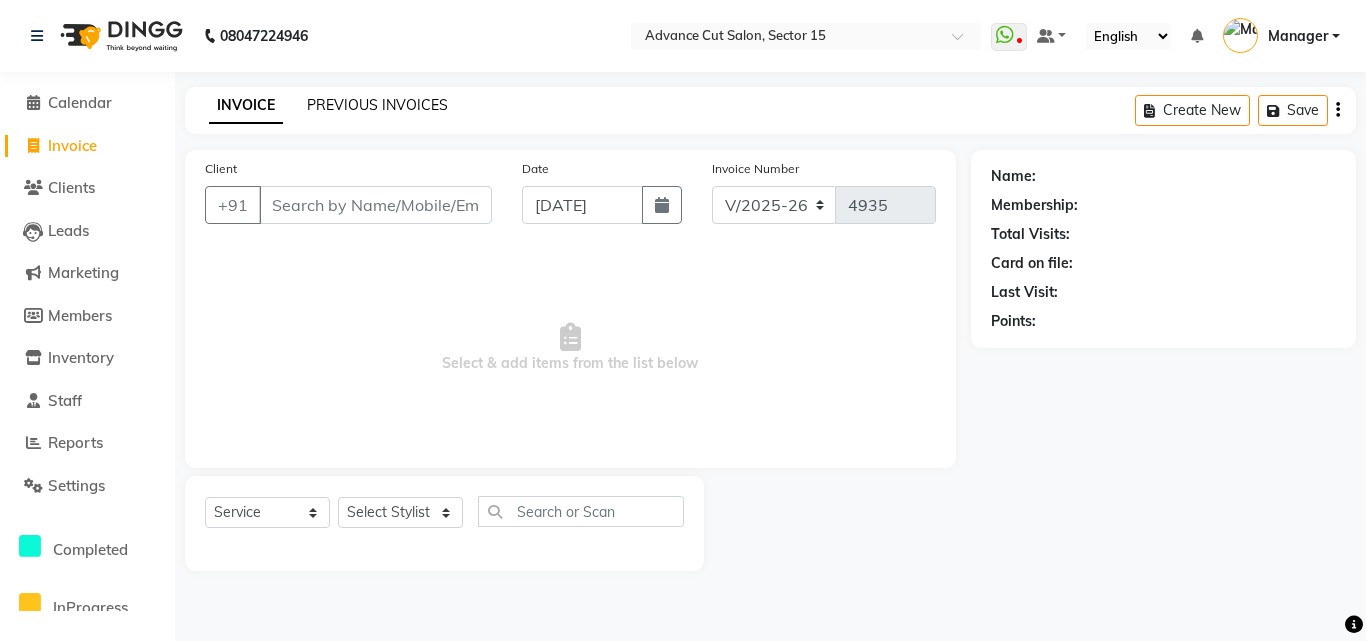 click on "PREVIOUS INVOICES" 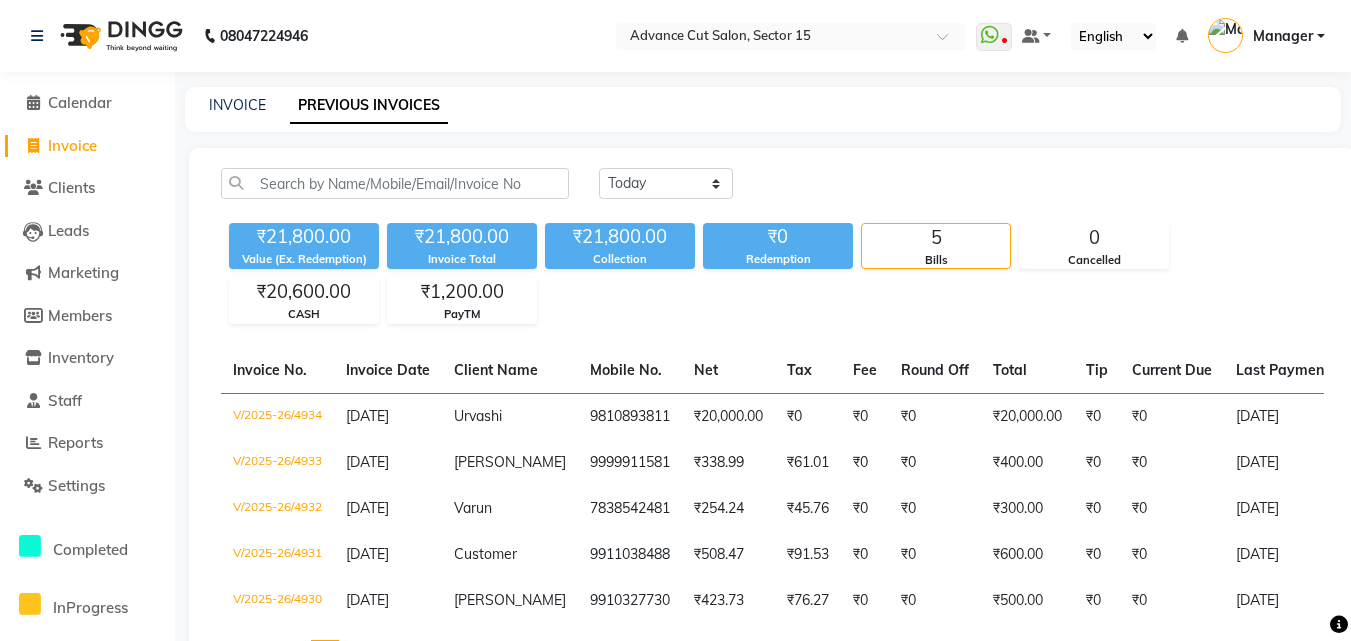click on "INVOICE PREVIOUS INVOICES" 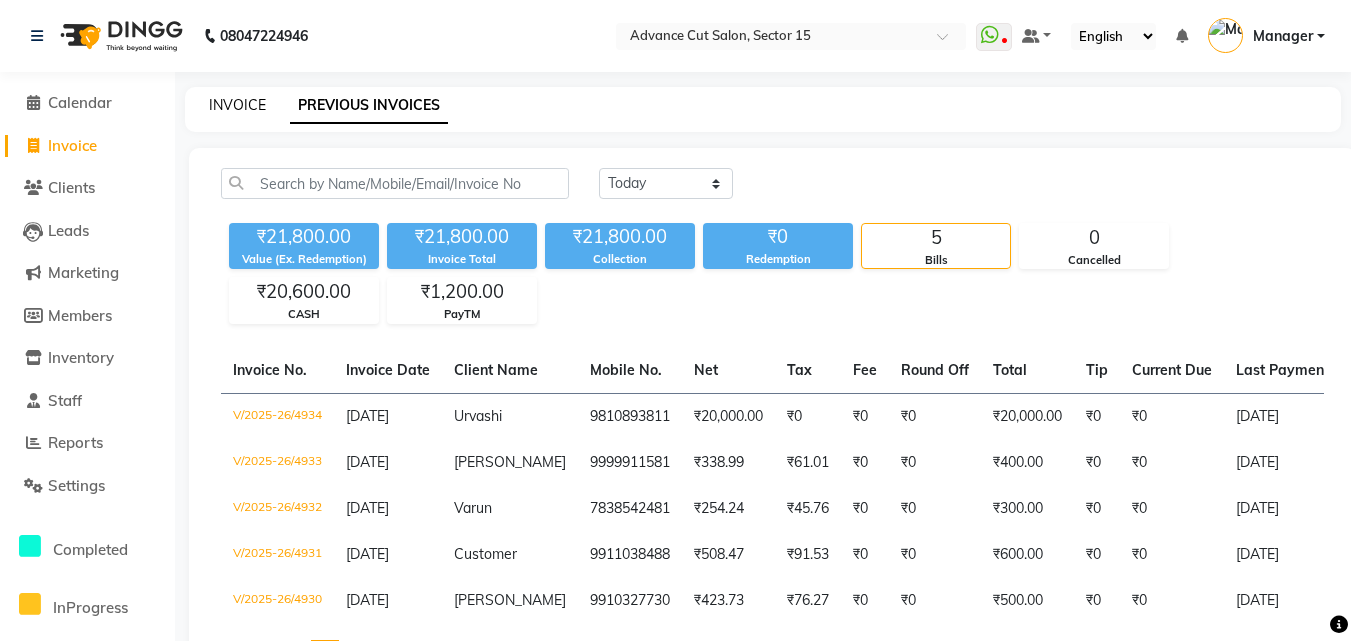 click on "INVOICE" 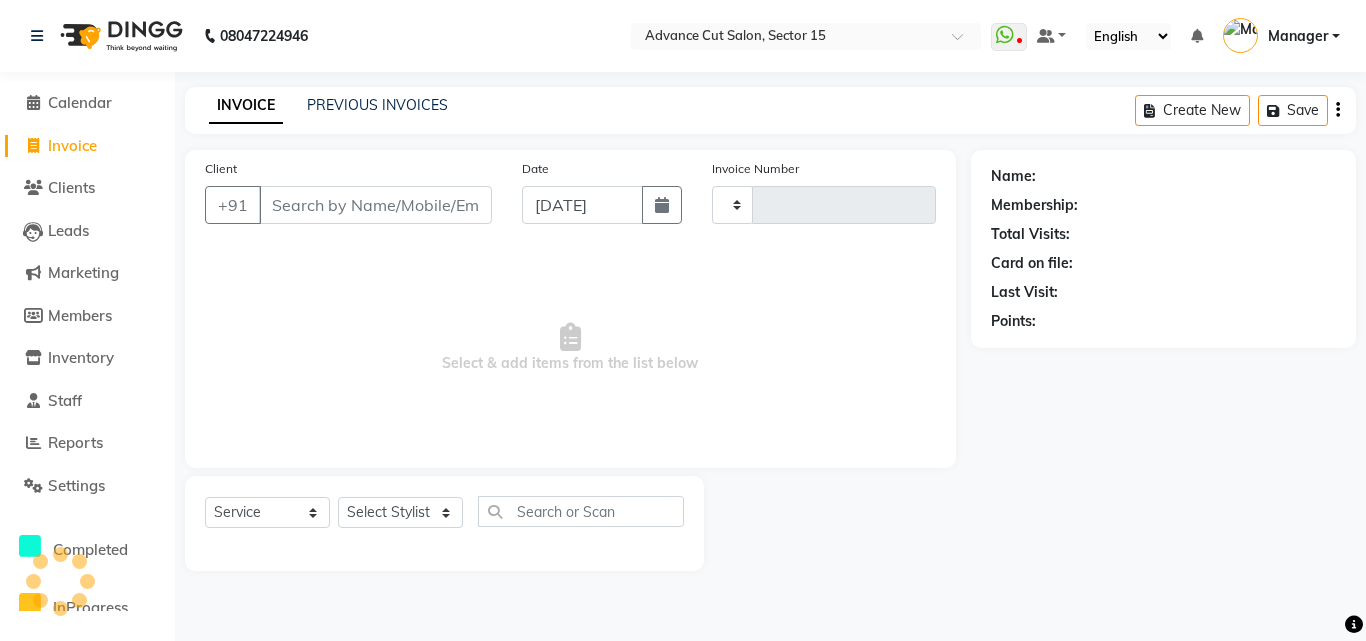 type on "4935" 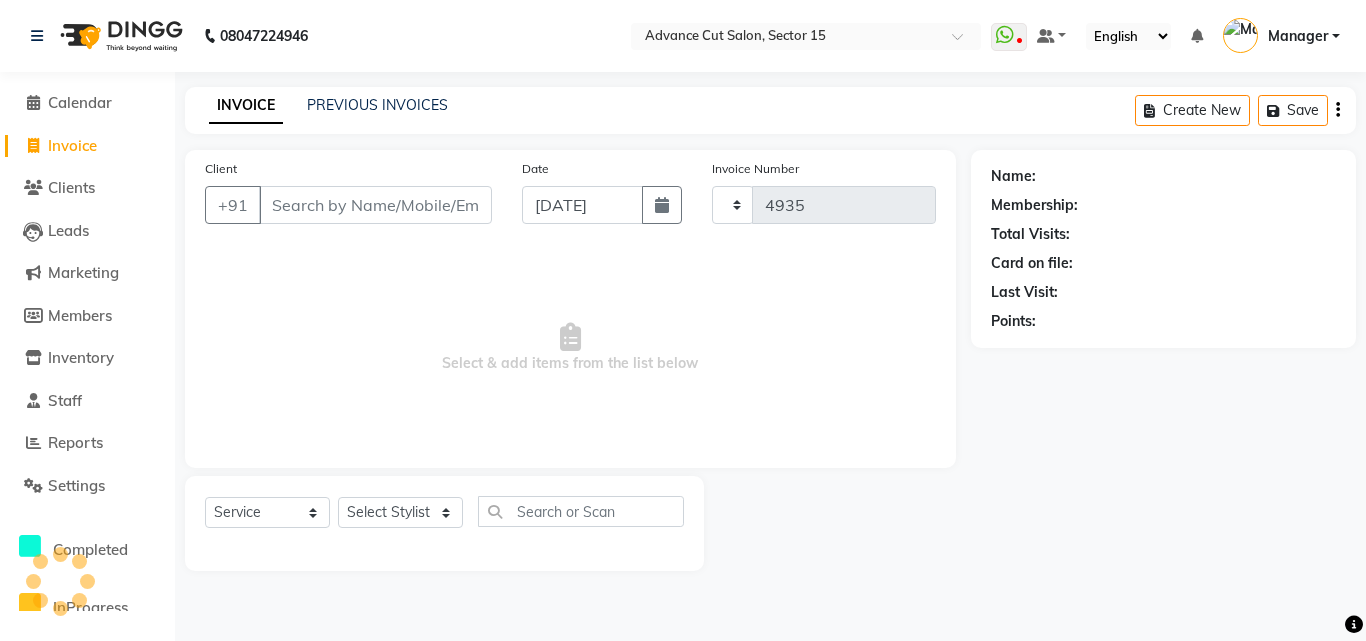 select on "6255" 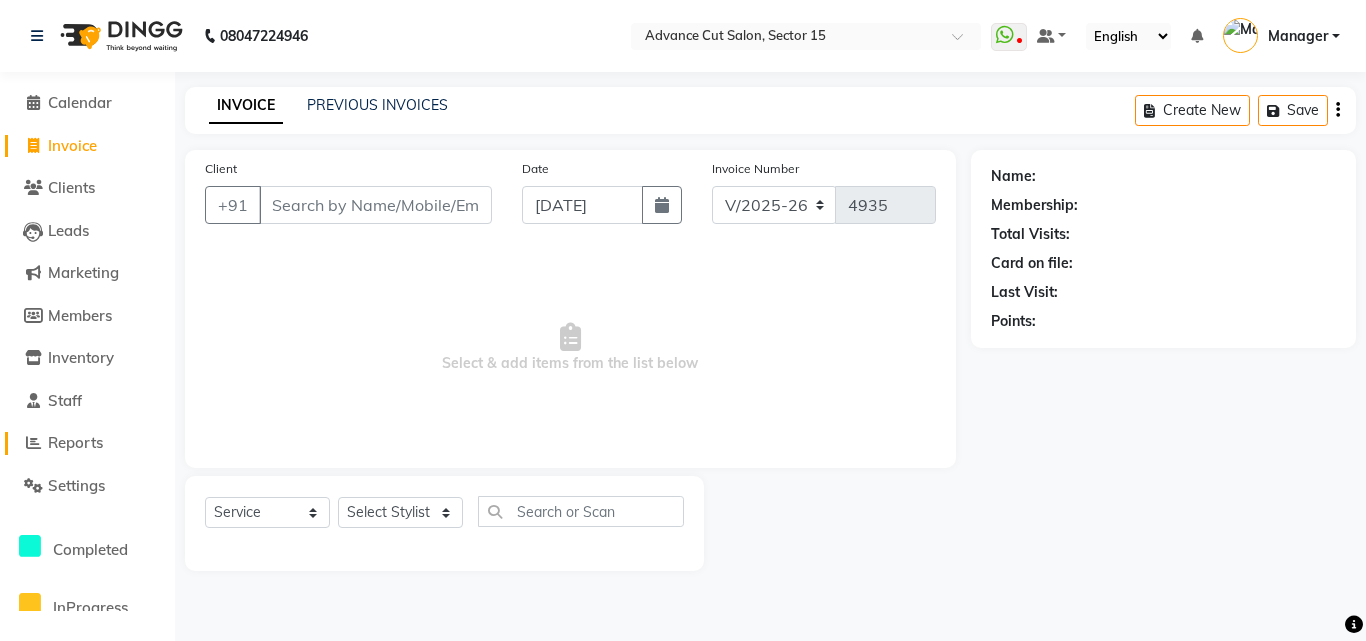click on "Reports" 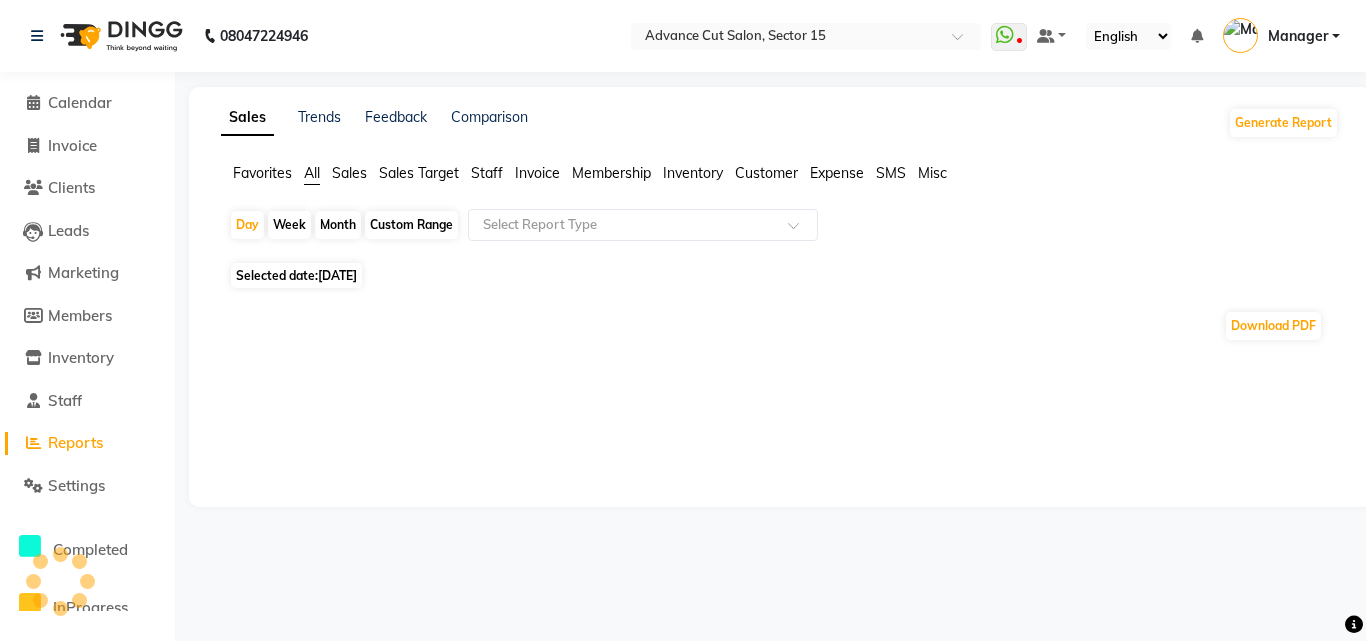 click on "Day   Week   Month   Custom Range  Select Report Type Selected date:  [DATE]  Download PDF ★ [PERSON_NAME] as Favorite  Choose how you'd like to save "" report to favorites  Save to Personal Favorites:   Only you can see this report in your favorites tab. Share with Organization:   Everyone in your organization can see this report in their favorites tab.  Save to Favorites" 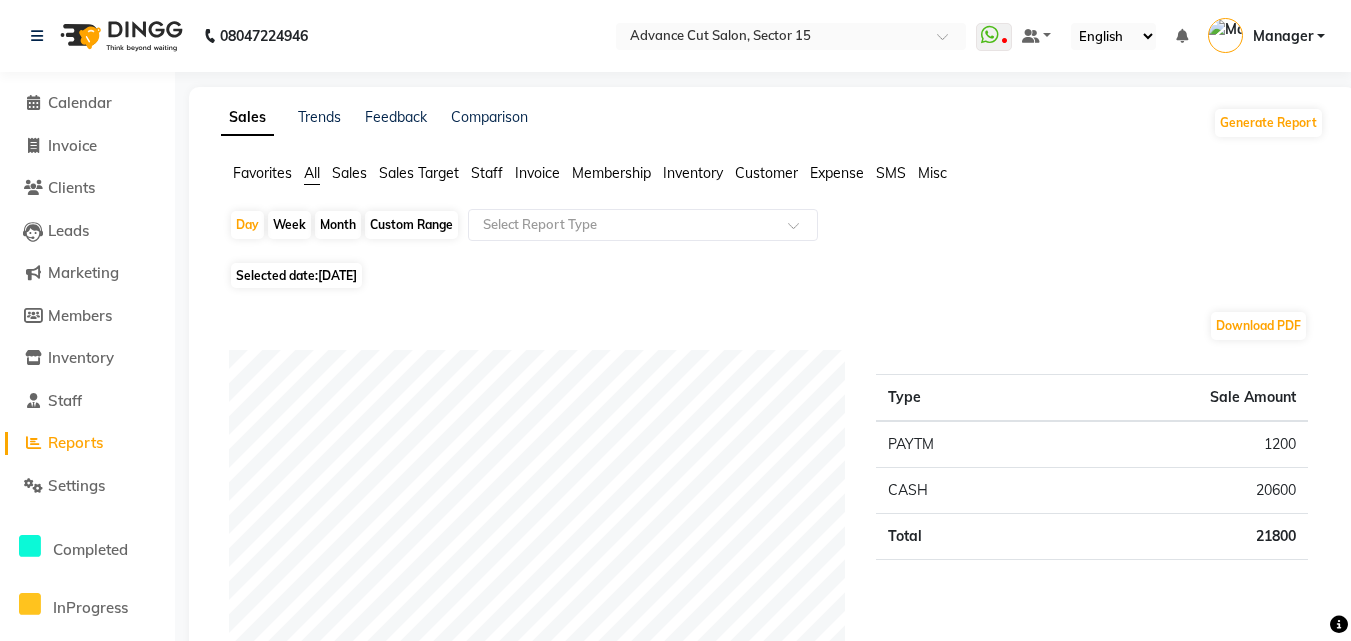 click on "[DATE]" 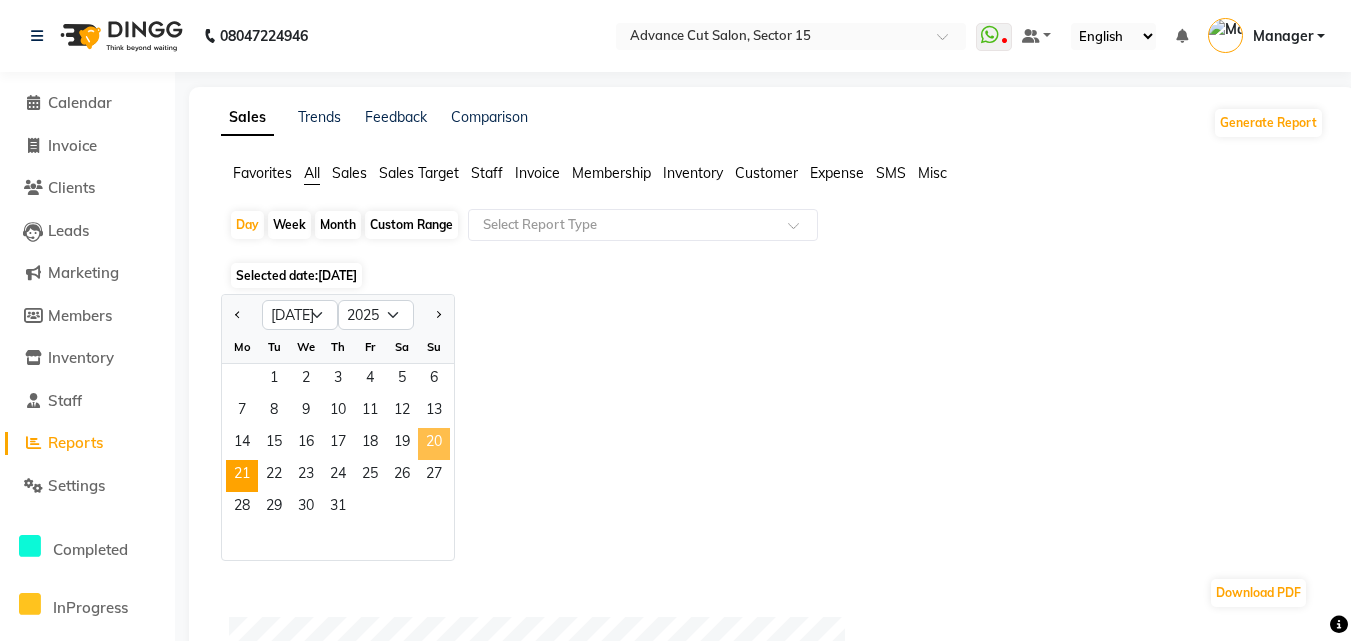 click on "20" 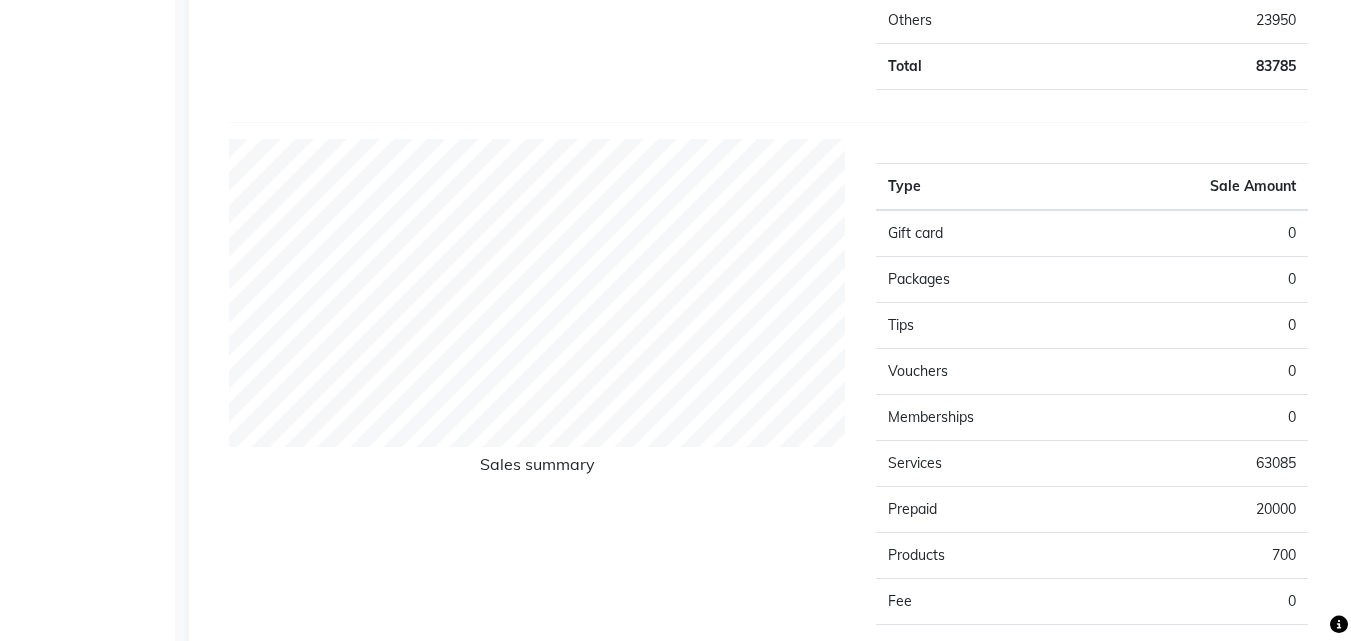 scroll, scrollTop: 1288, scrollLeft: 0, axis: vertical 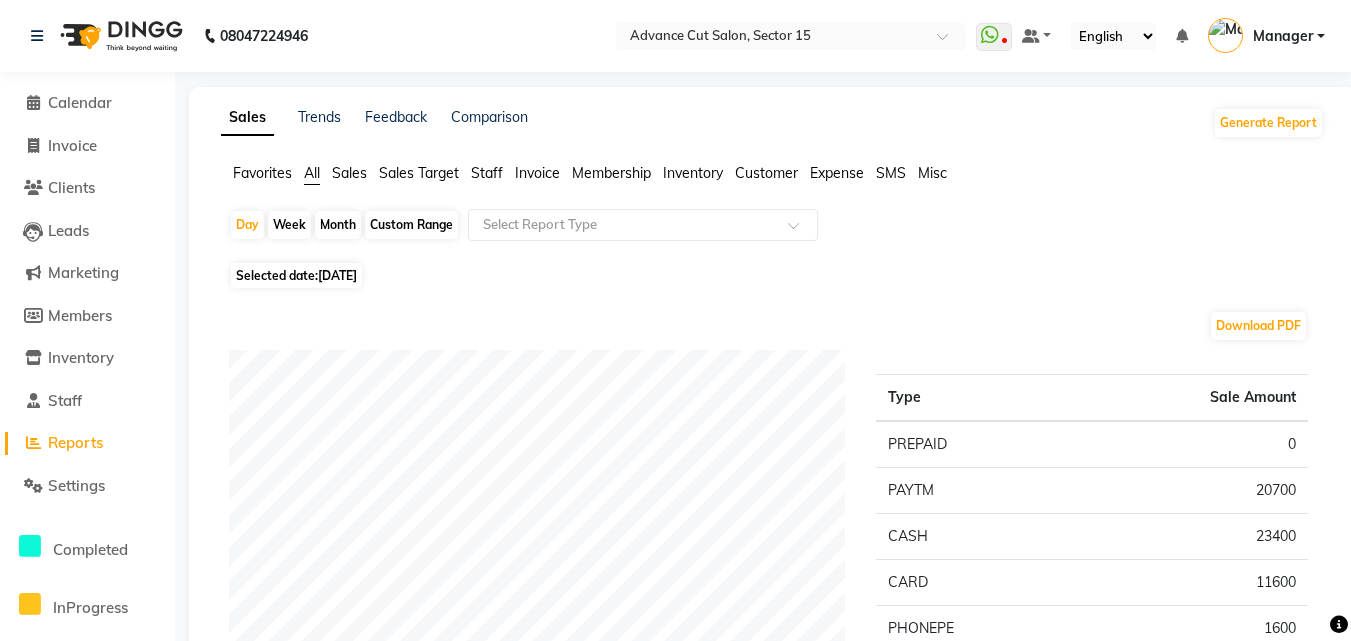 click on "Invoice" 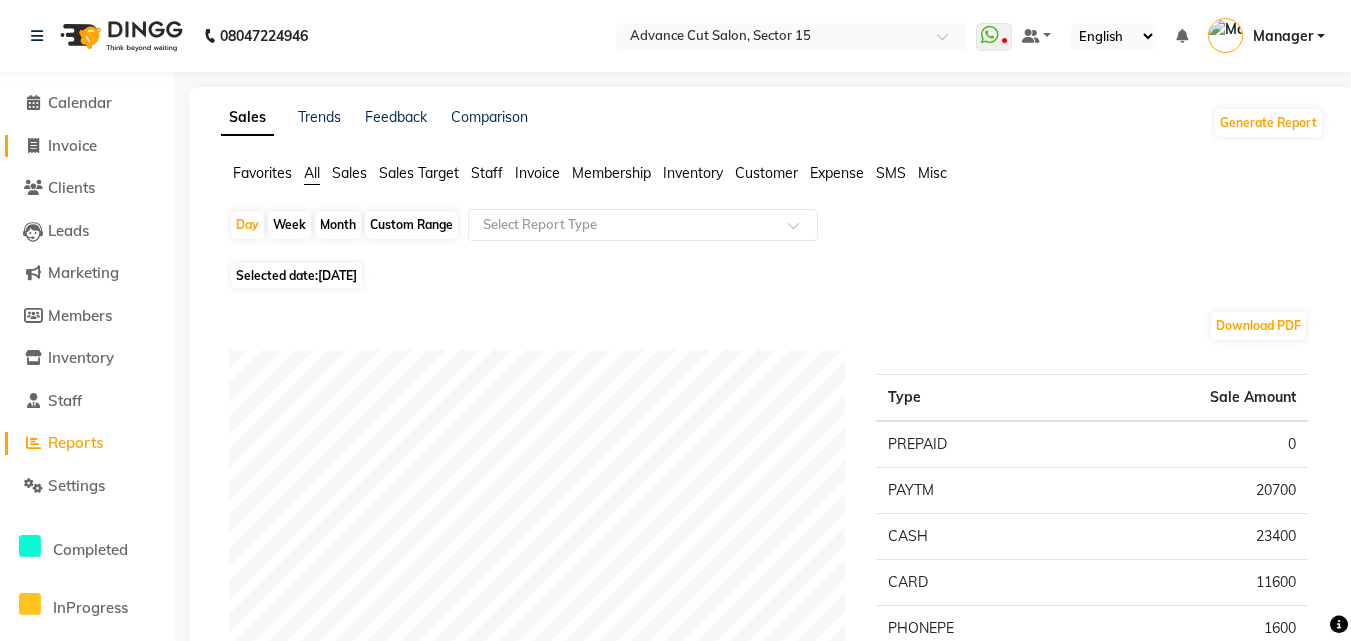 click on "Invoice" 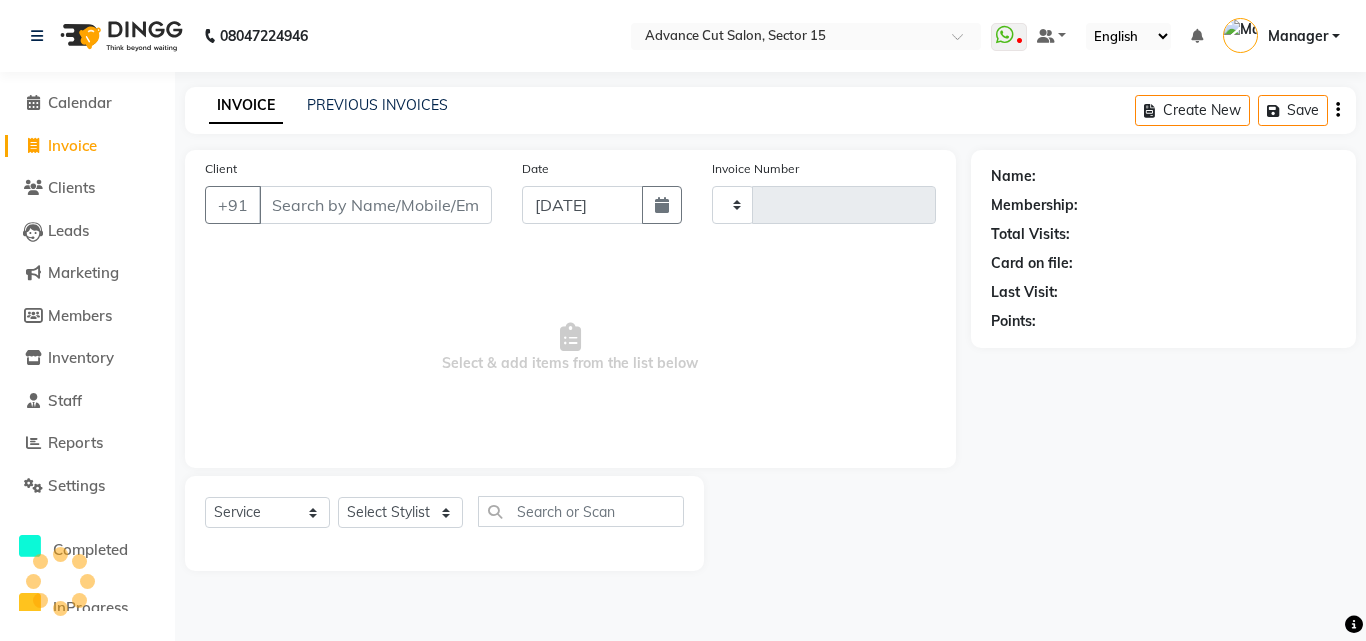 type on "4935" 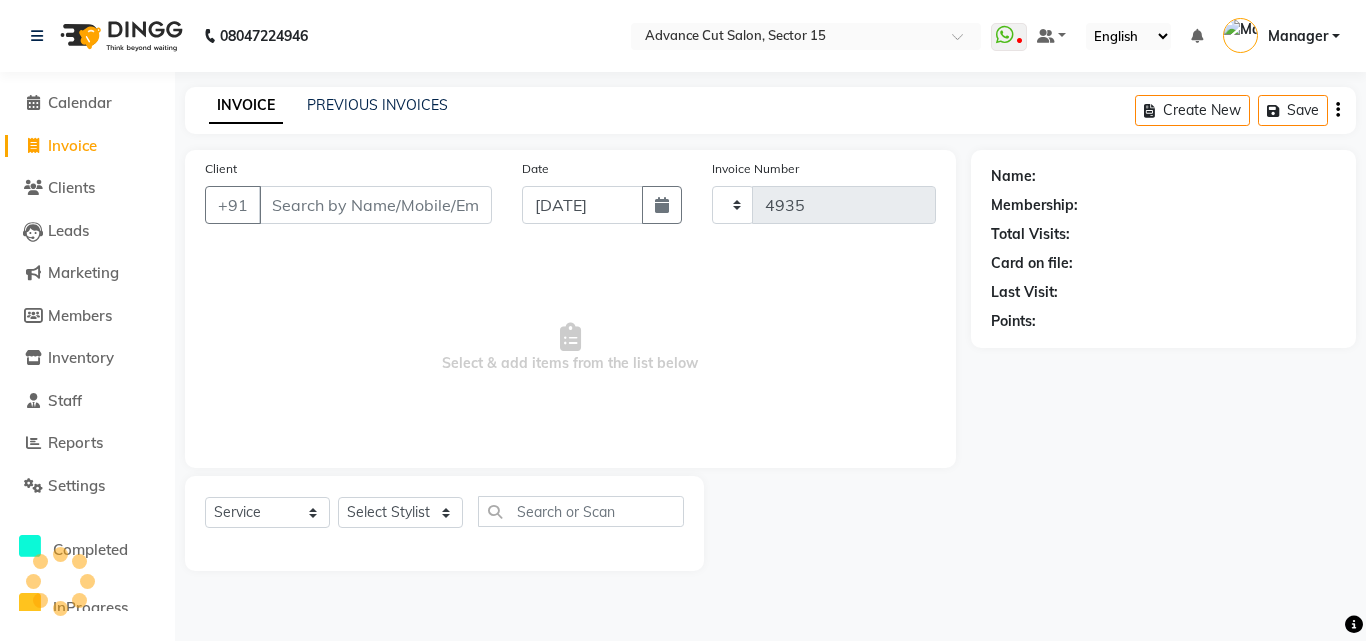select on "6255" 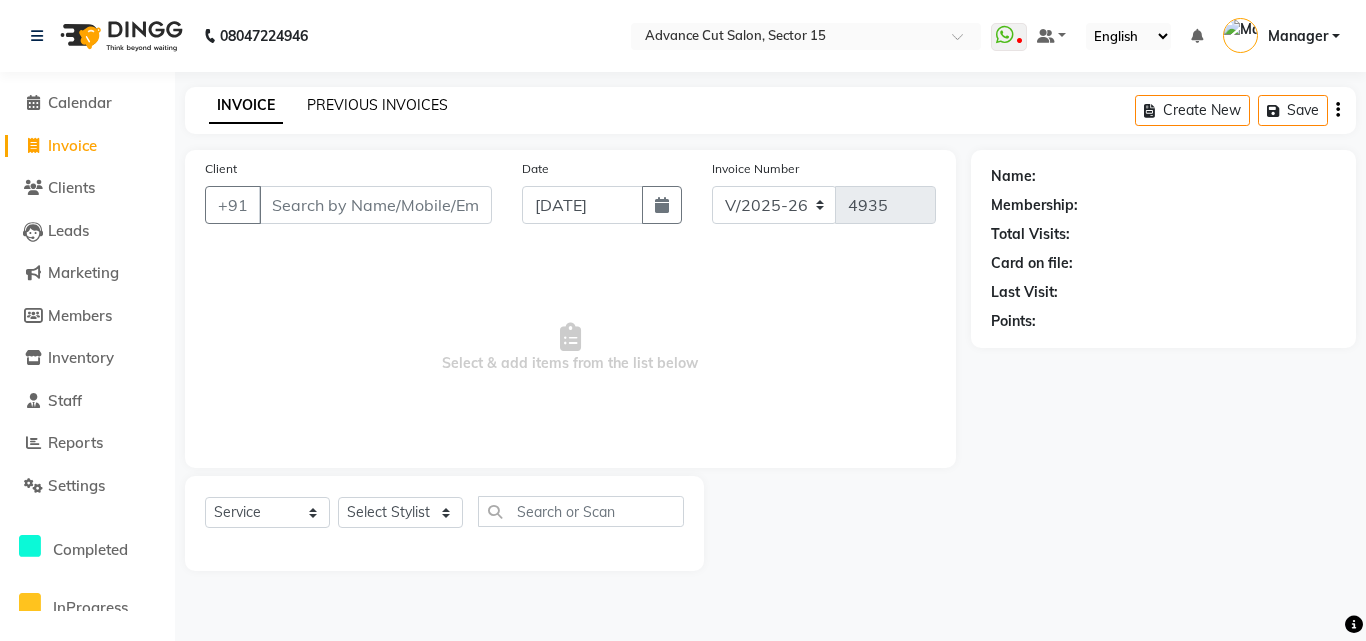 click on "PREVIOUS INVOICES" 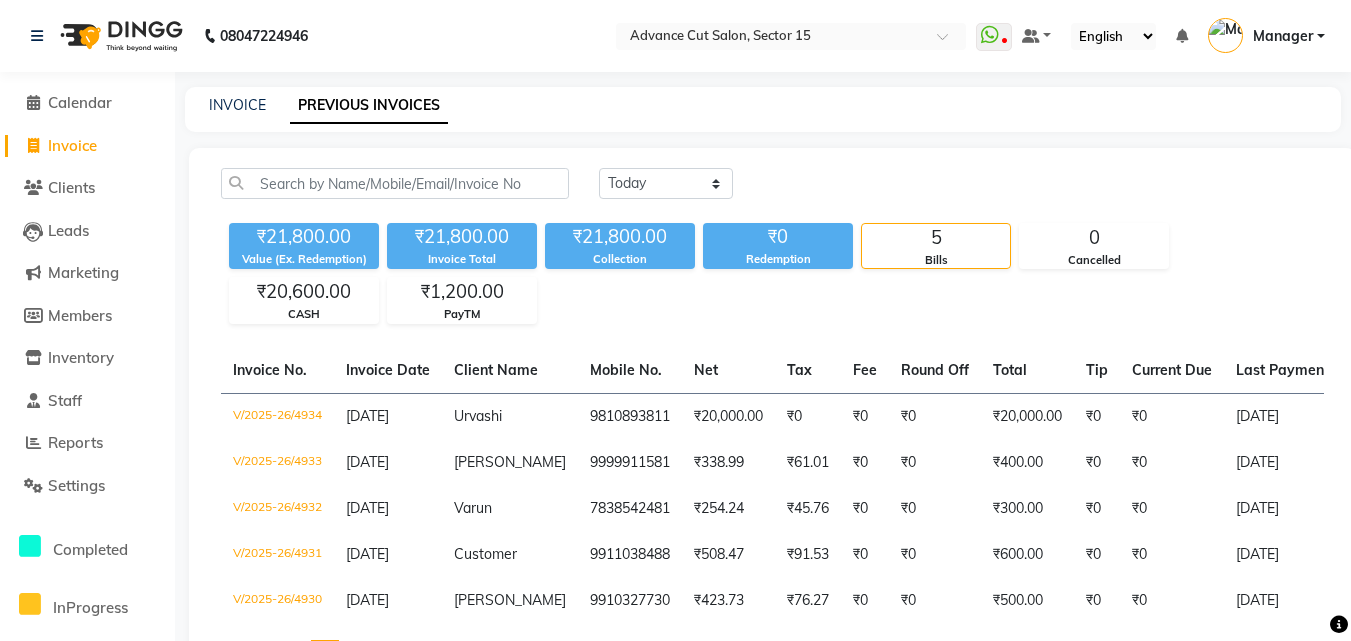 click on "INVOICE PREVIOUS INVOICES" 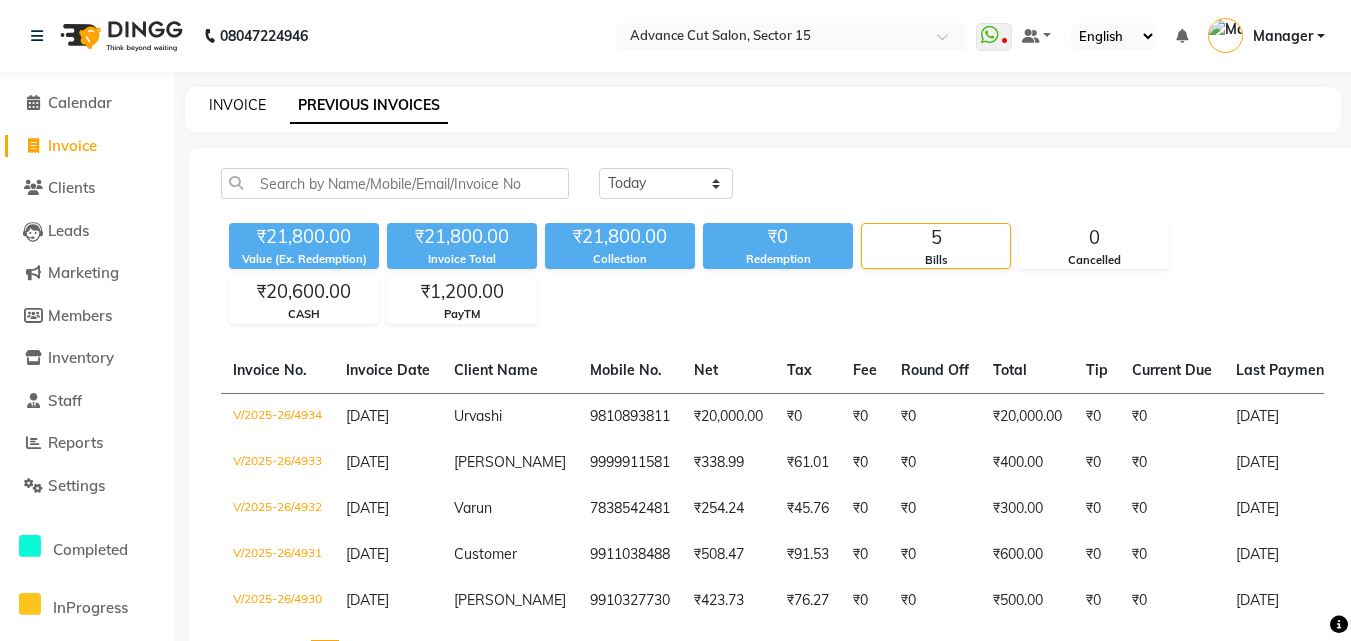 click on "INVOICE" 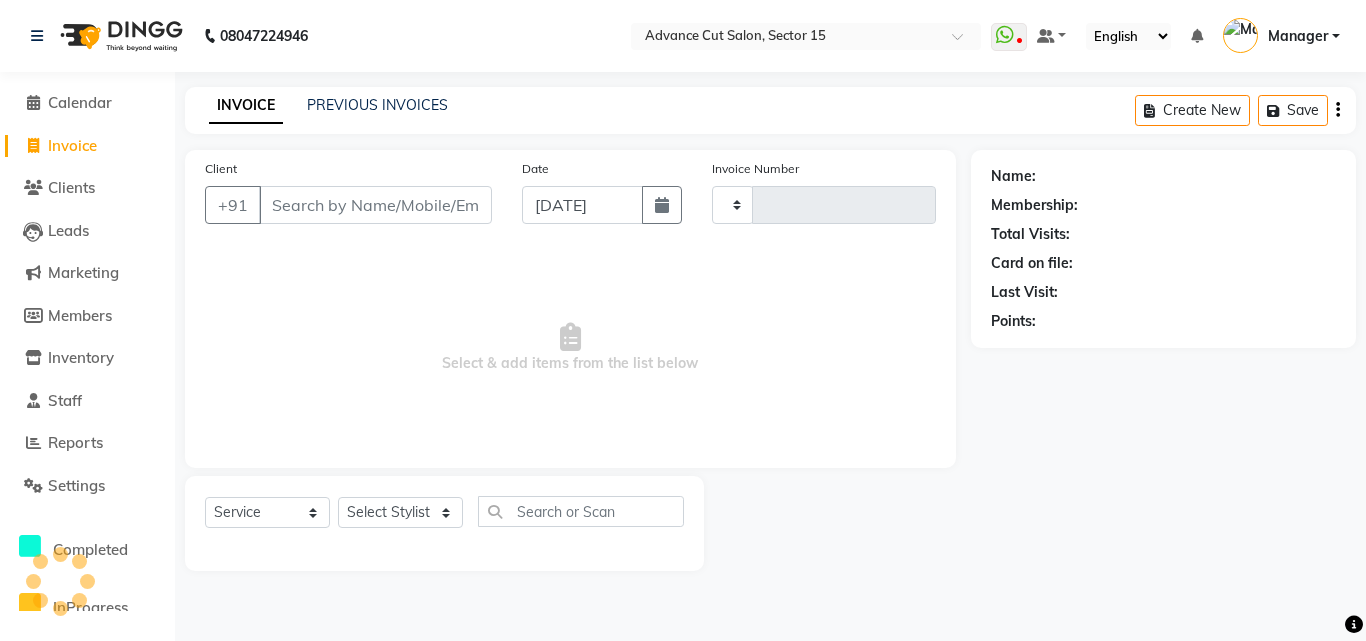 type on "4935" 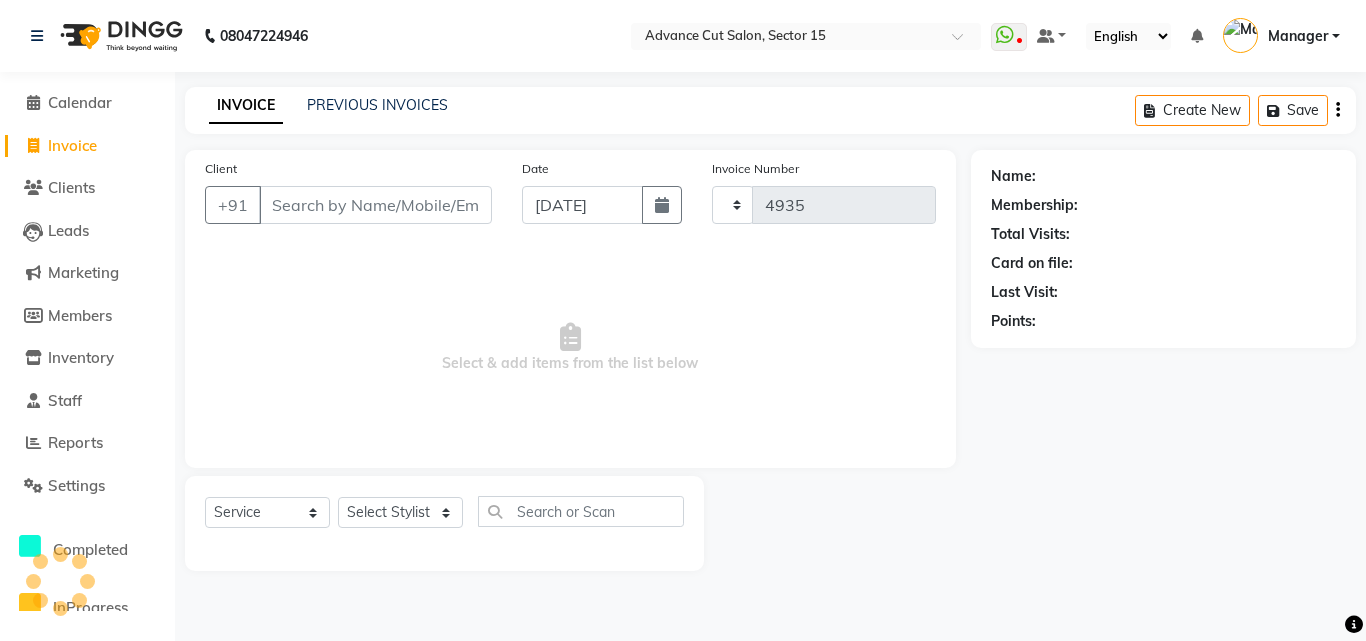 select on "6255" 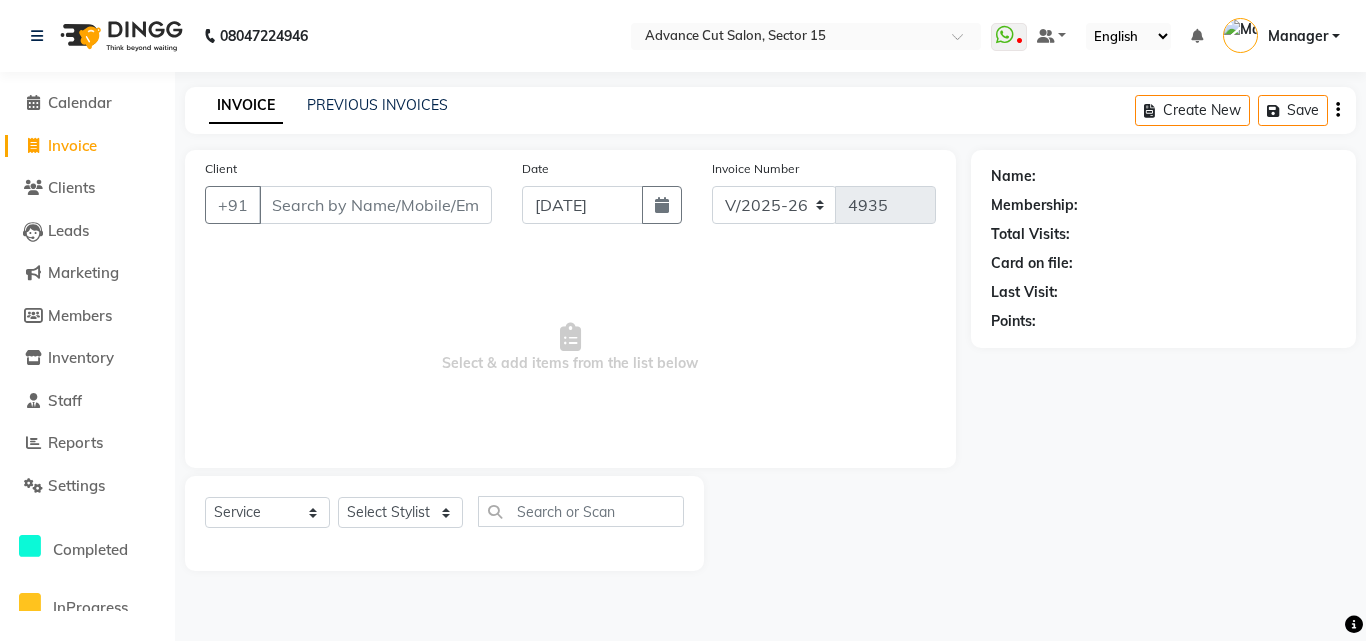 click on "PREVIOUS INVOICES" 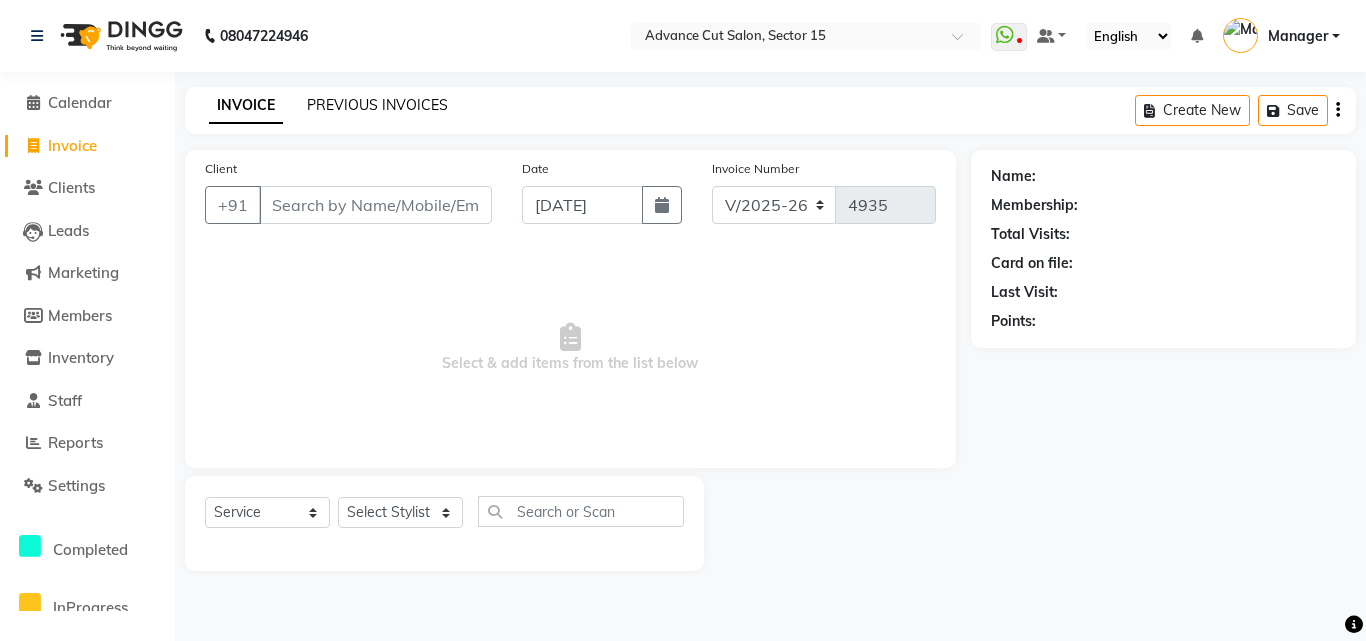 click on "PREVIOUS INVOICES" 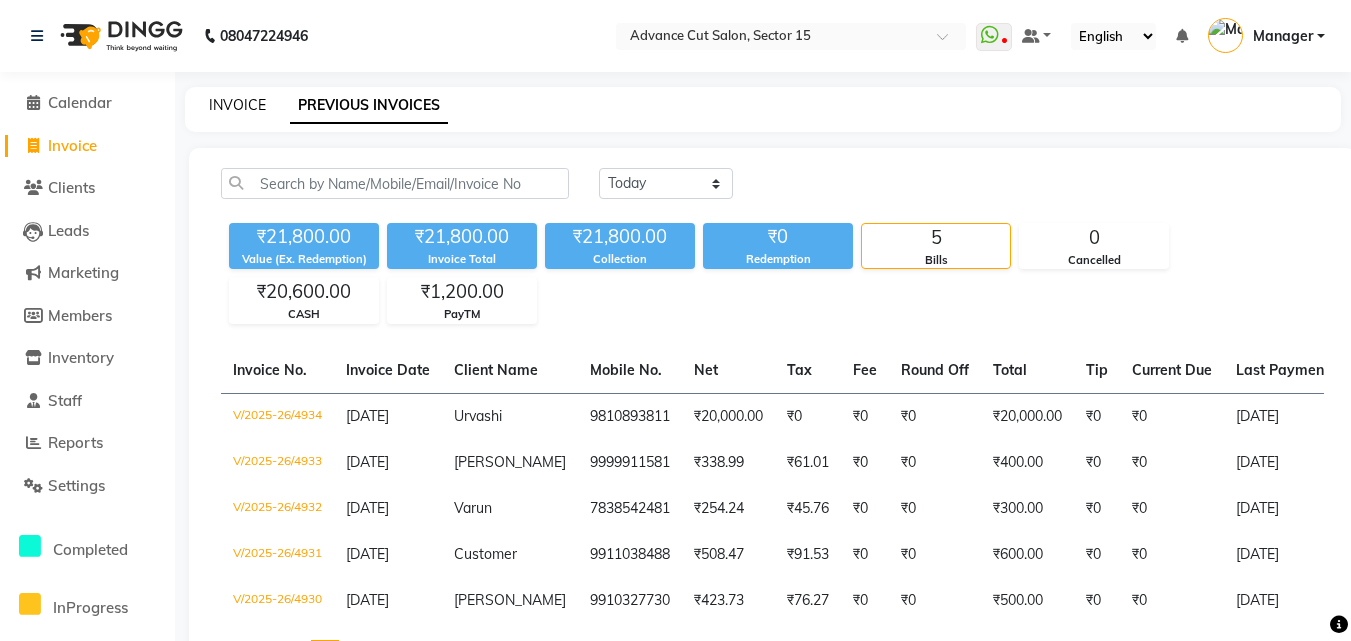 click on "INVOICE" 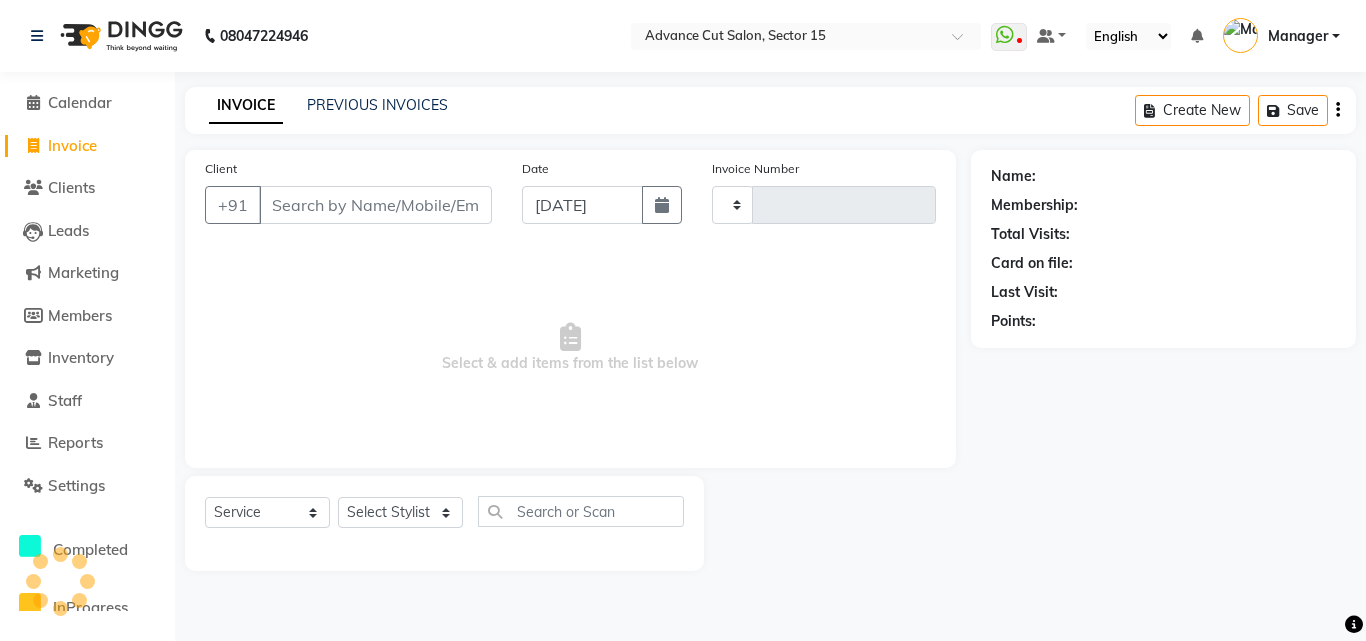 type on "4935" 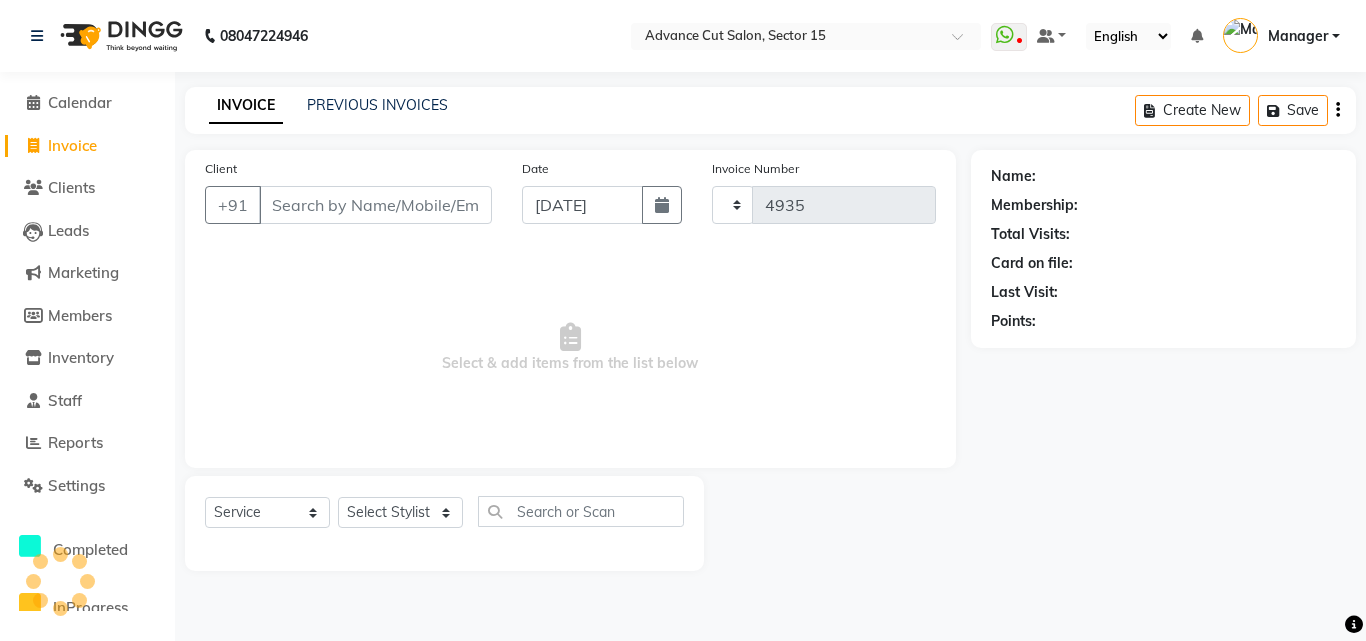 select on "6255" 